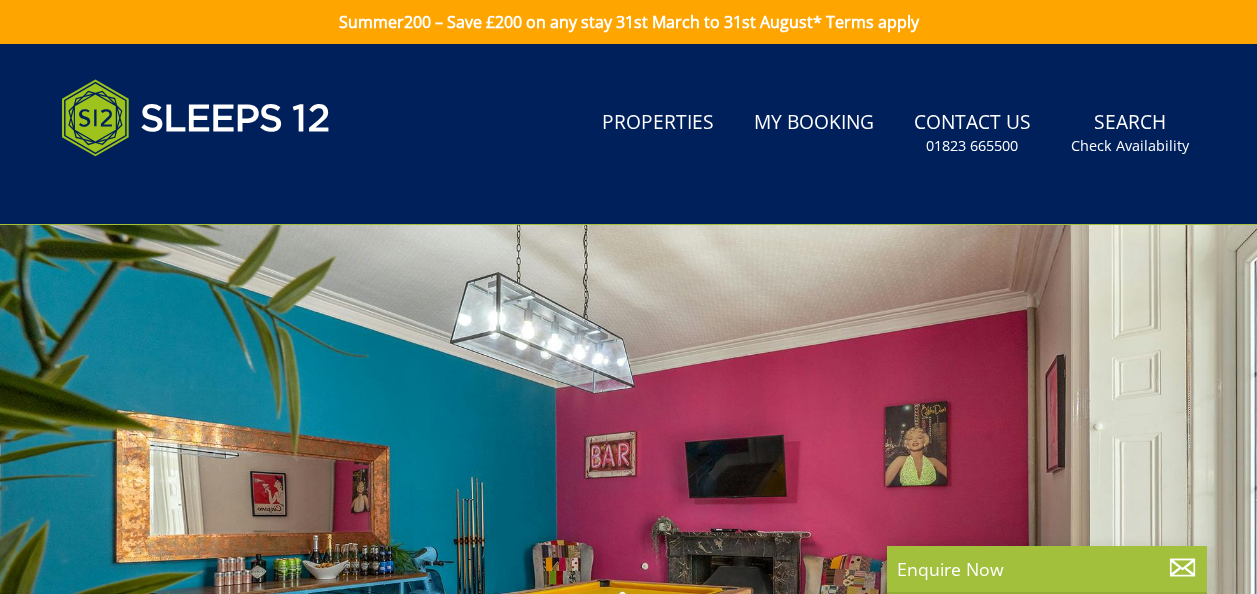 scroll, scrollTop: 0, scrollLeft: 0, axis: both 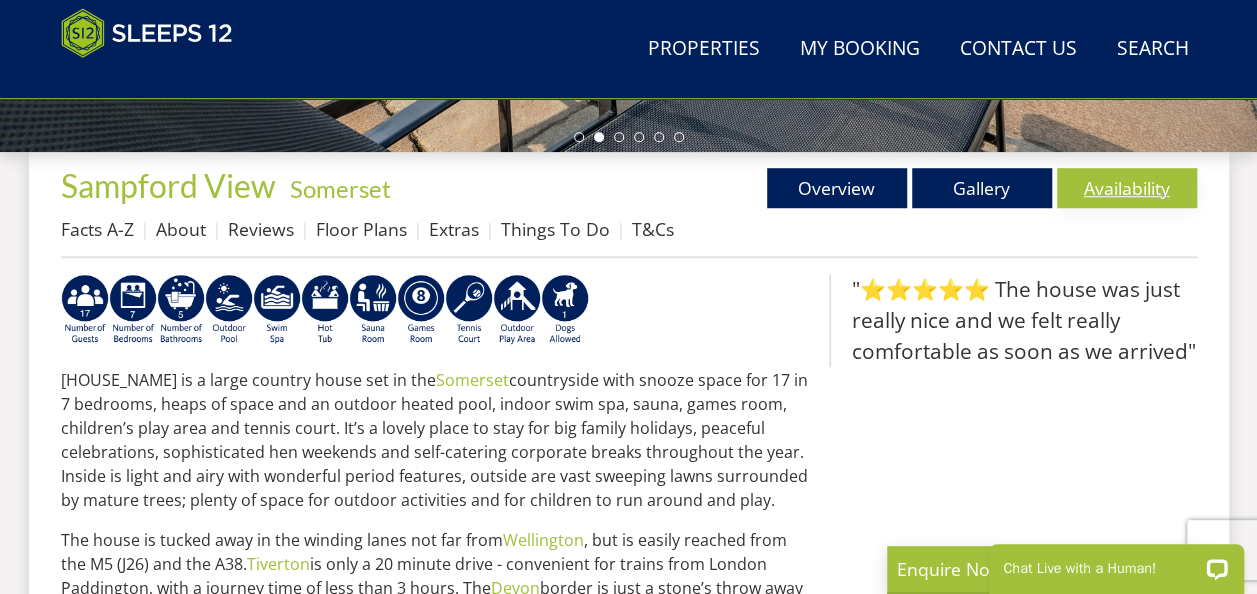 click on "Availability" at bounding box center [1127, 188] 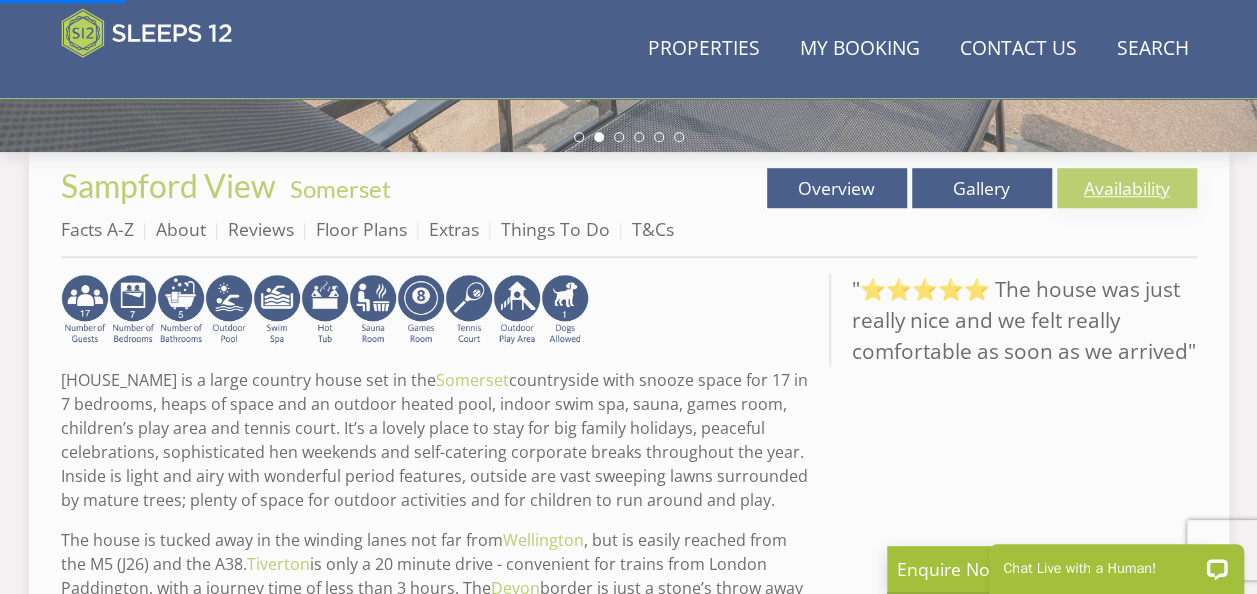 scroll, scrollTop: 0, scrollLeft: 0, axis: both 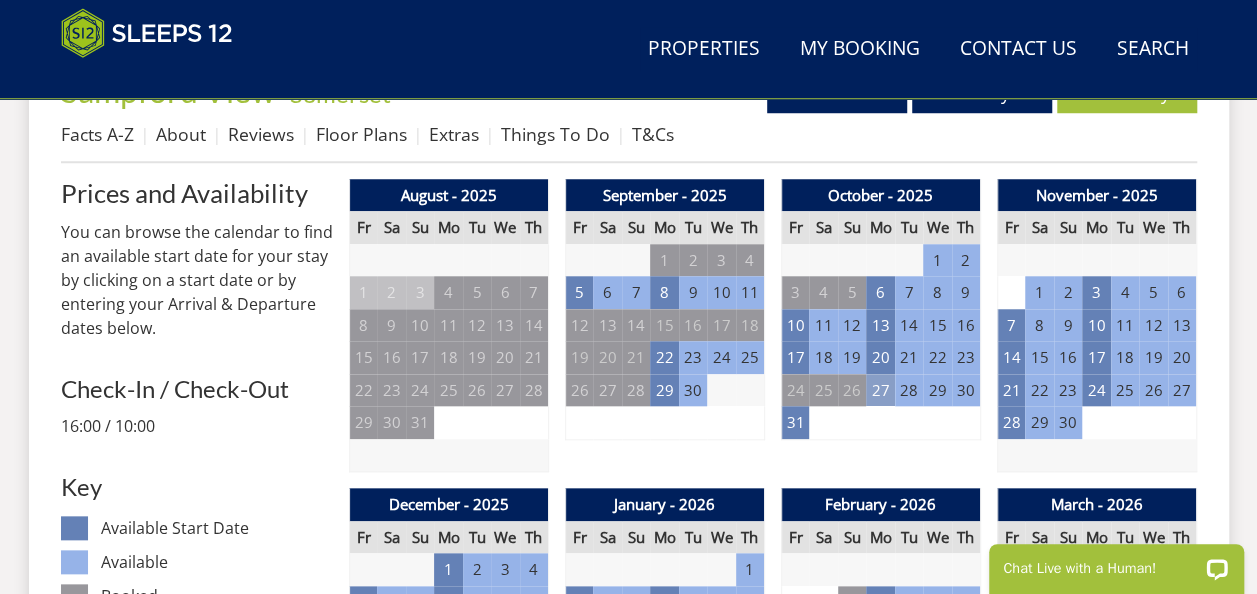 click on "27" at bounding box center (880, 390) 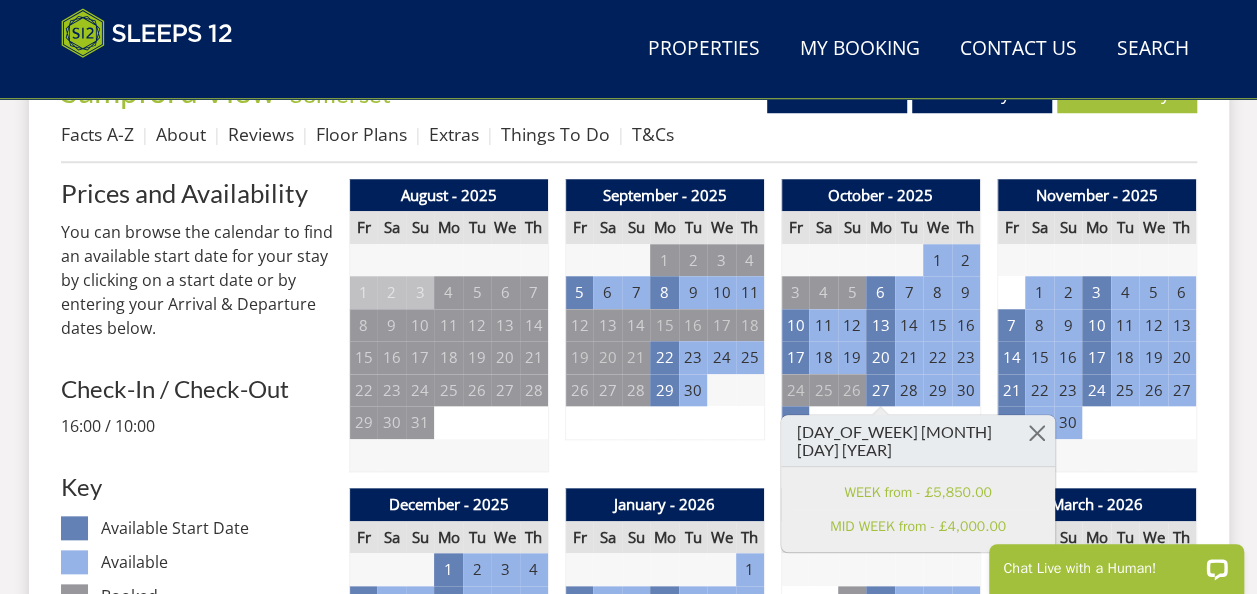click on "2" at bounding box center [1068, 292] 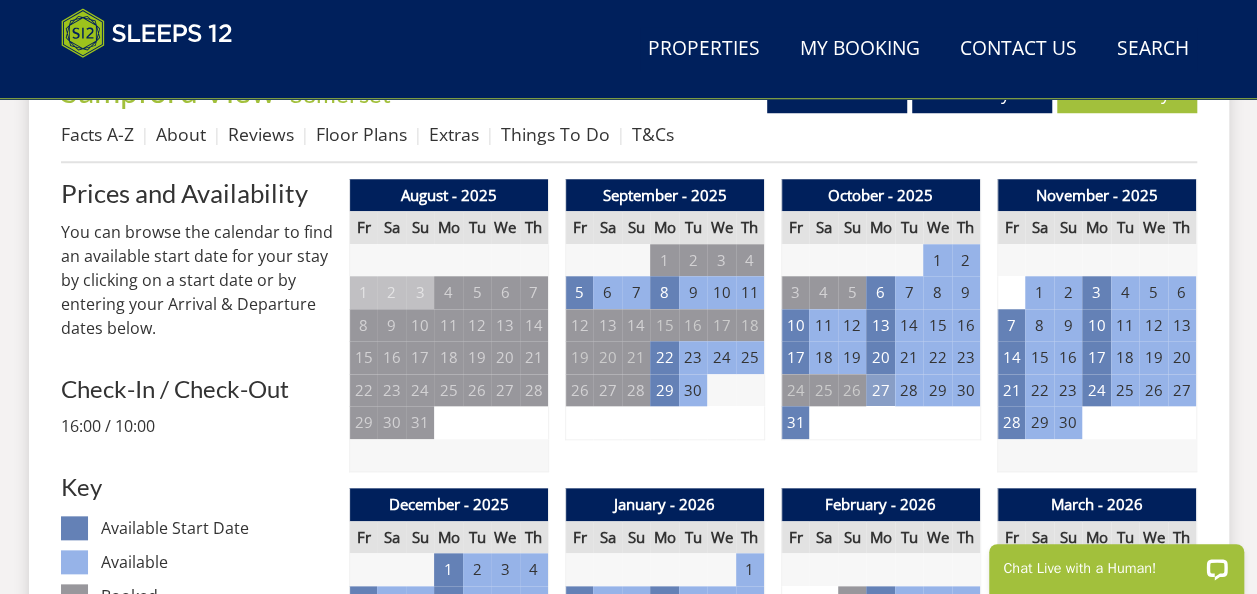 click on "27" at bounding box center (880, 390) 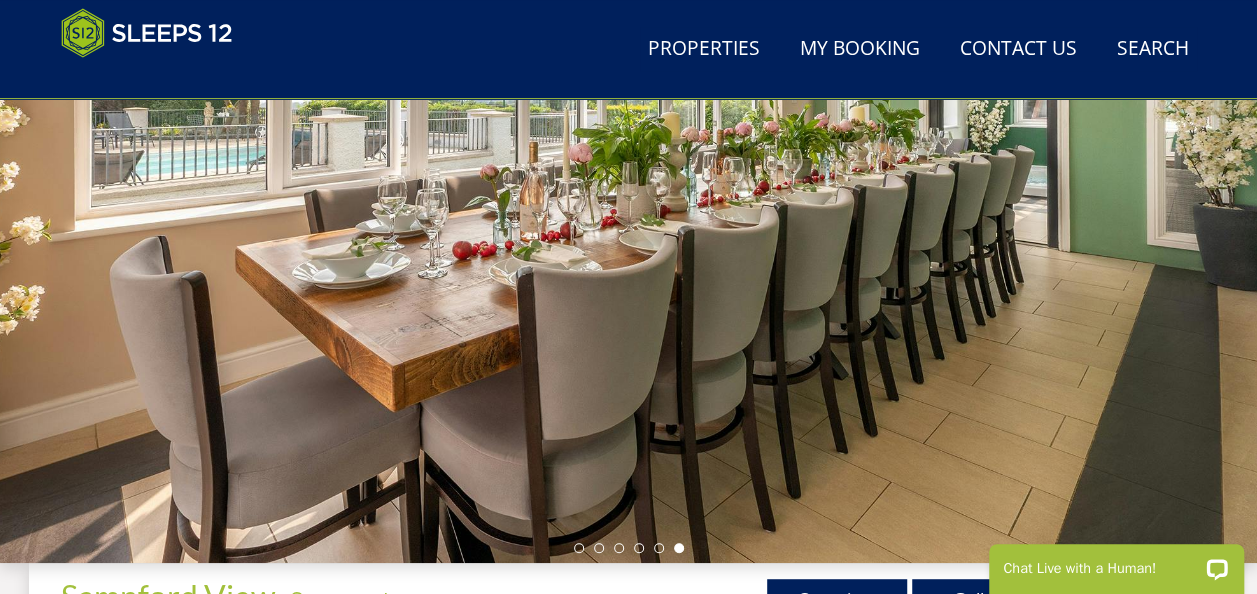 scroll, scrollTop: 186, scrollLeft: 0, axis: vertical 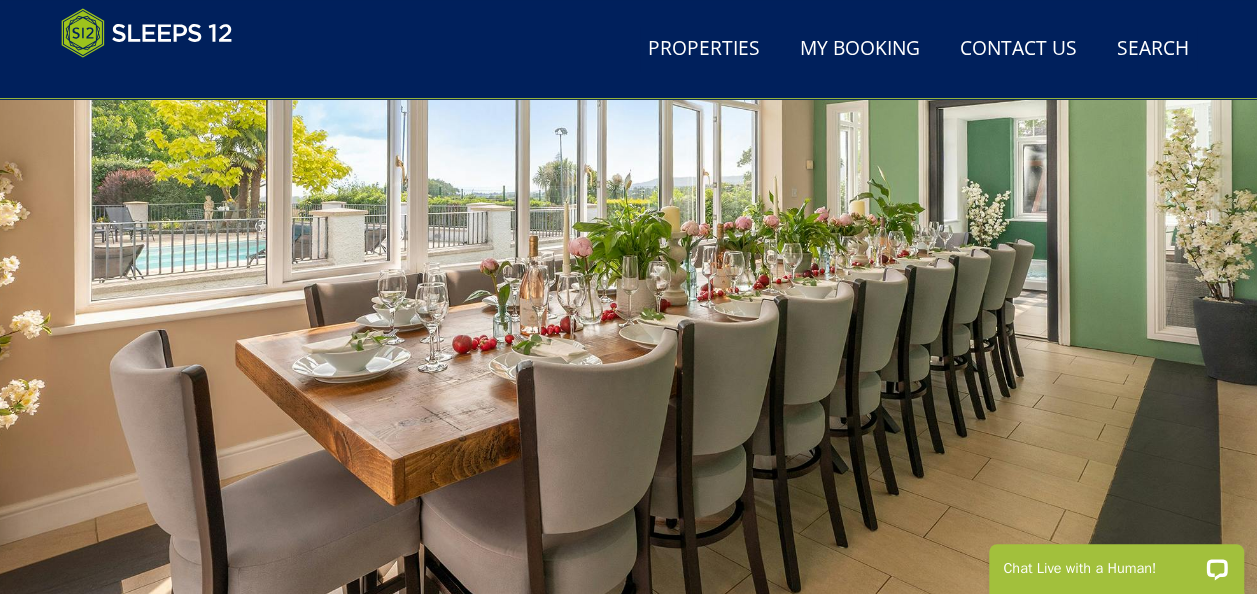 click at bounding box center [628, 307] 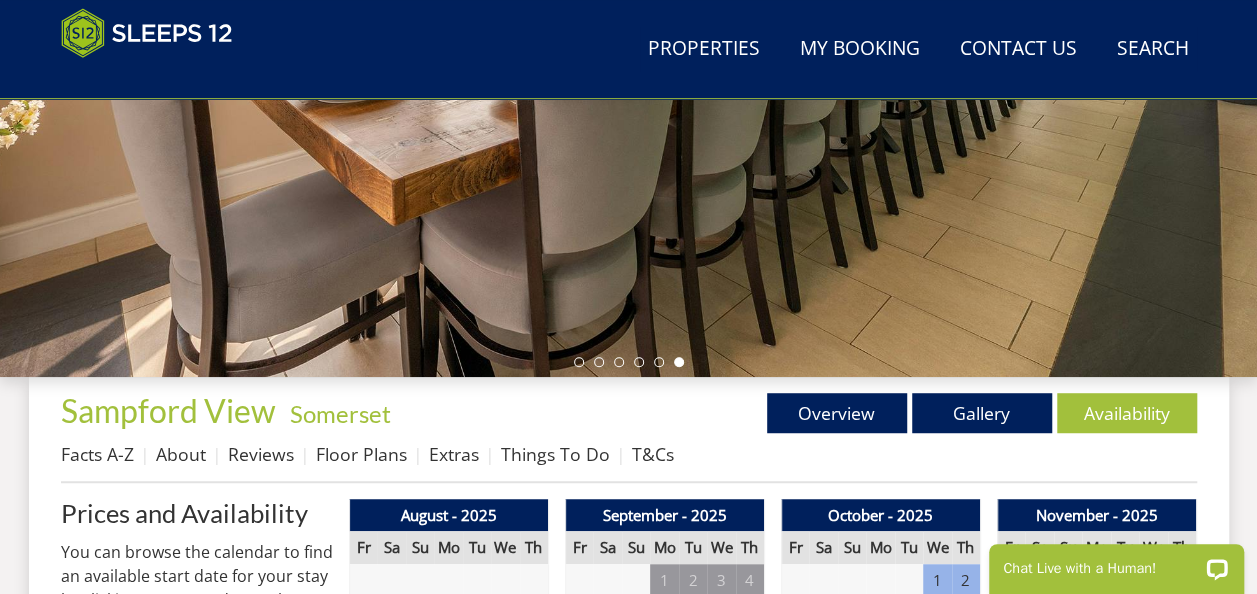 scroll, scrollTop: 479, scrollLeft: 0, axis: vertical 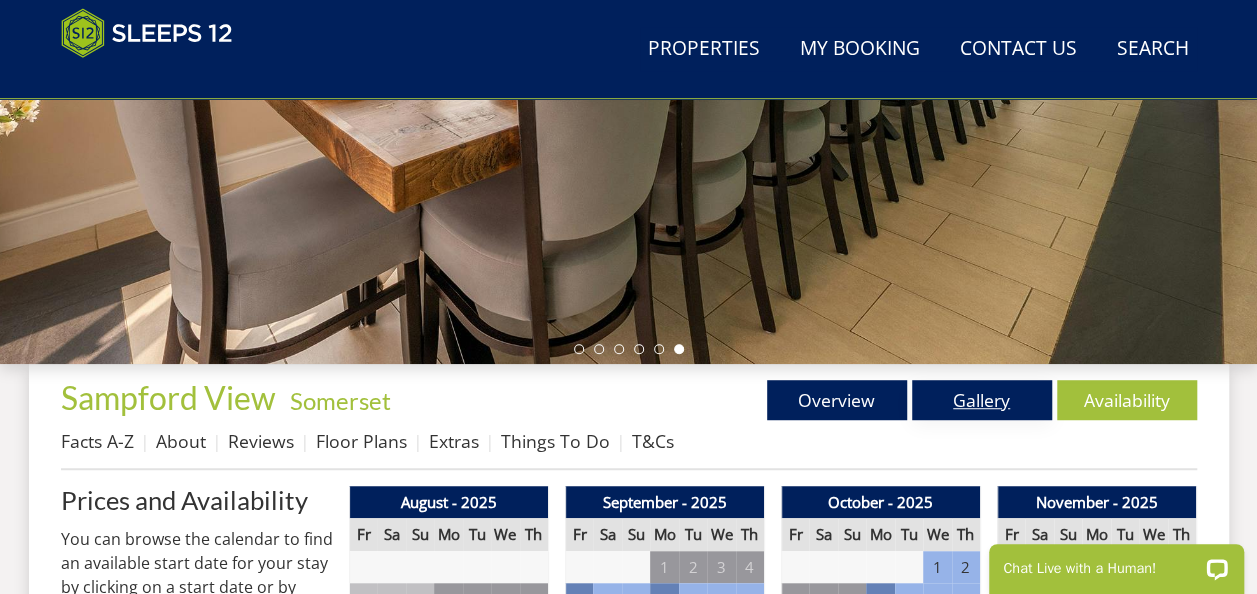 click on "Gallery" at bounding box center (982, 400) 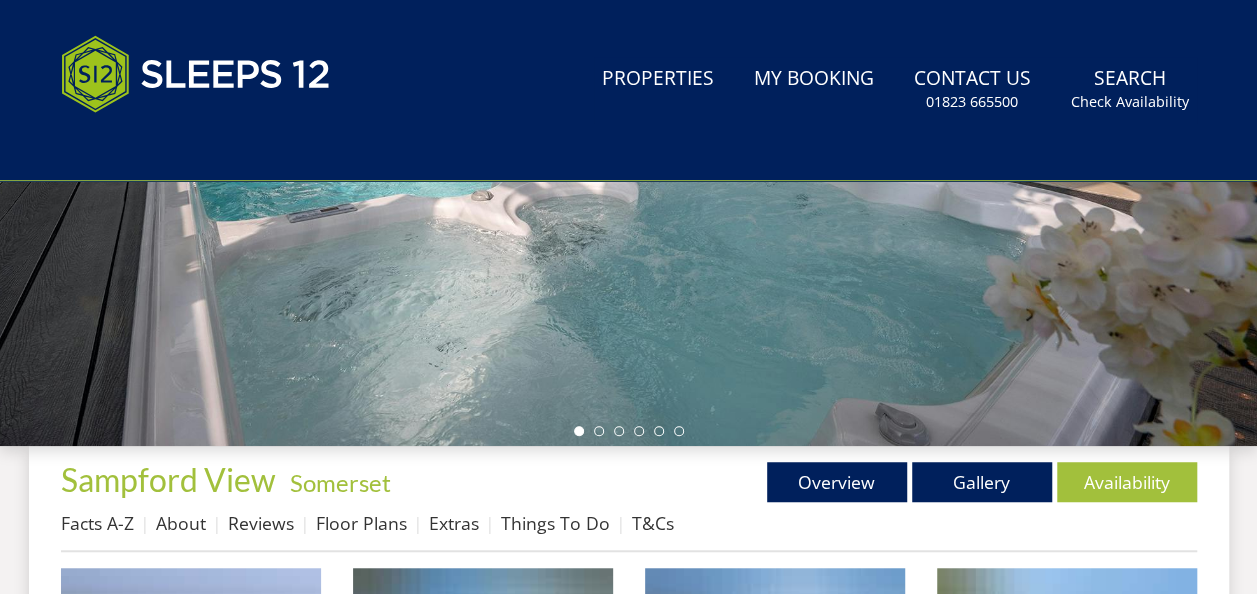 scroll, scrollTop: 0, scrollLeft: 0, axis: both 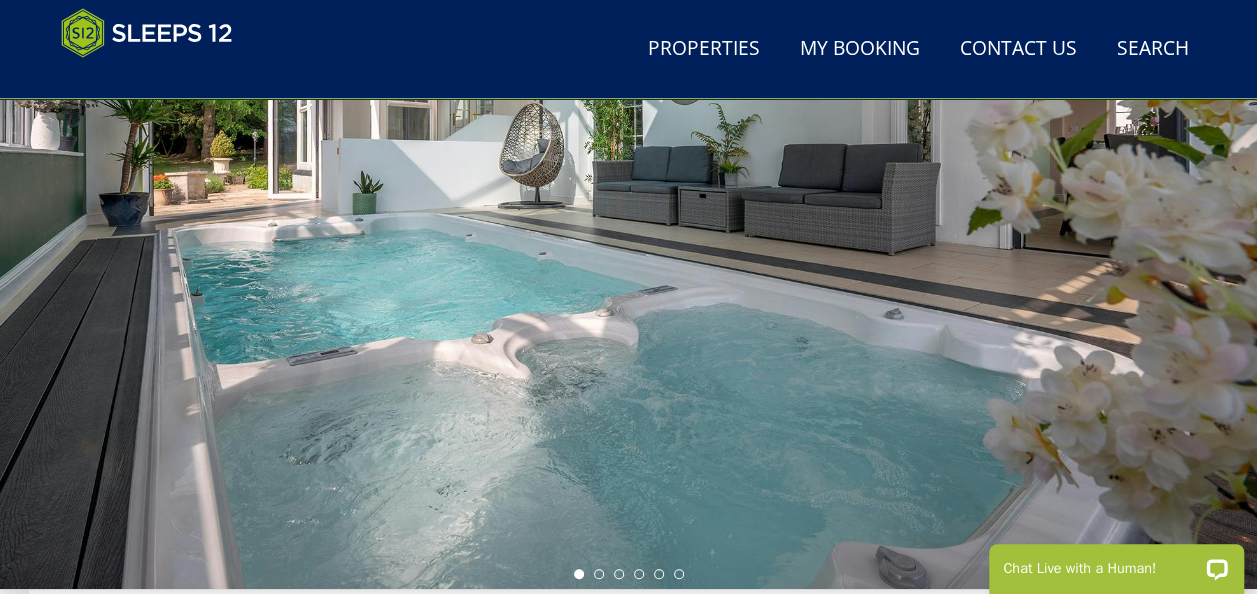 click at bounding box center [628, 239] 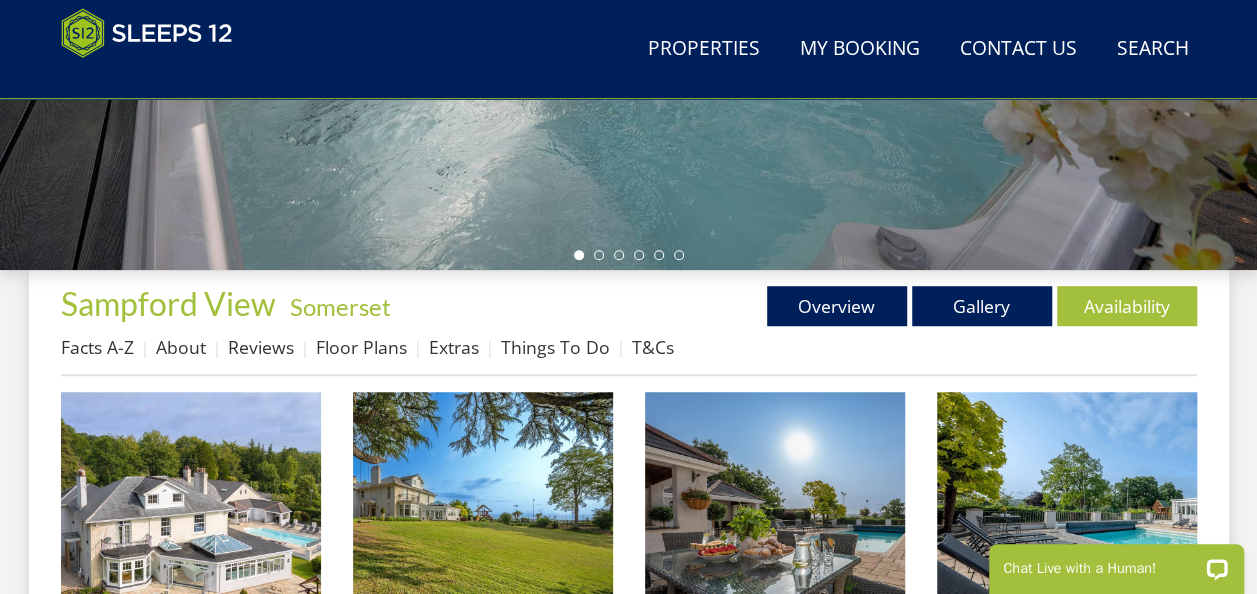 scroll, scrollTop: 600, scrollLeft: 0, axis: vertical 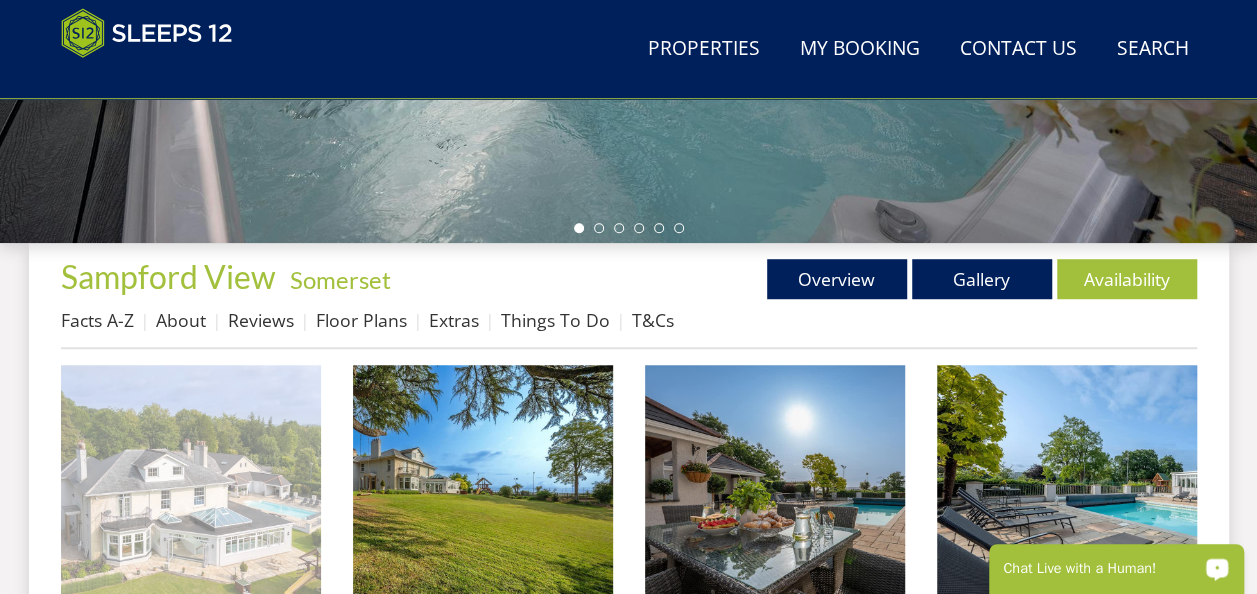 click at bounding box center [191, 495] 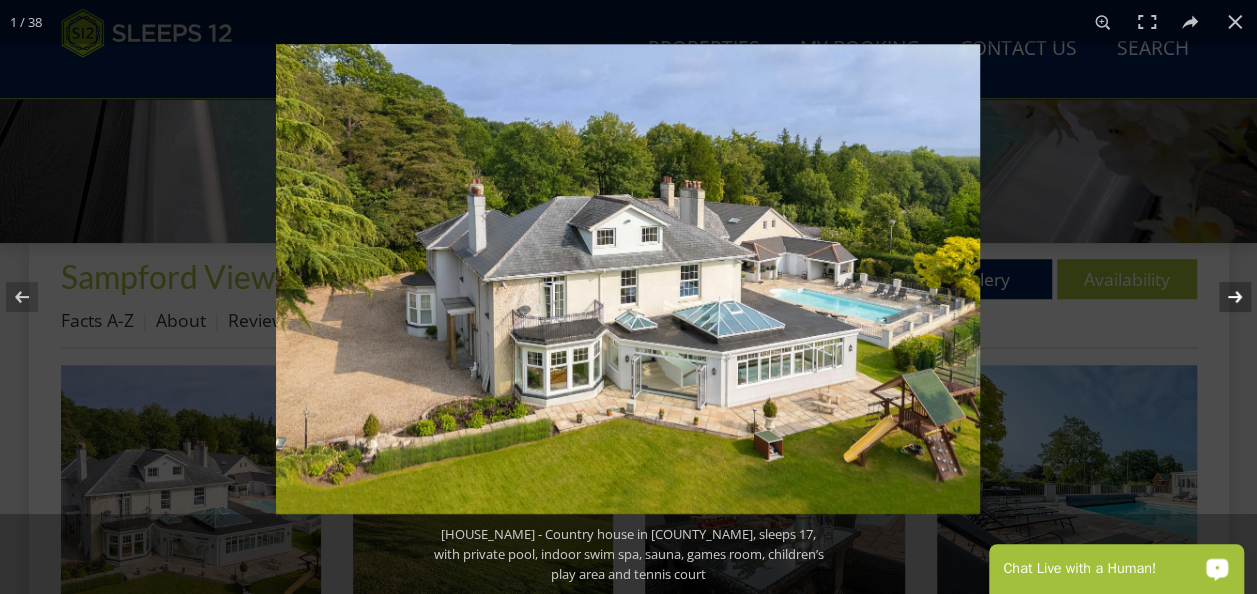 click at bounding box center [1222, 297] 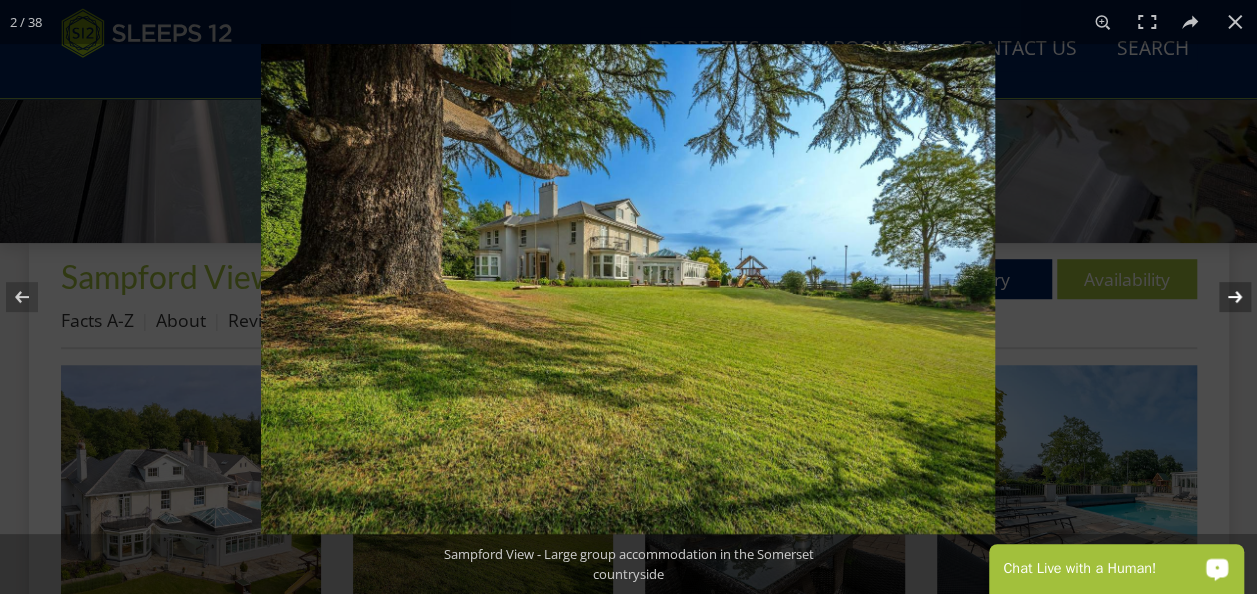 click at bounding box center [1222, 297] 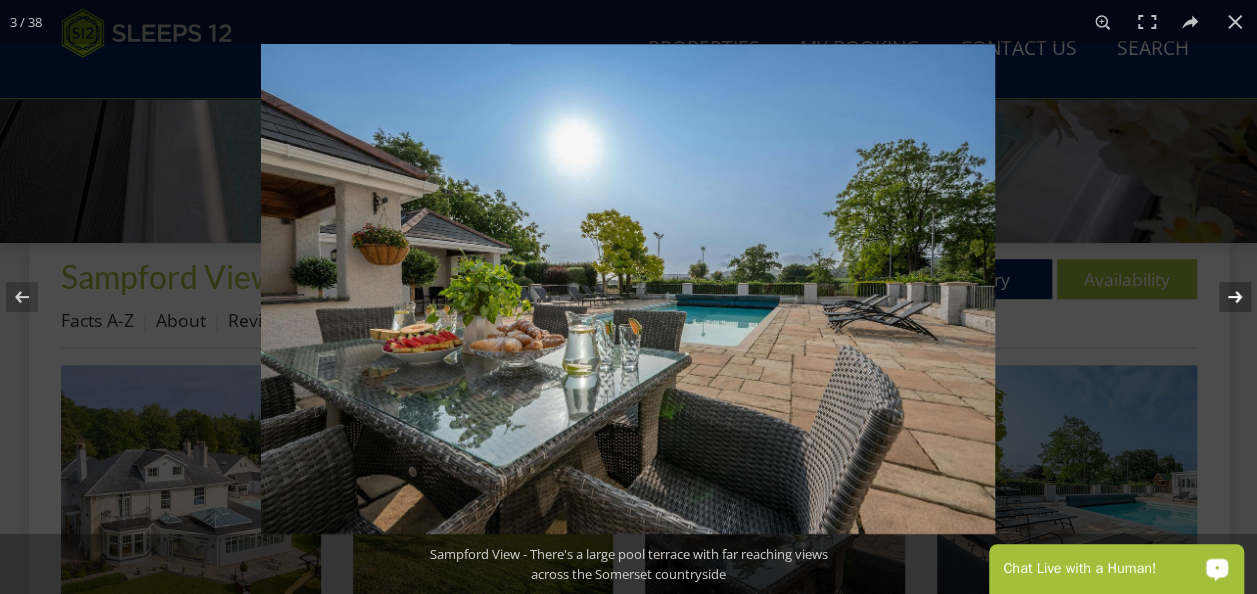 click at bounding box center [1222, 297] 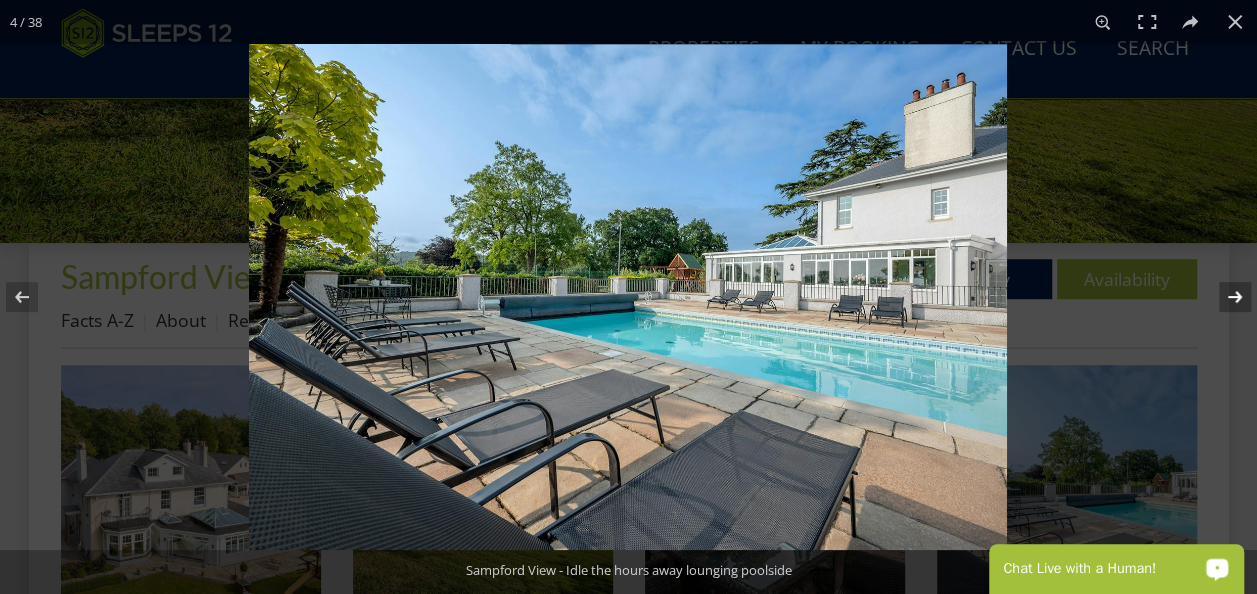 click at bounding box center (1222, 297) 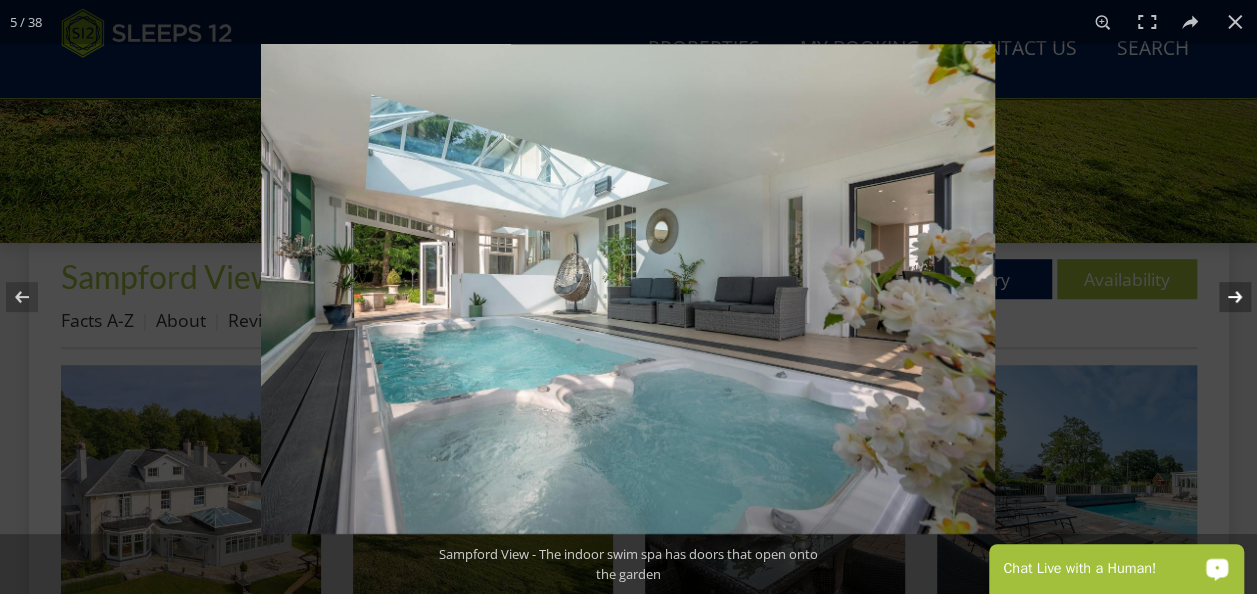 click at bounding box center [1222, 297] 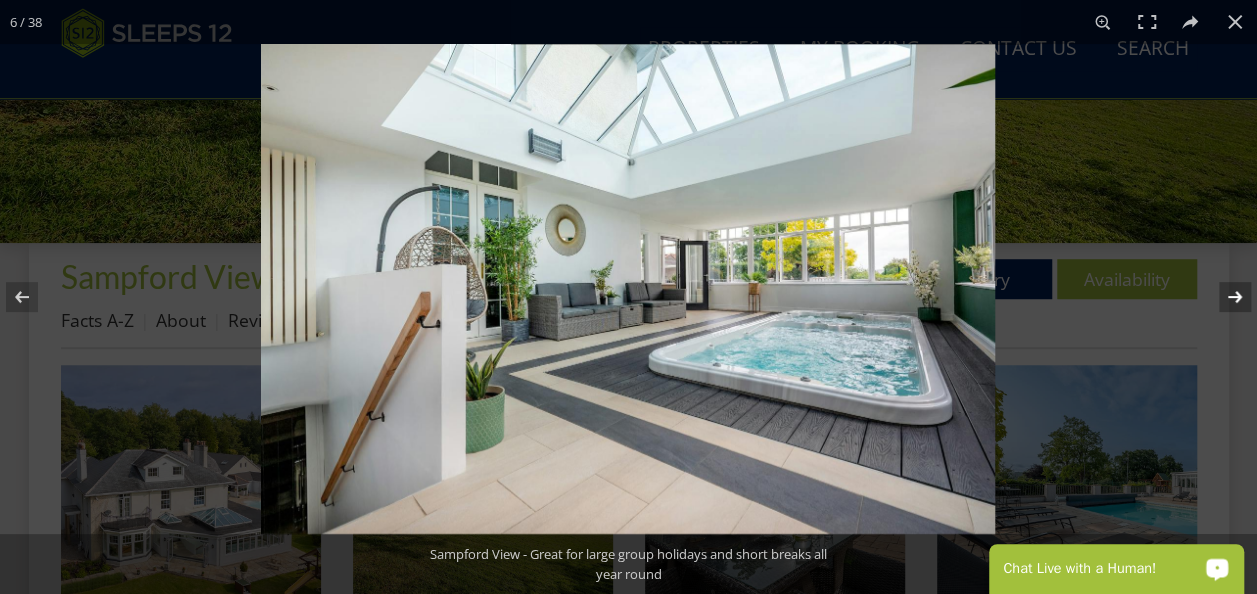 click at bounding box center (1222, 297) 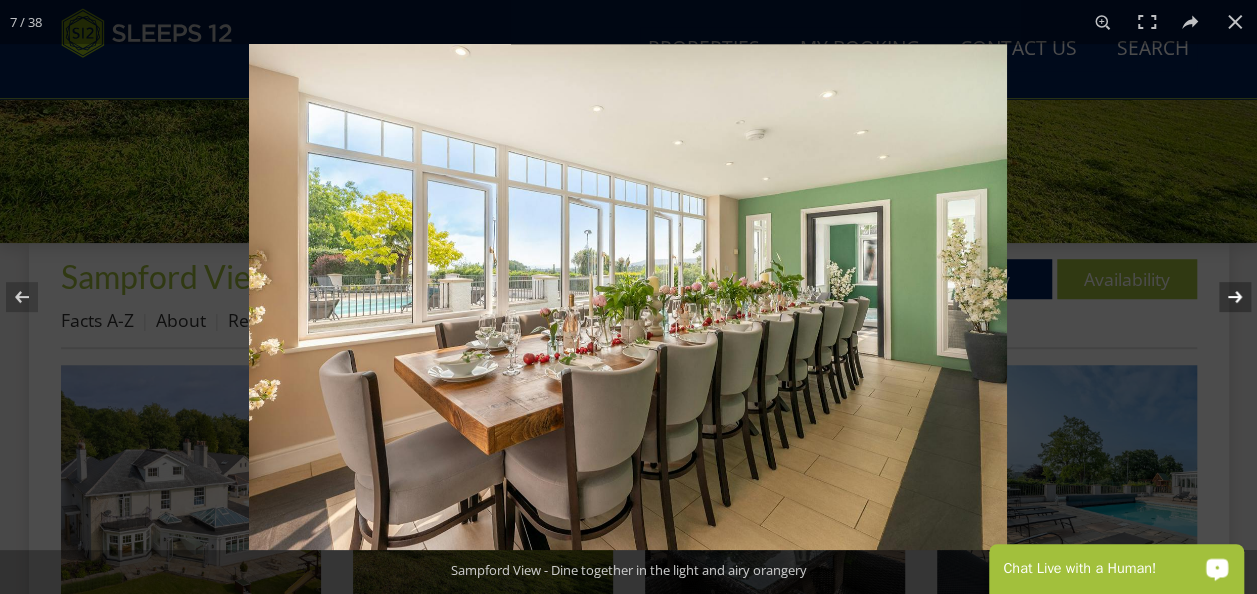click at bounding box center (1222, 297) 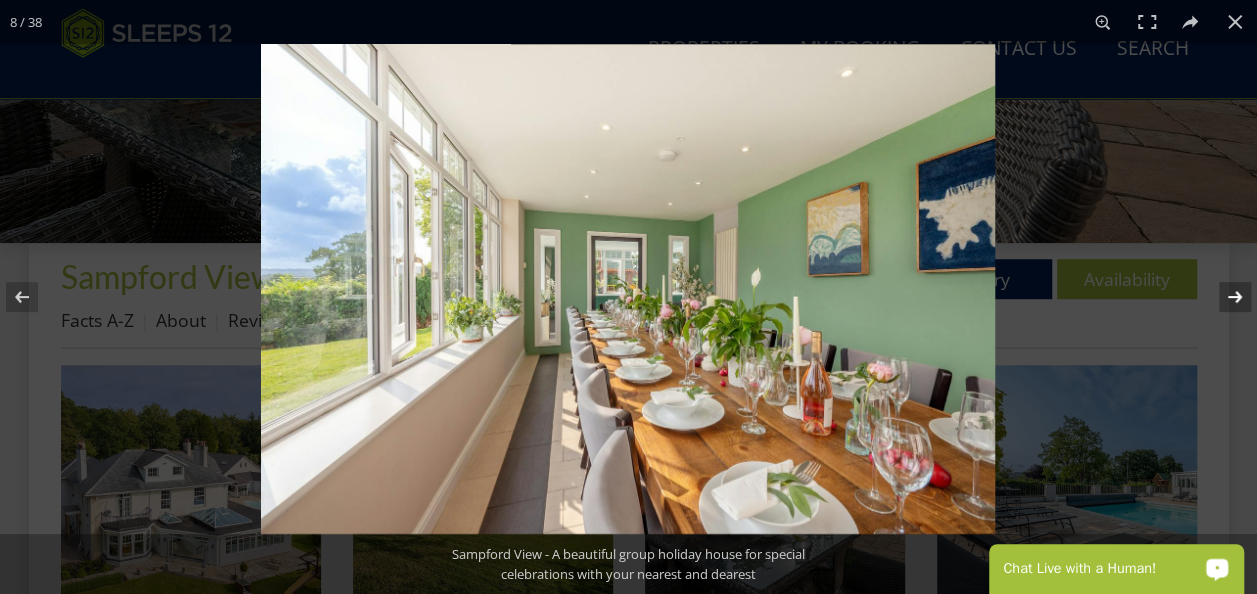 click at bounding box center (1222, 297) 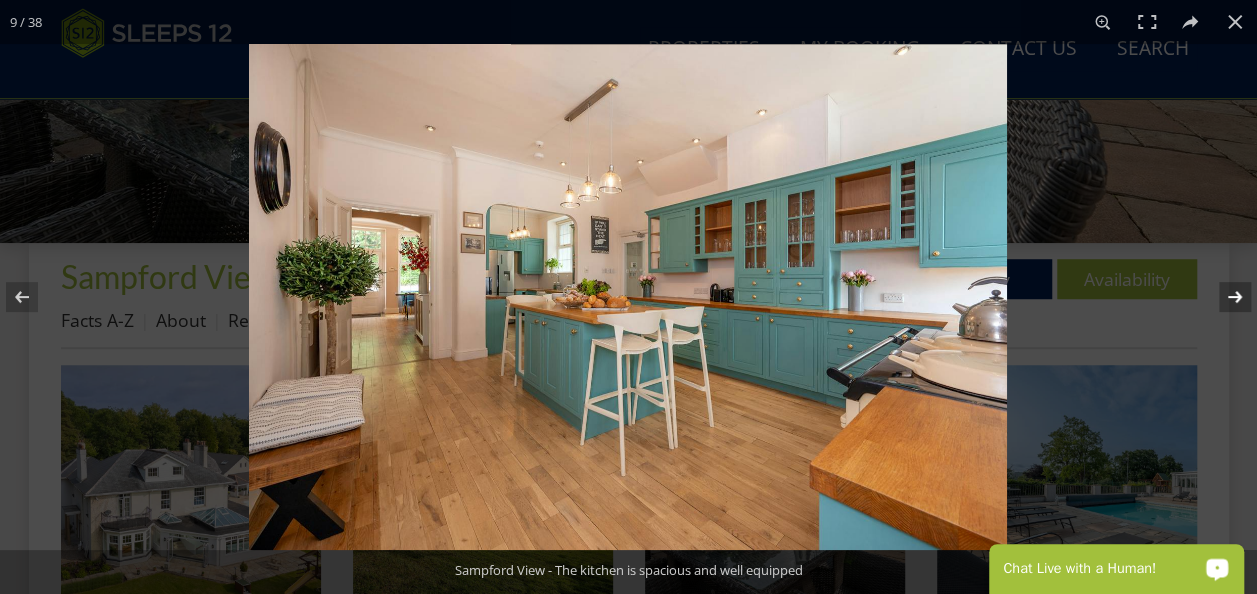 click at bounding box center [1222, 297] 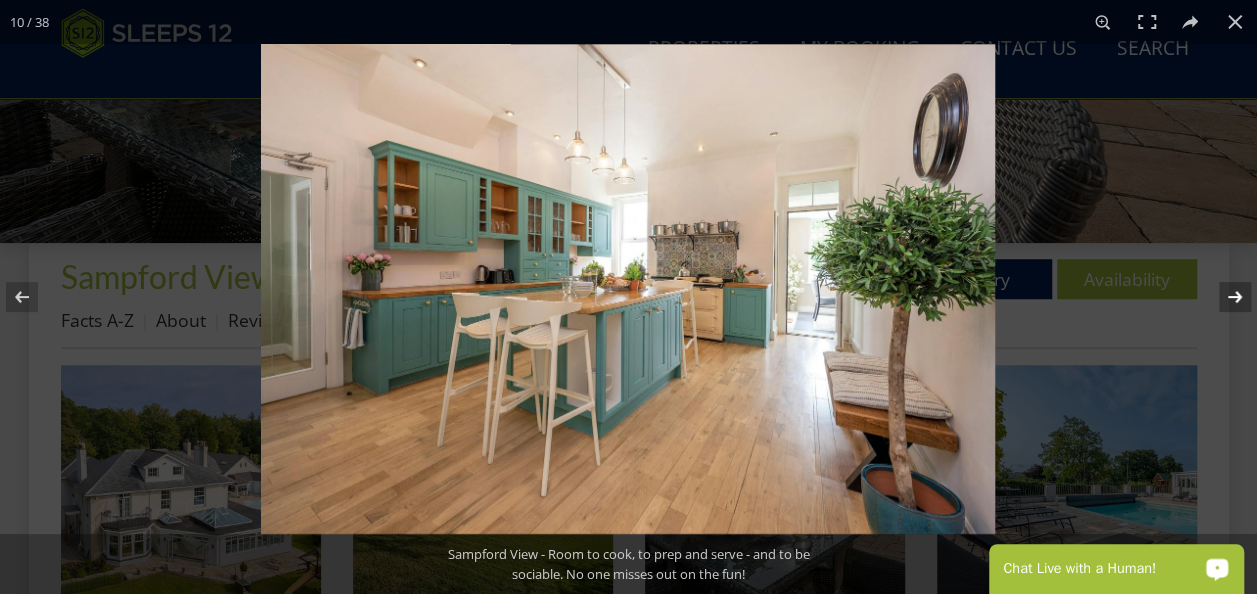 click at bounding box center [1222, 297] 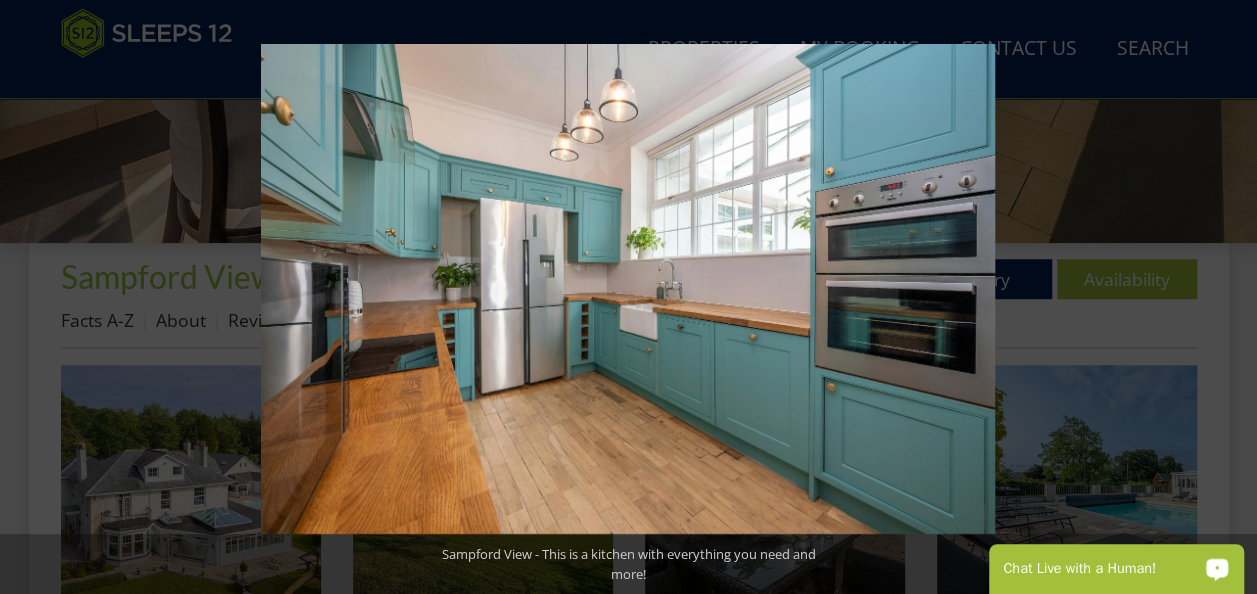 click at bounding box center (1222, 297) 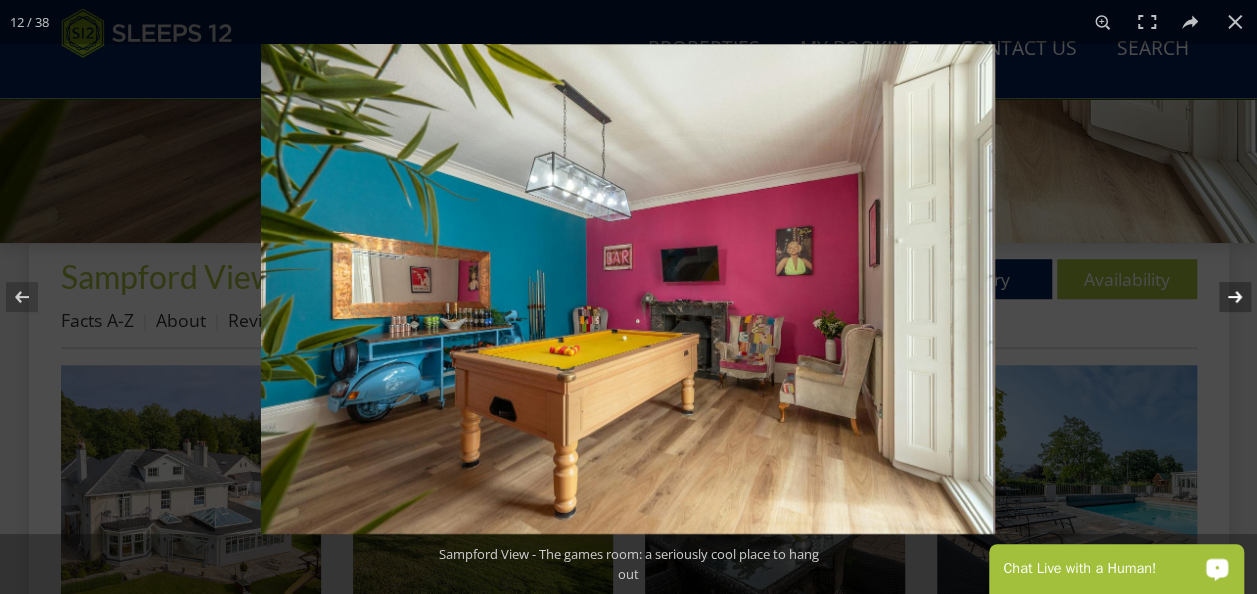 click at bounding box center (1222, 297) 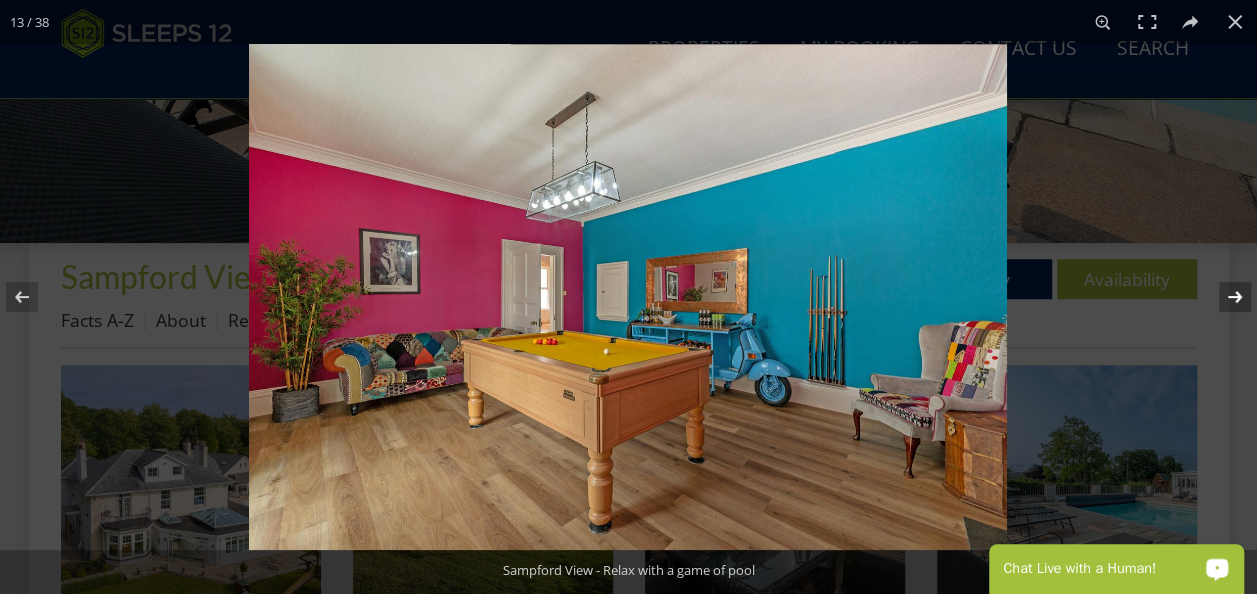 click at bounding box center (1222, 297) 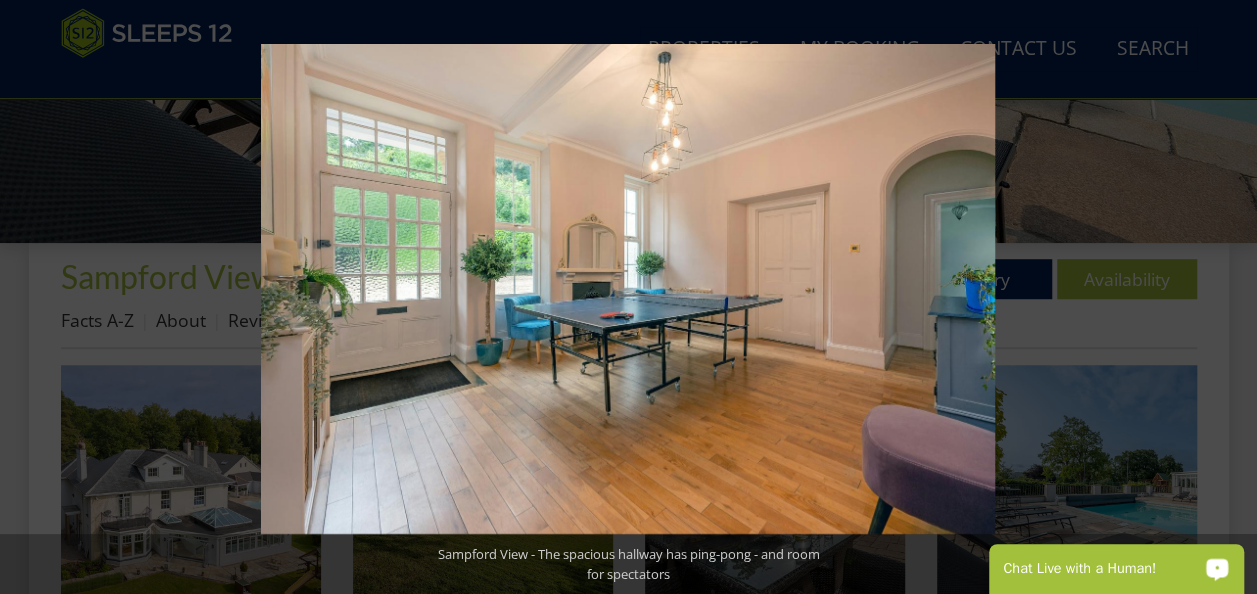 click at bounding box center [1222, 297] 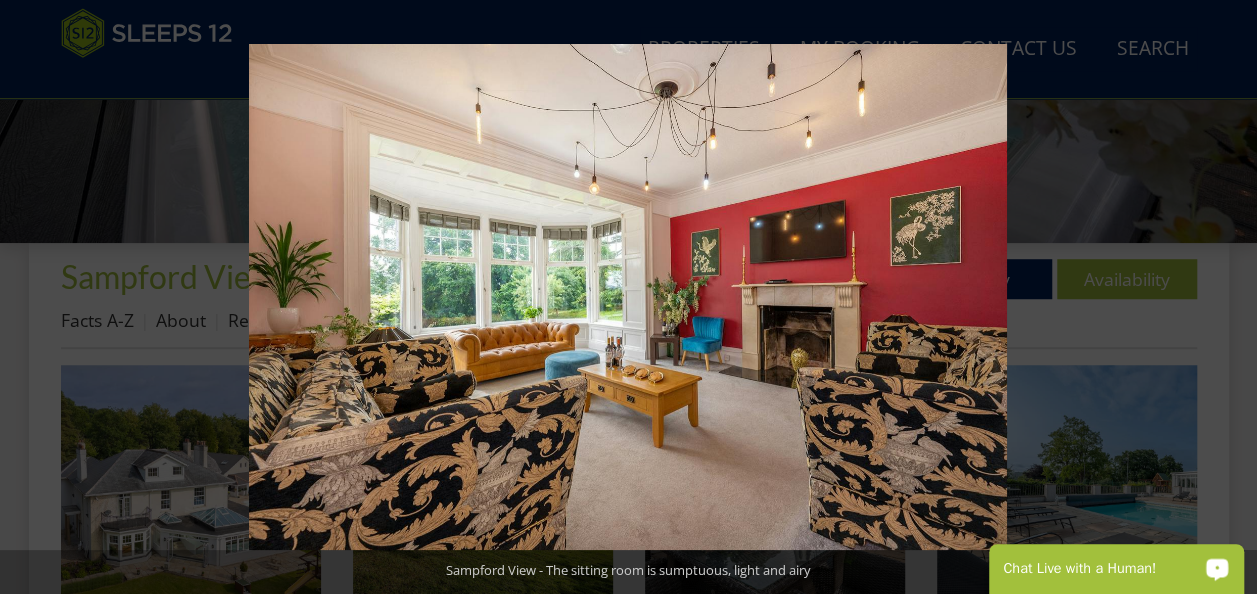 click at bounding box center (1222, 297) 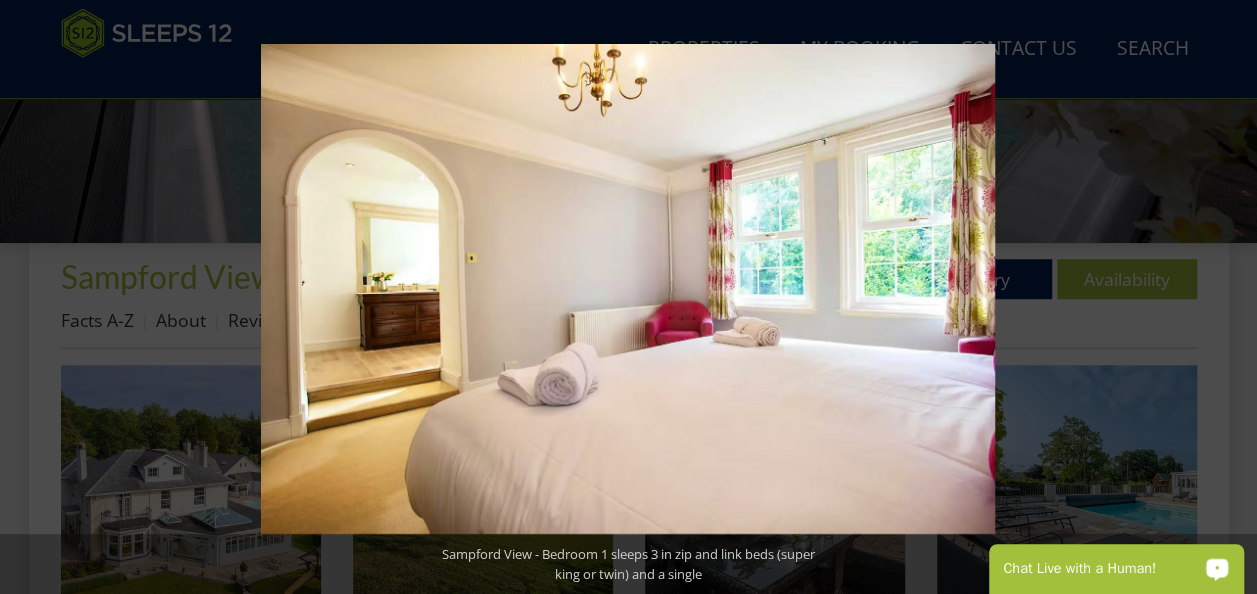 click at bounding box center (1222, 297) 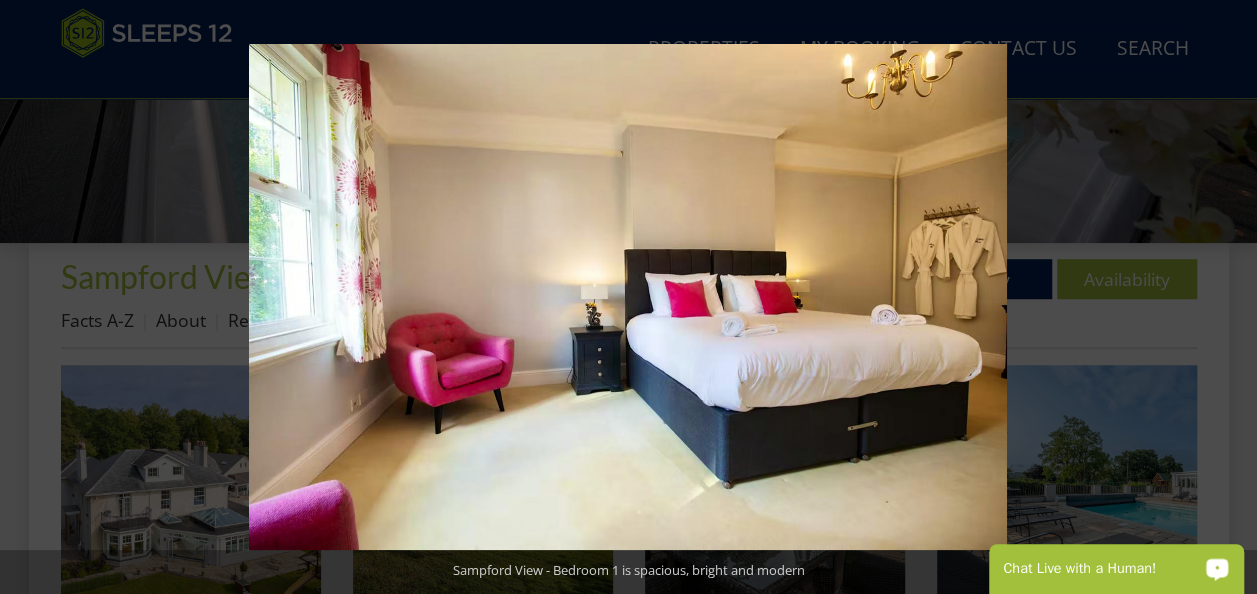 click at bounding box center (1222, 297) 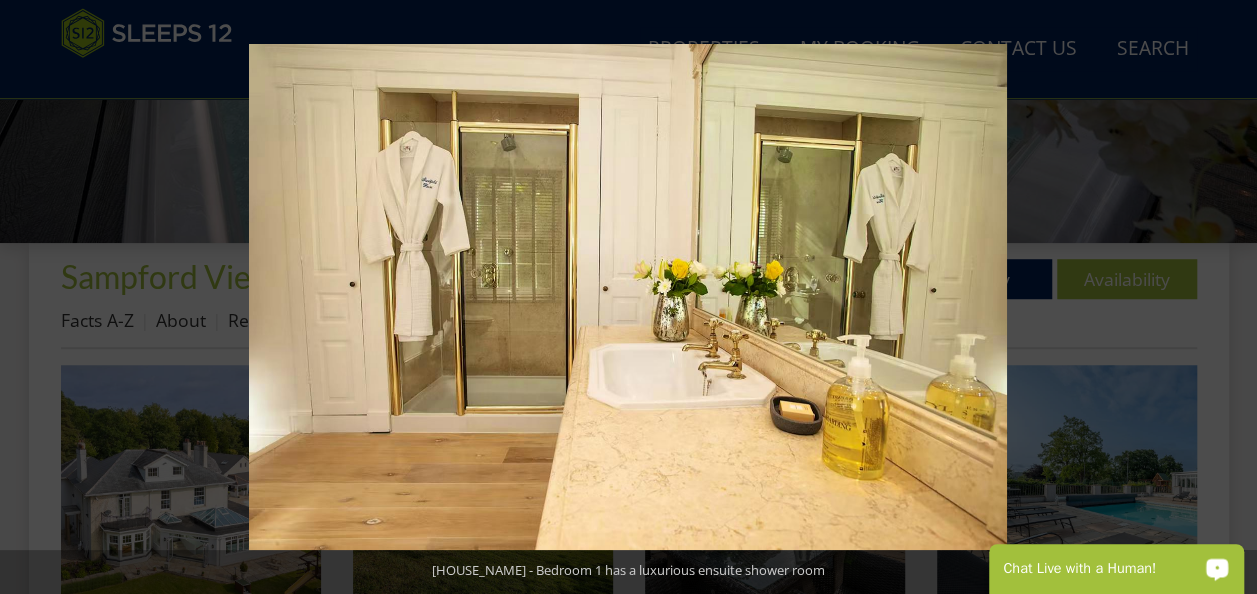 click at bounding box center (1222, 297) 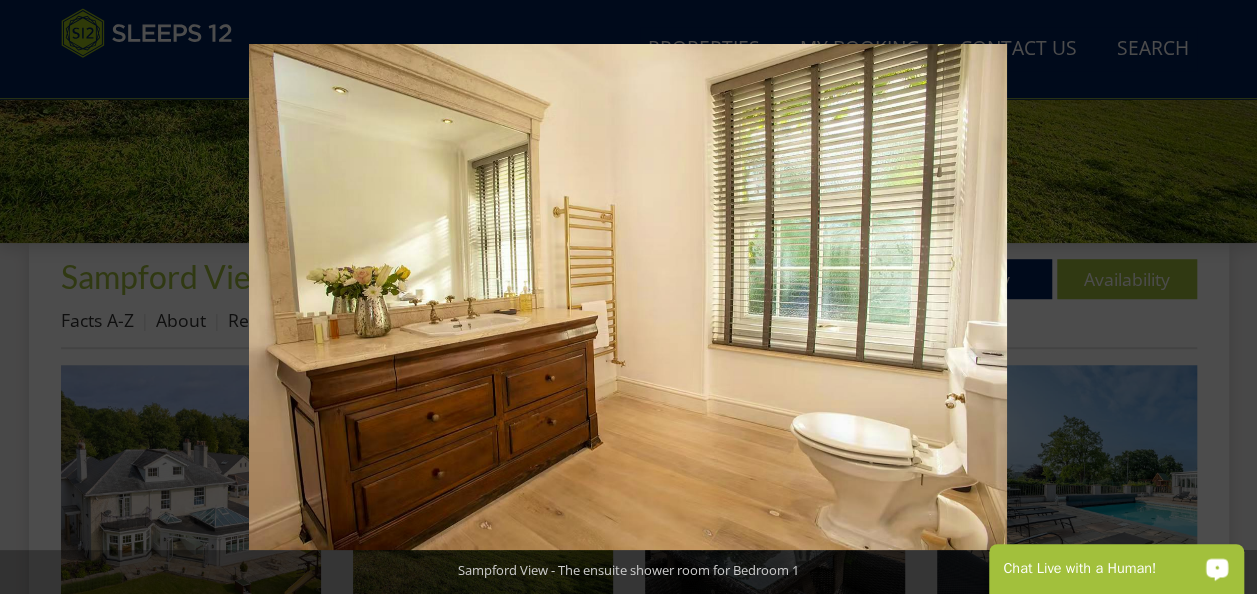 click at bounding box center [1222, 297] 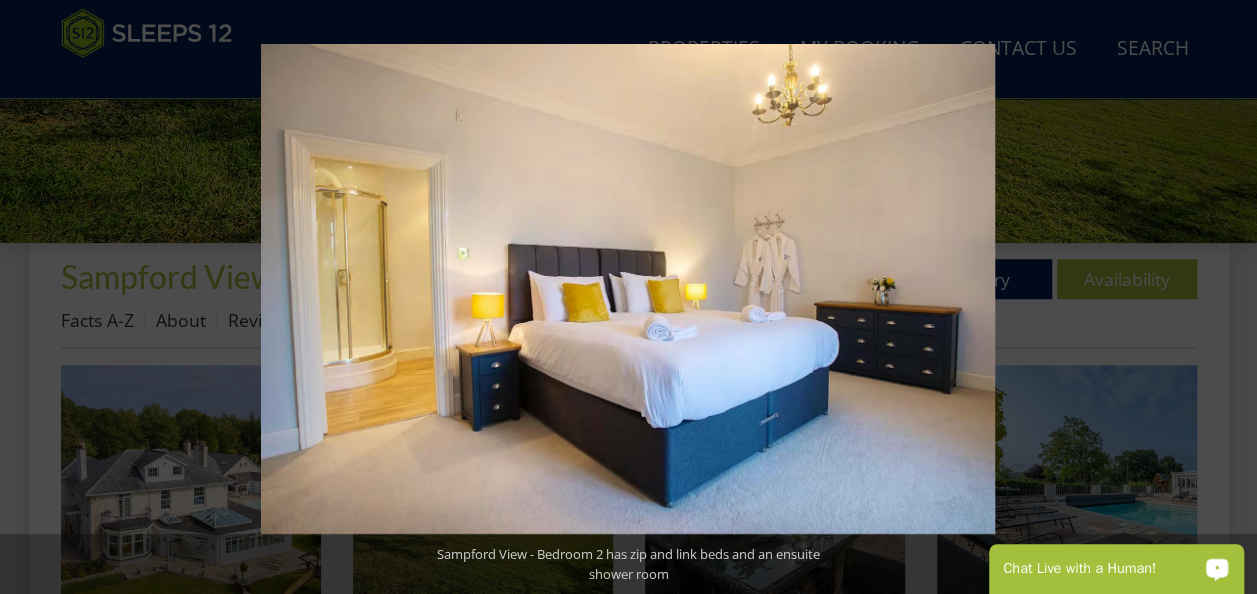 click at bounding box center [1222, 297] 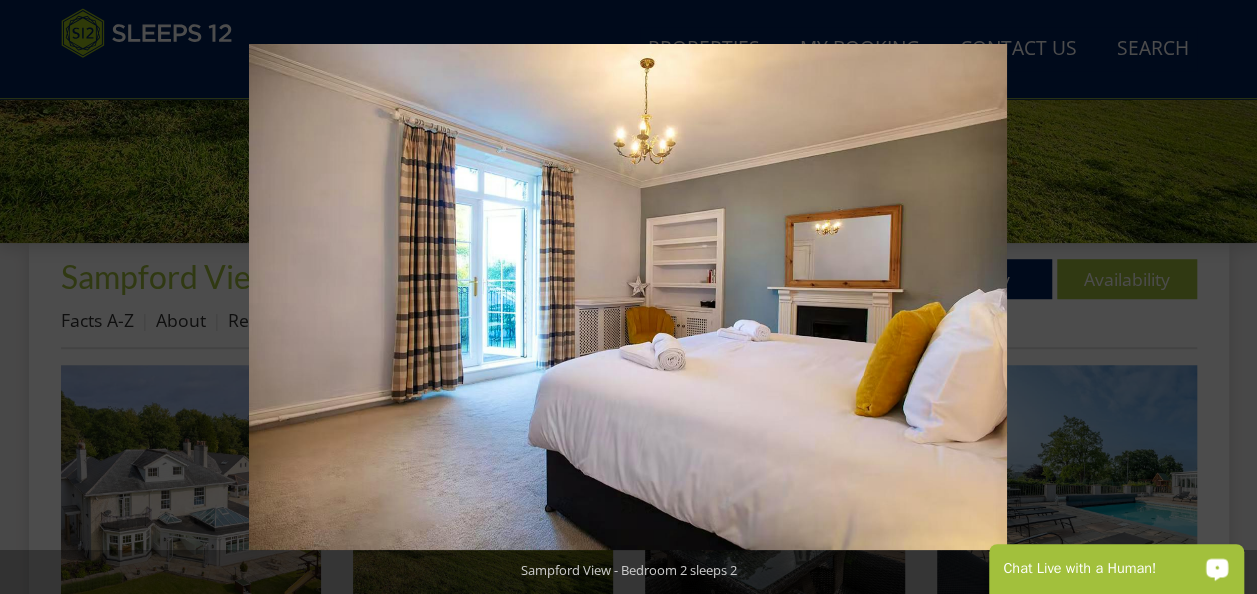 click at bounding box center (1222, 297) 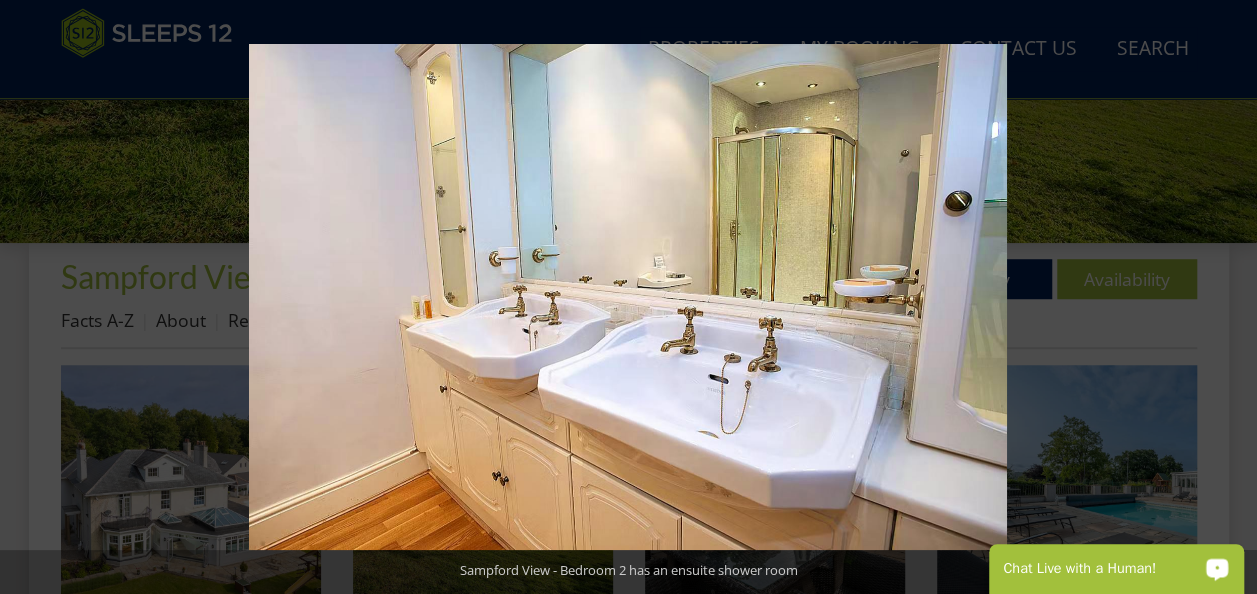 click at bounding box center (1222, 297) 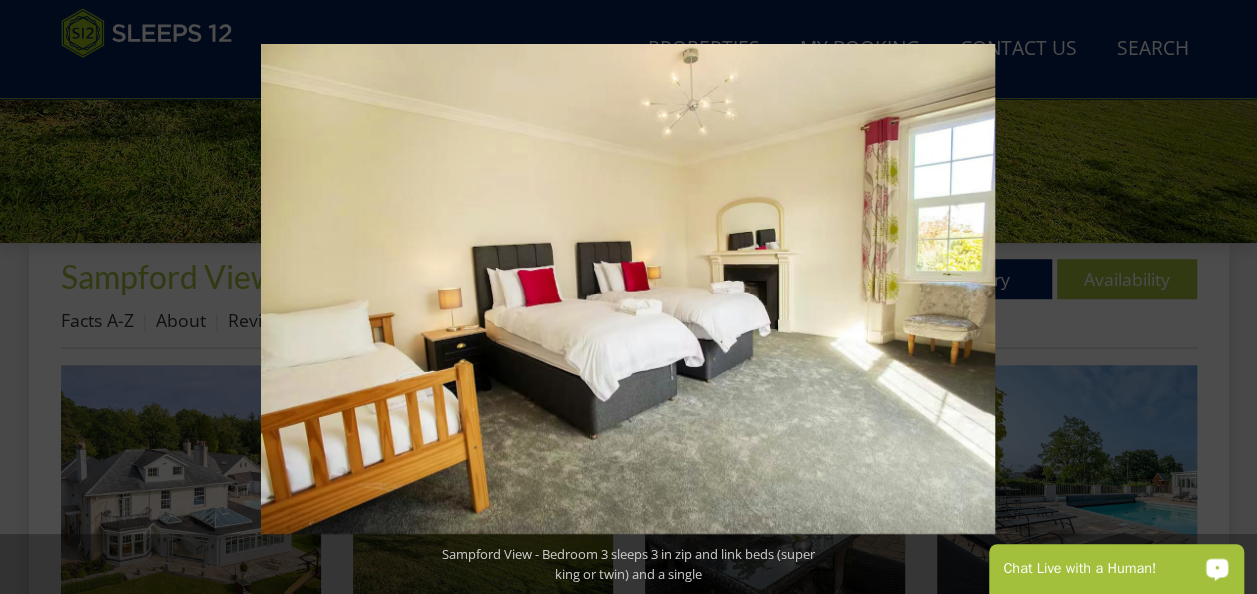 click at bounding box center [1222, 297] 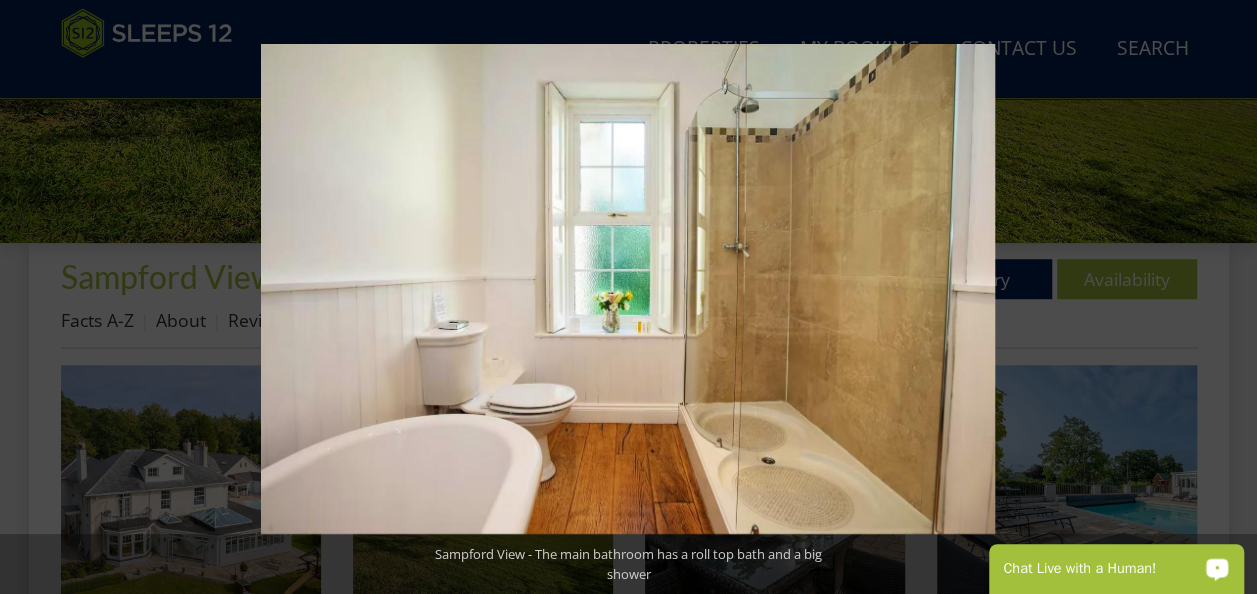 click at bounding box center [1222, 297] 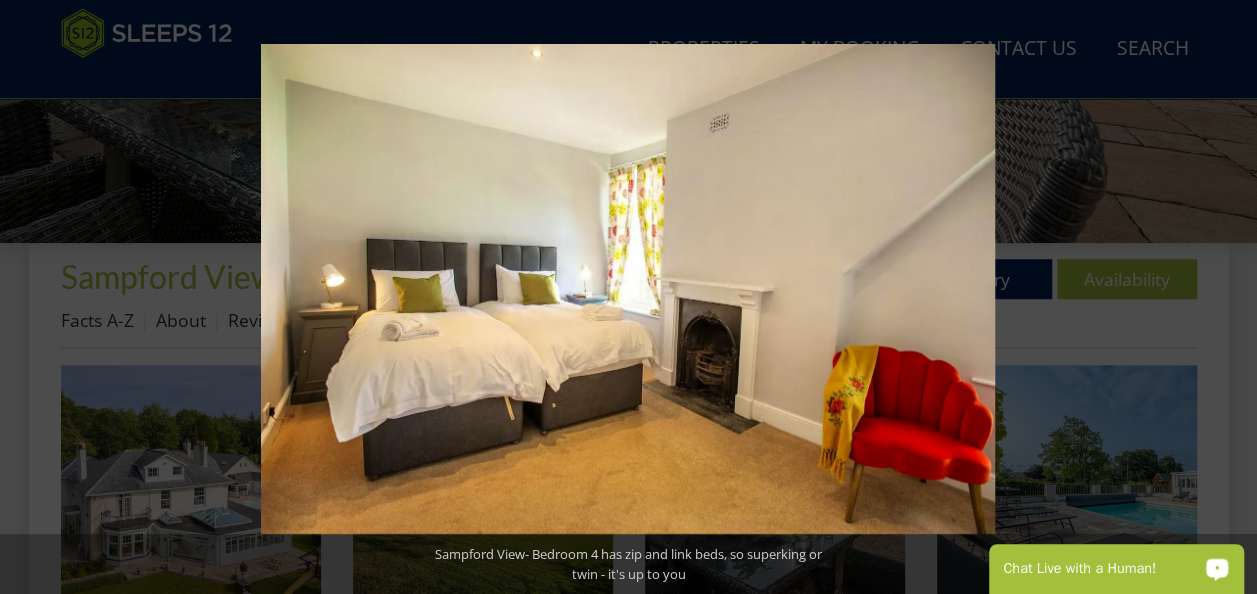 click at bounding box center [1222, 297] 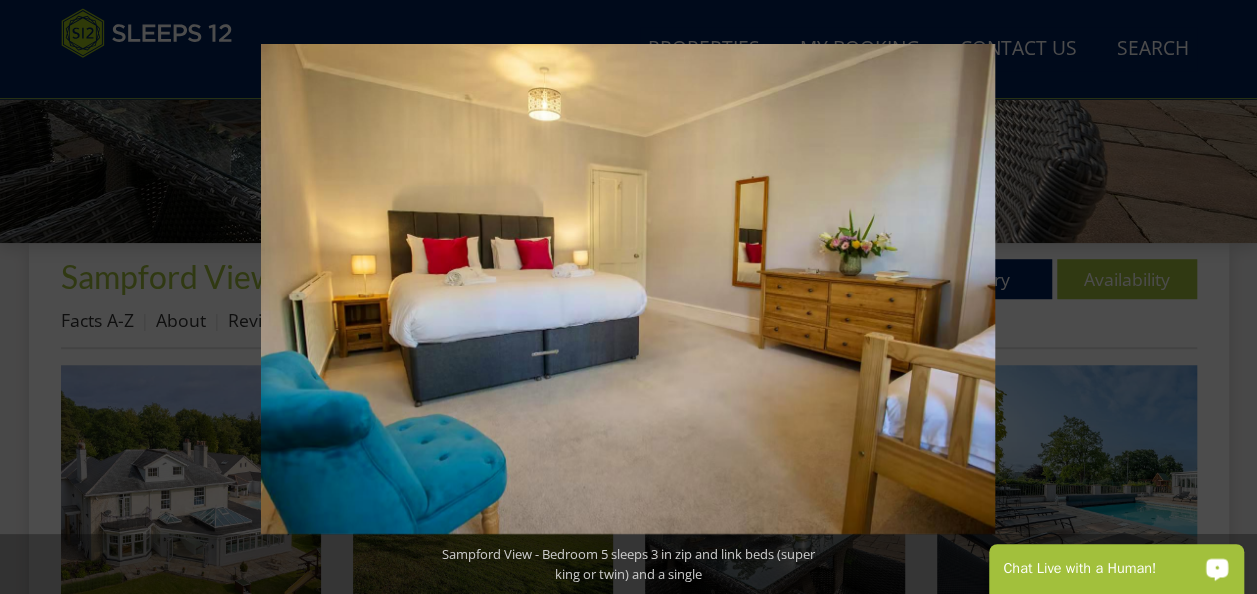 click at bounding box center [1222, 297] 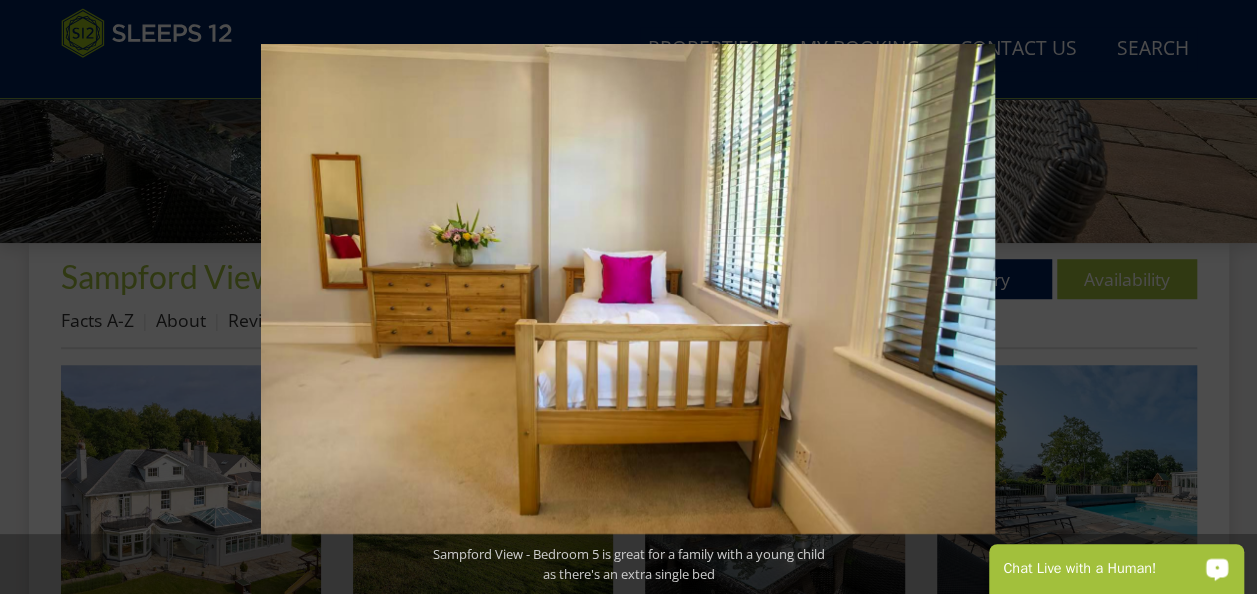 click at bounding box center (1222, 297) 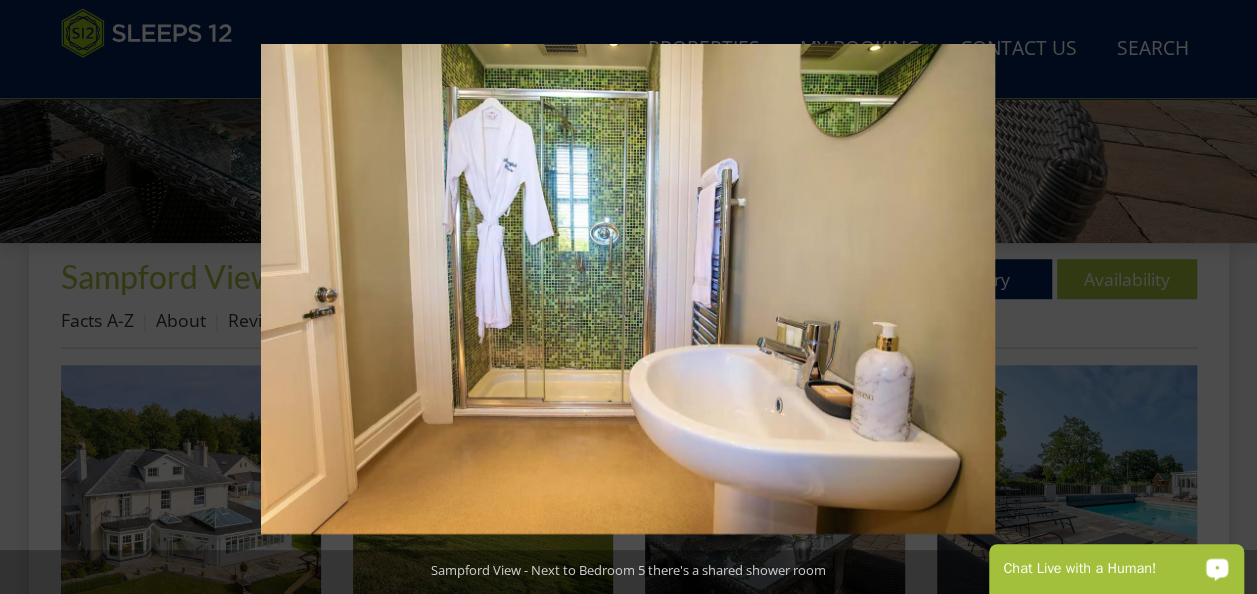 click at bounding box center (1222, 297) 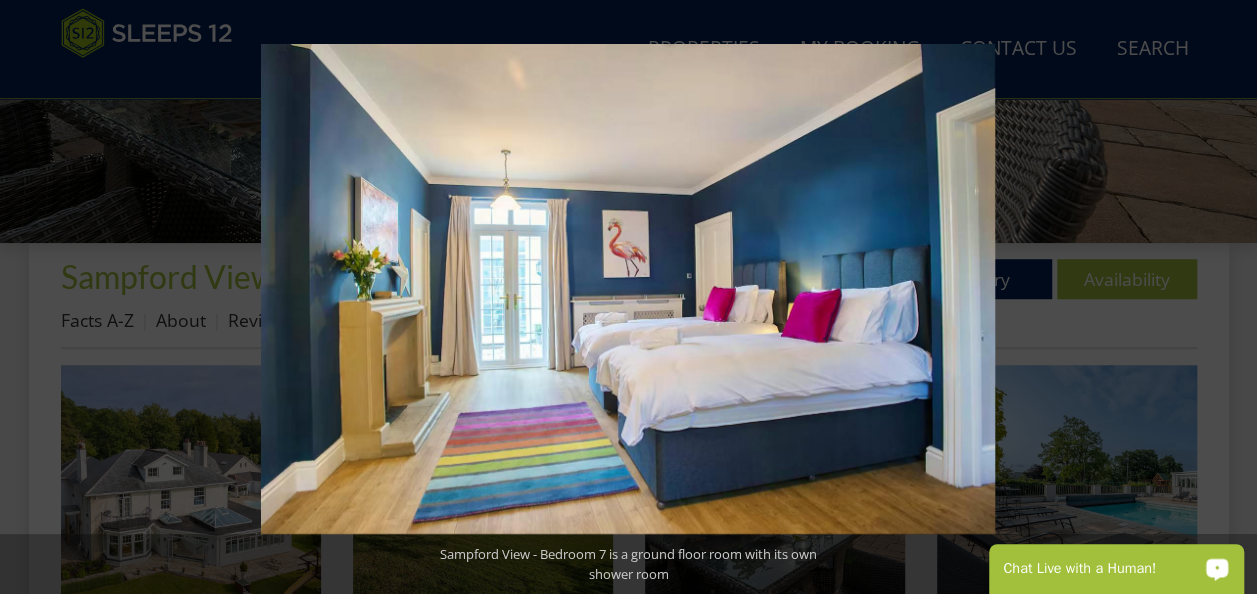 click at bounding box center (1222, 297) 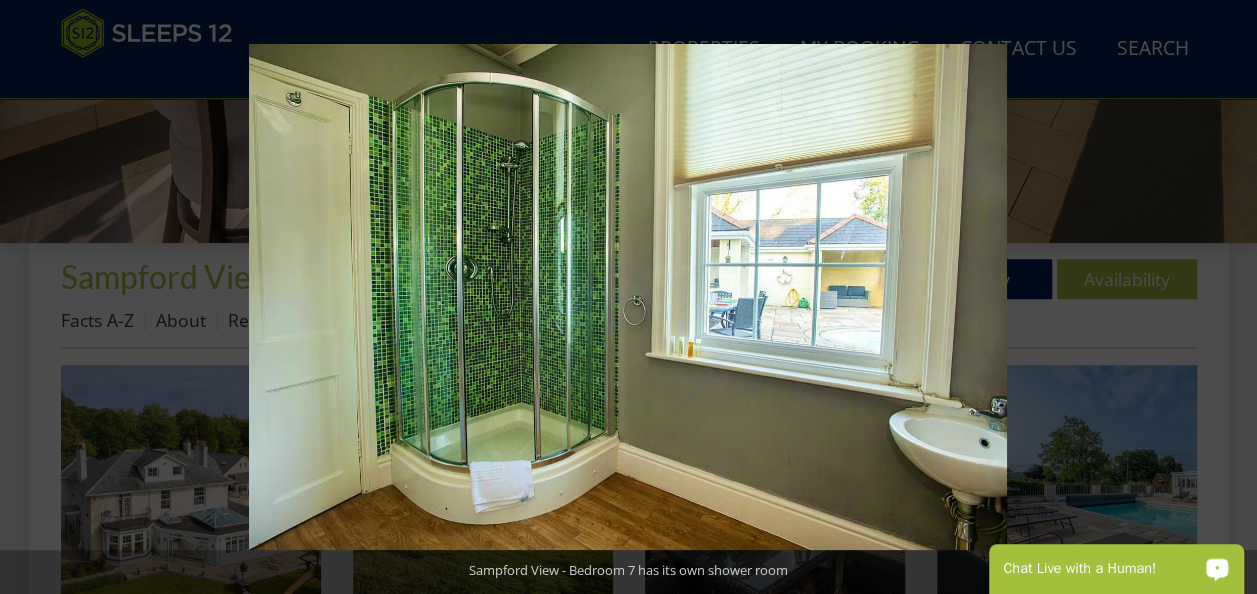 click at bounding box center [1222, 297] 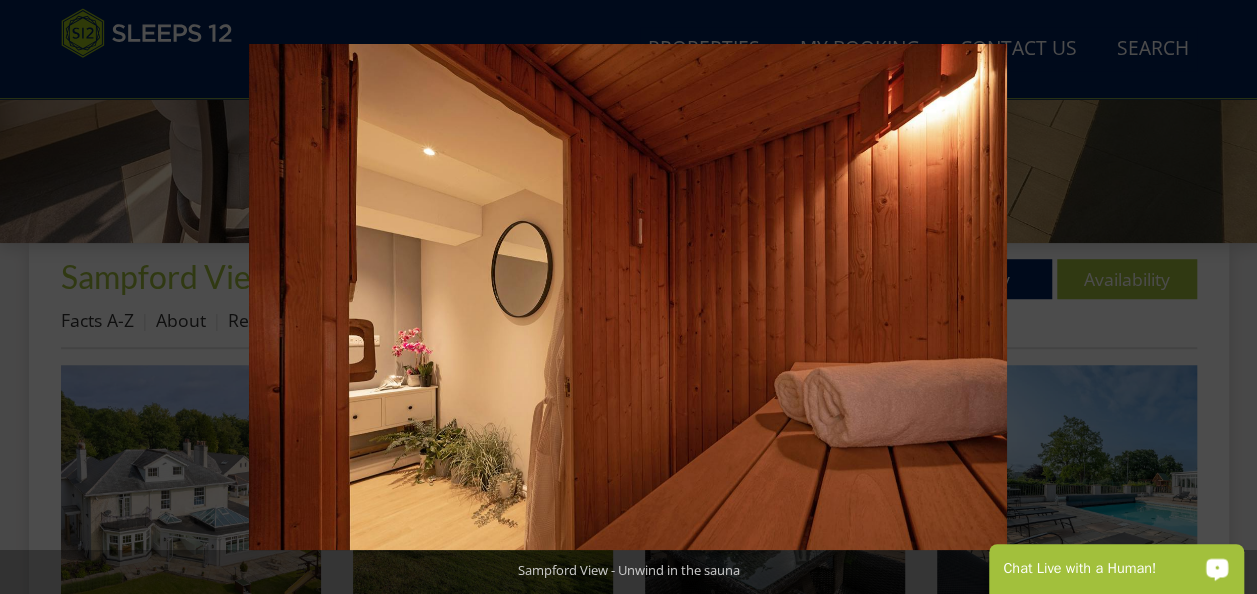 click at bounding box center (1222, 297) 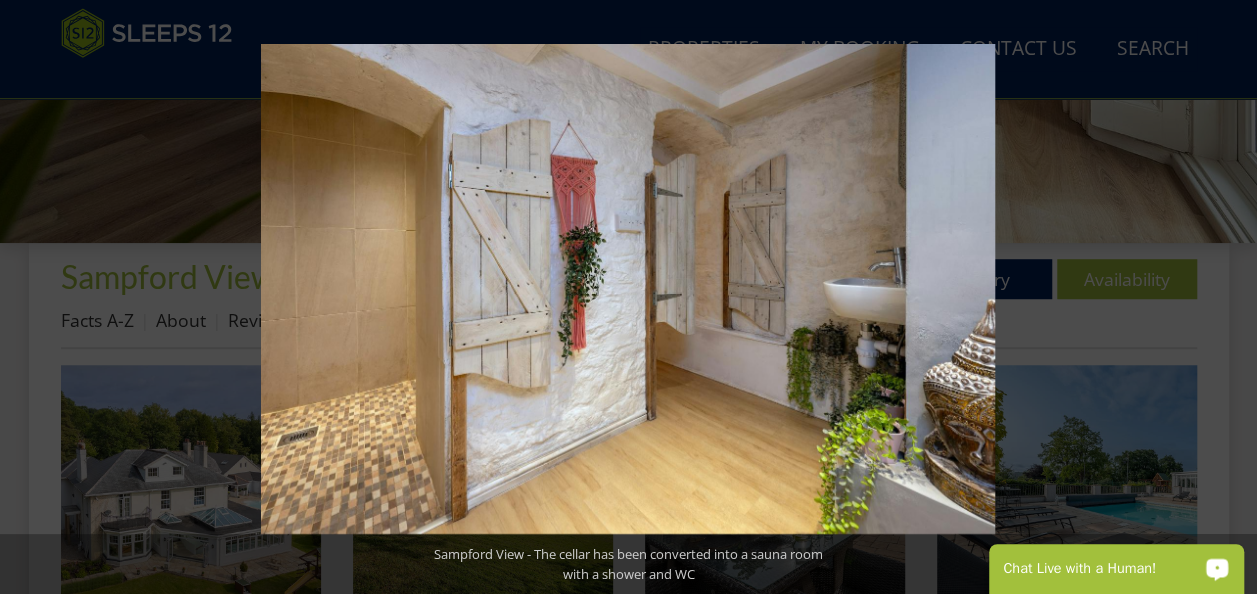 click at bounding box center (1222, 297) 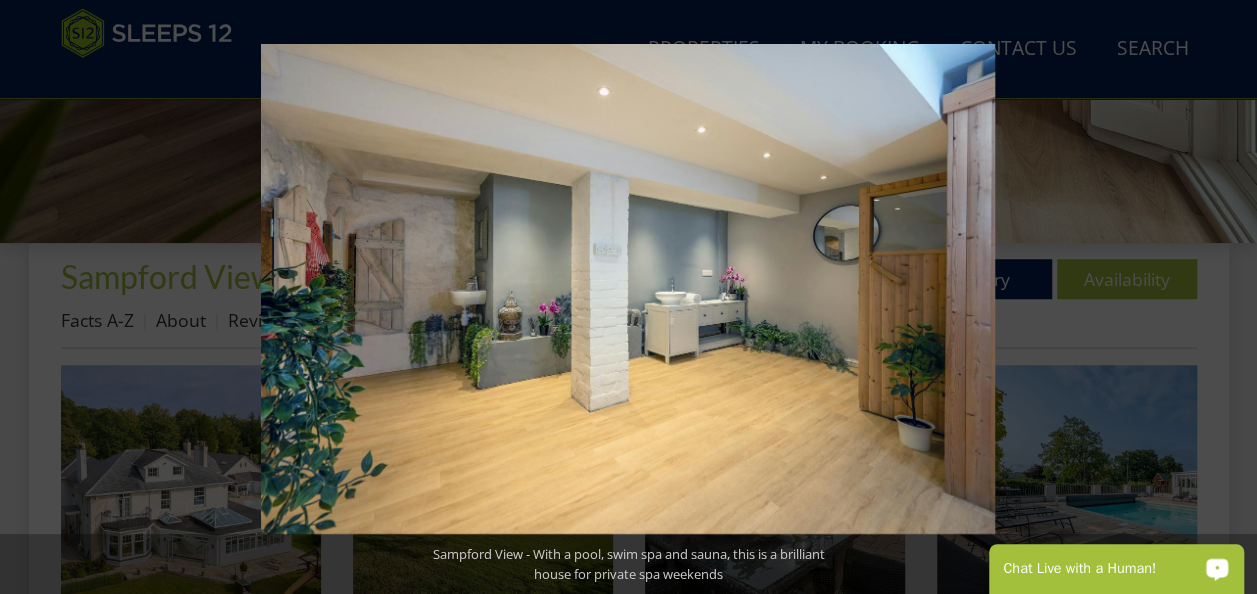 click at bounding box center (1222, 297) 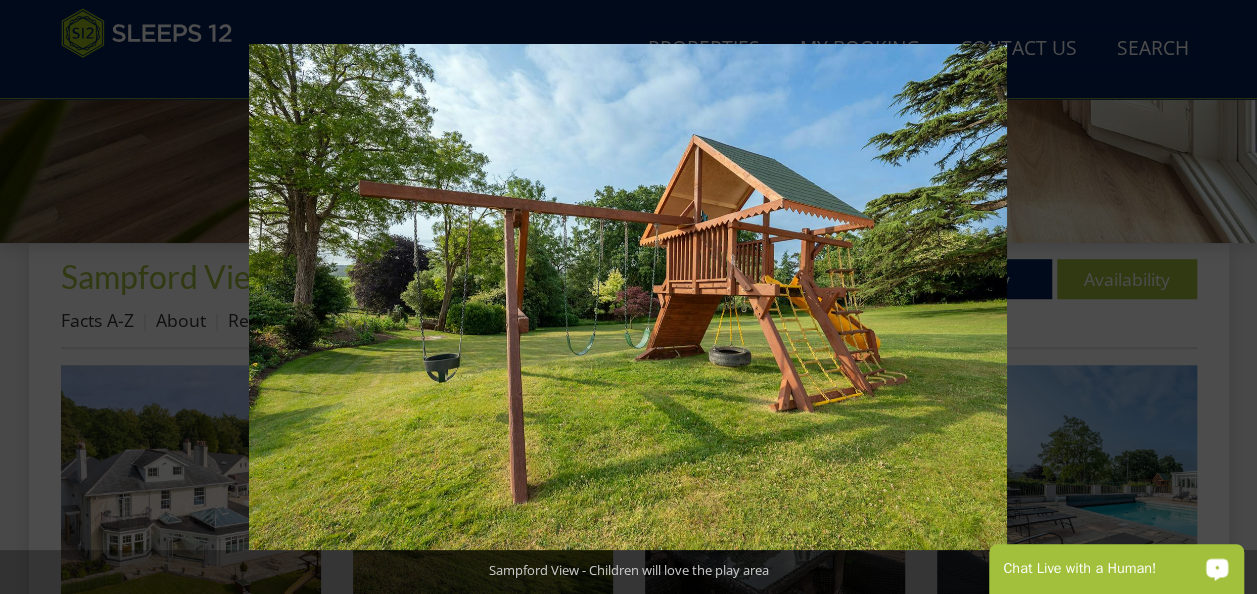click at bounding box center (1222, 297) 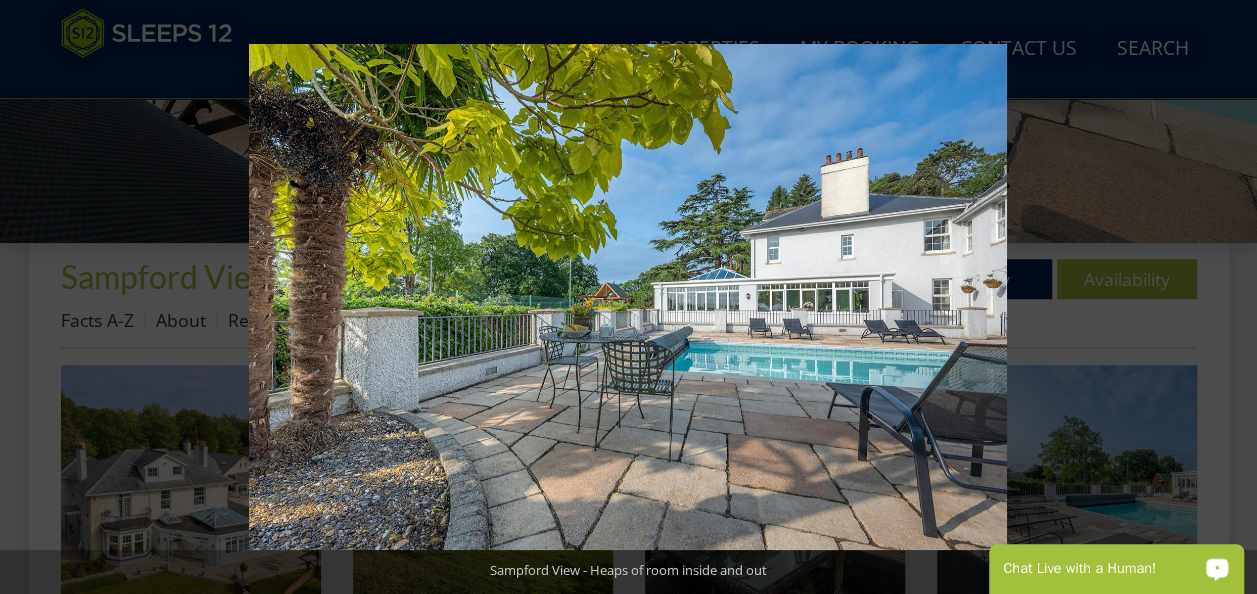 click at bounding box center (1222, 297) 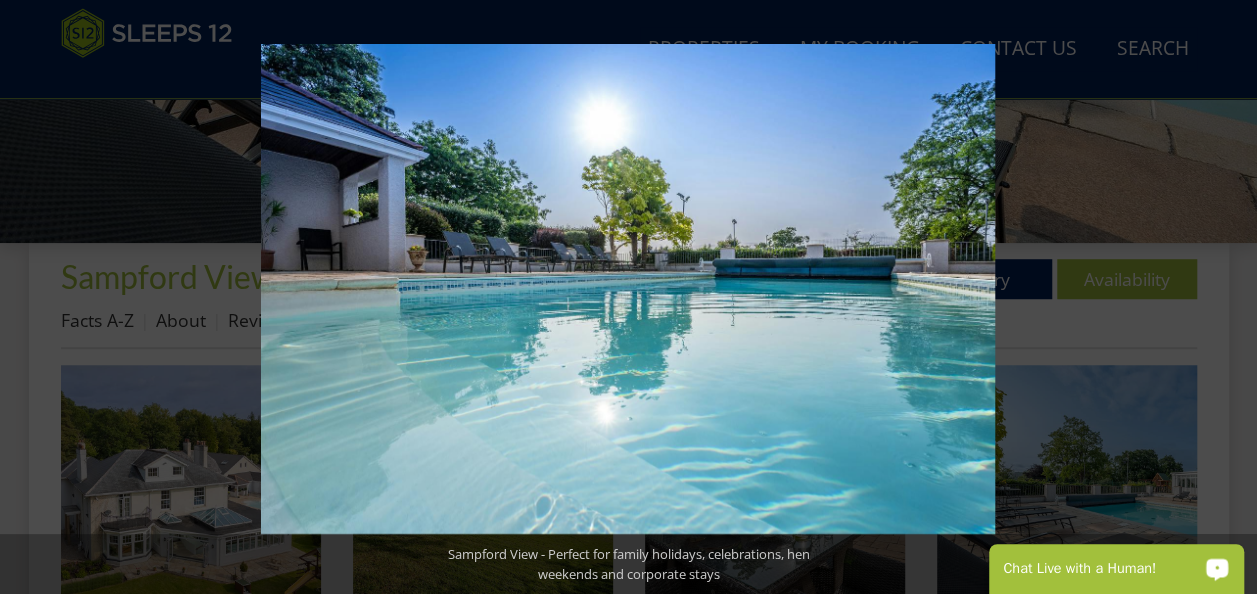 click at bounding box center [1222, 297] 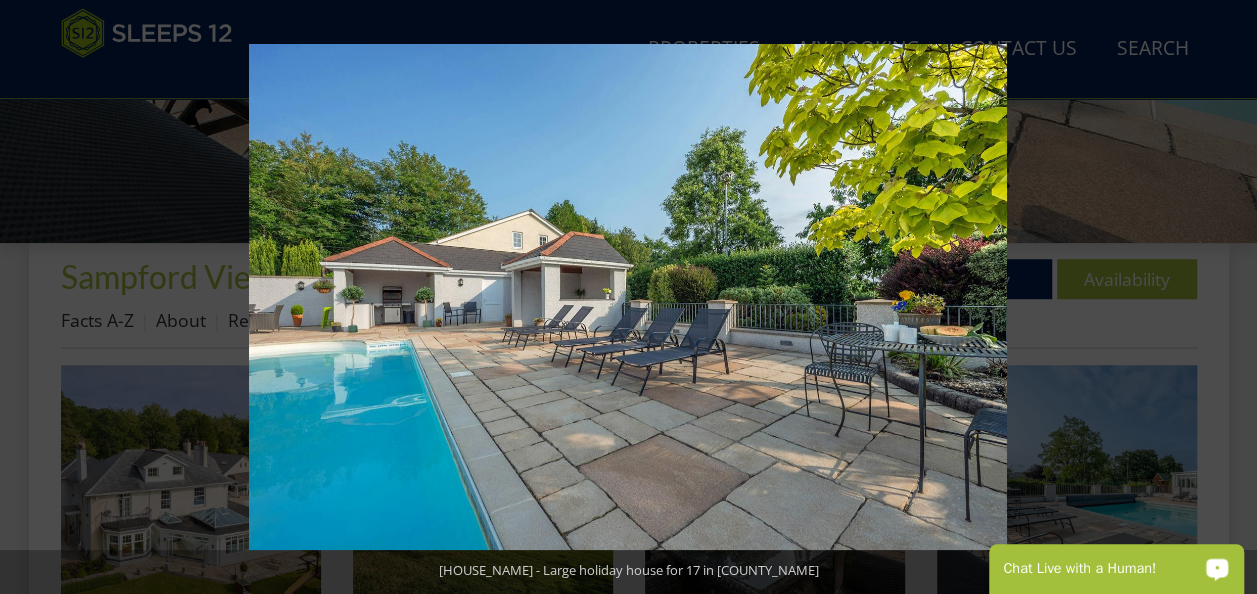 click at bounding box center [1222, 297] 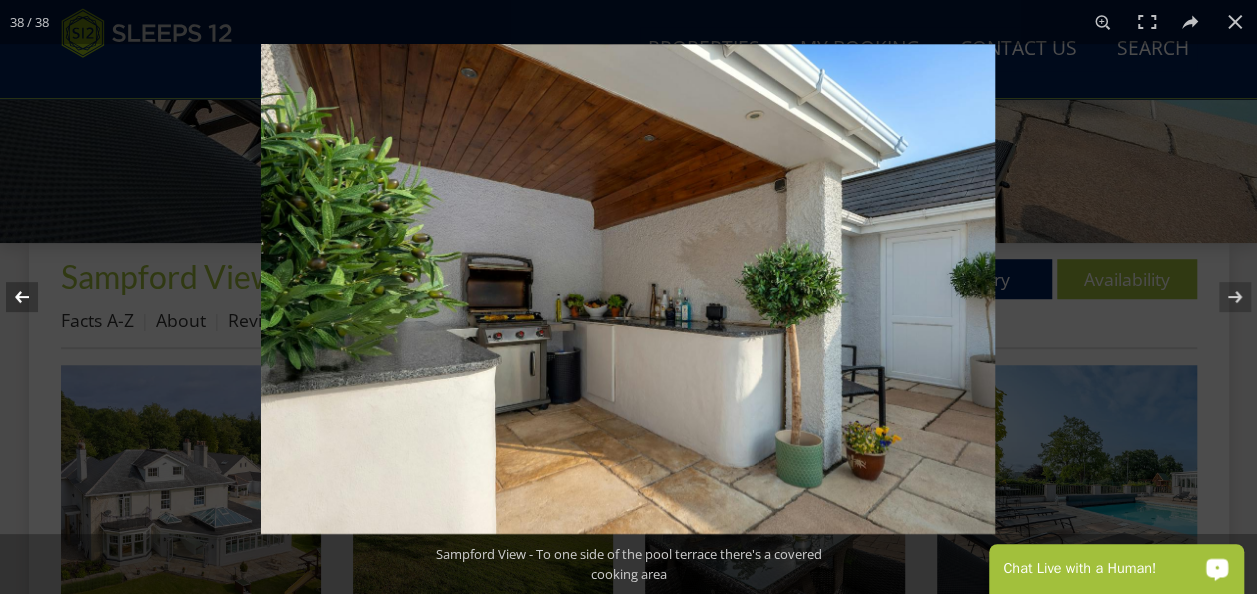 click at bounding box center (35, 297) 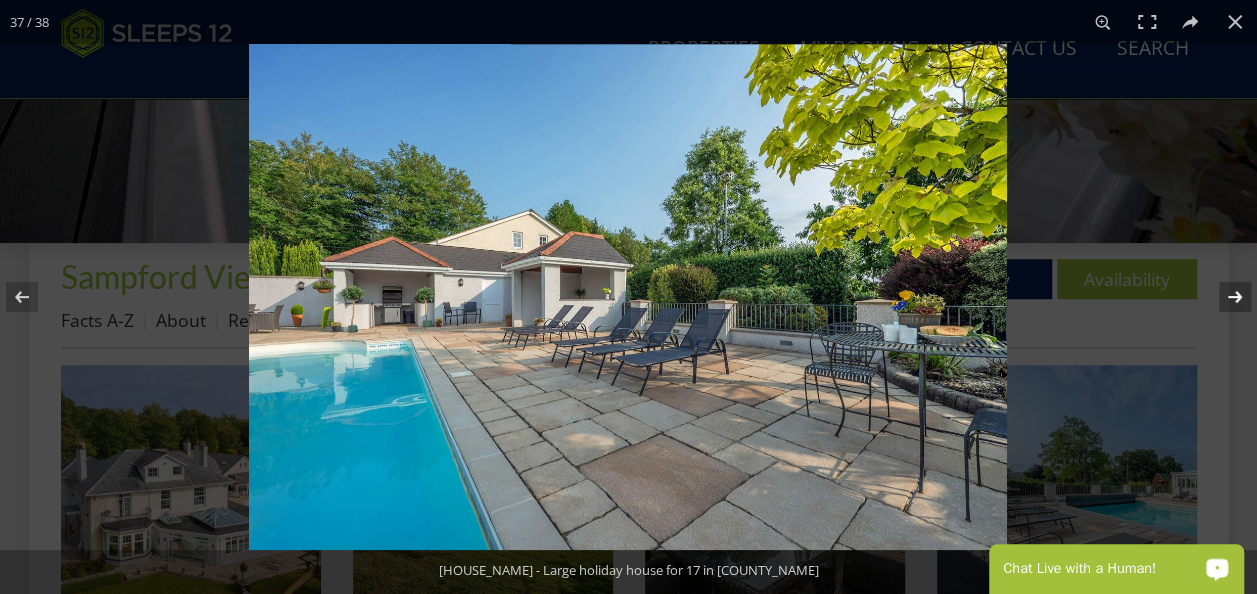 click at bounding box center (1222, 297) 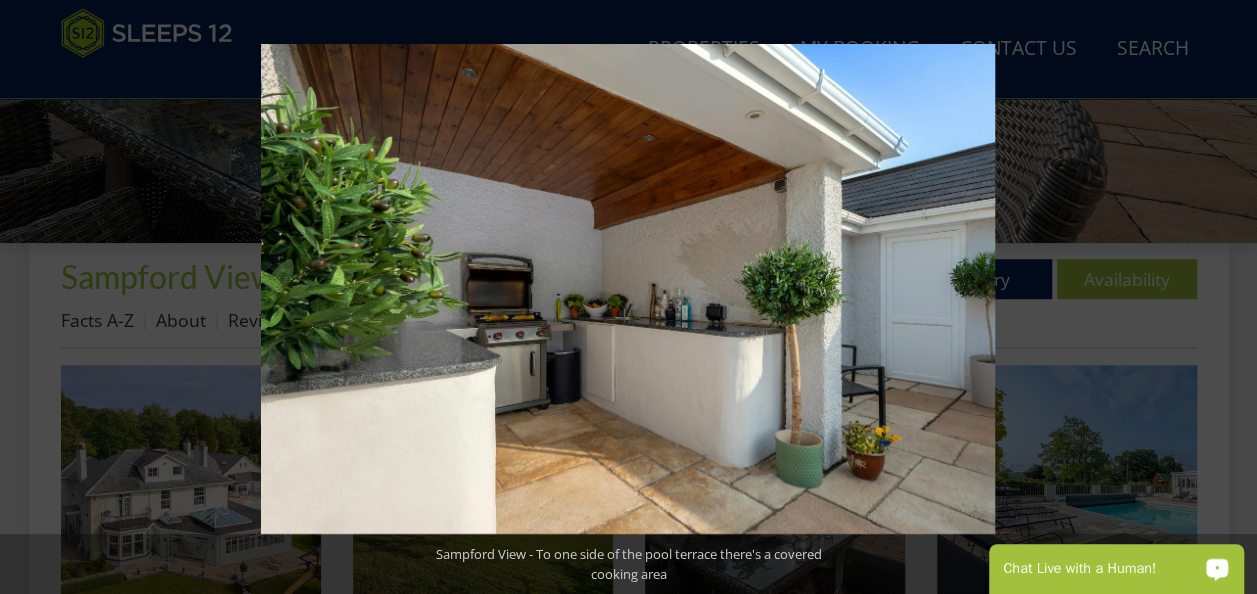 click at bounding box center [1222, 297] 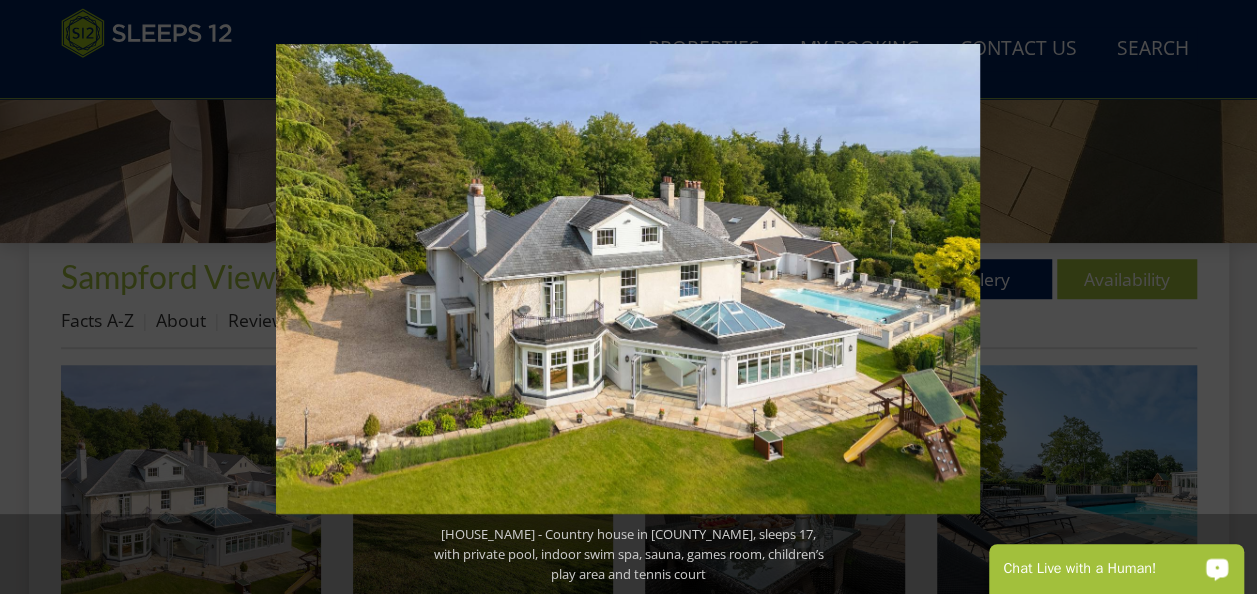 click at bounding box center (1222, 297) 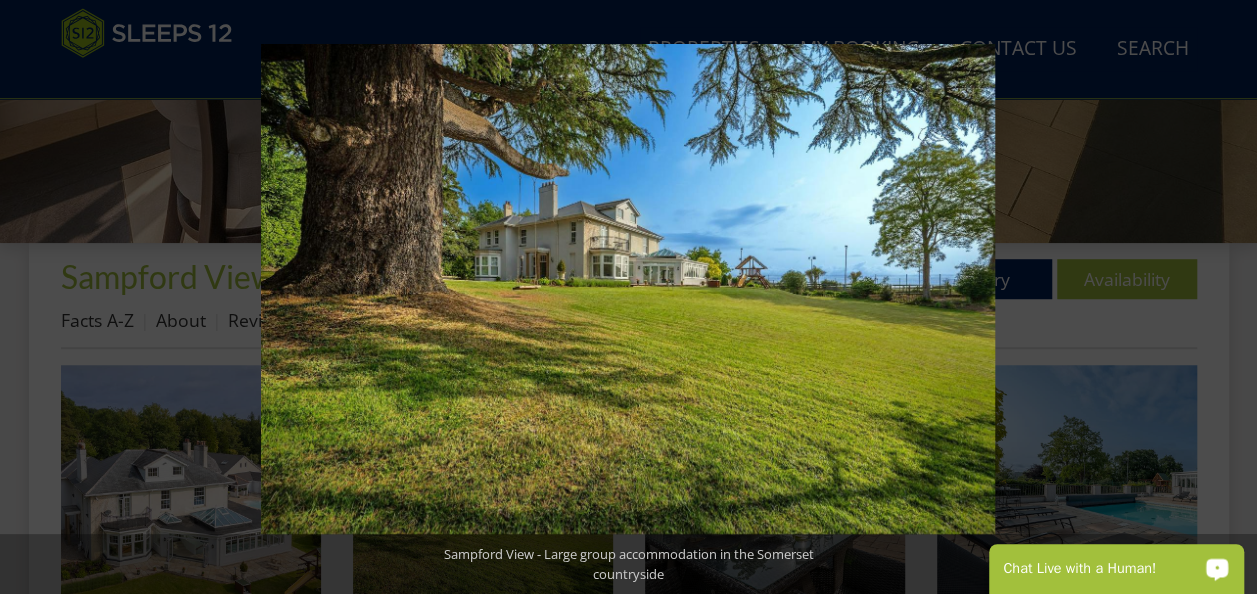 click at bounding box center (1222, 297) 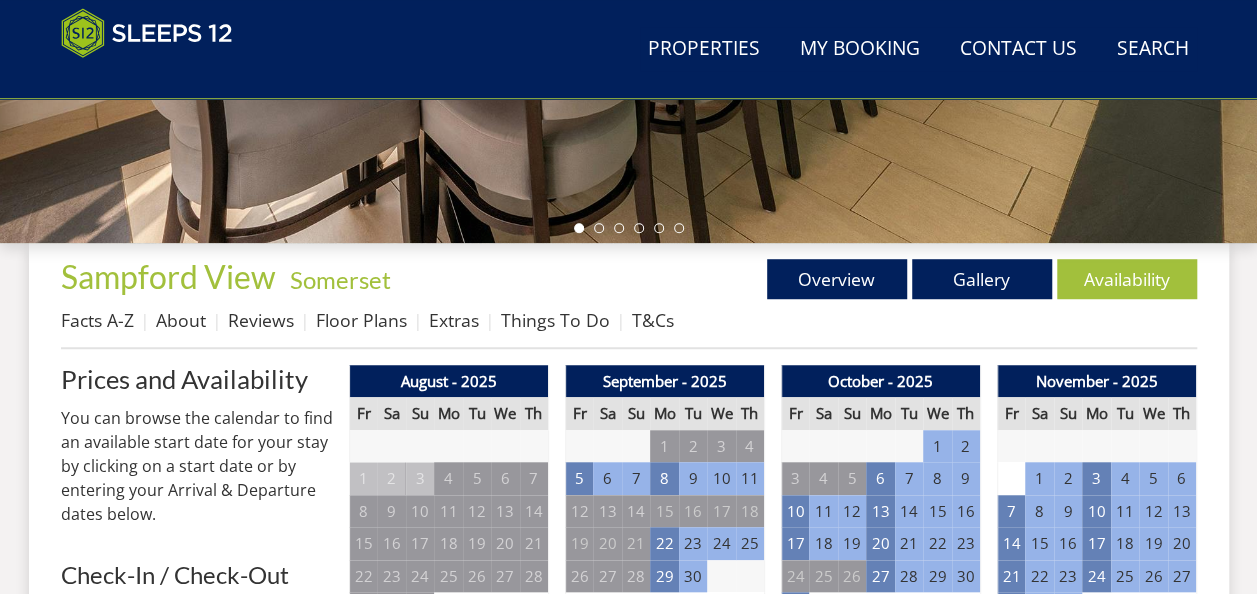 scroll, scrollTop: 479, scrollLeft: 0, axis: vertical 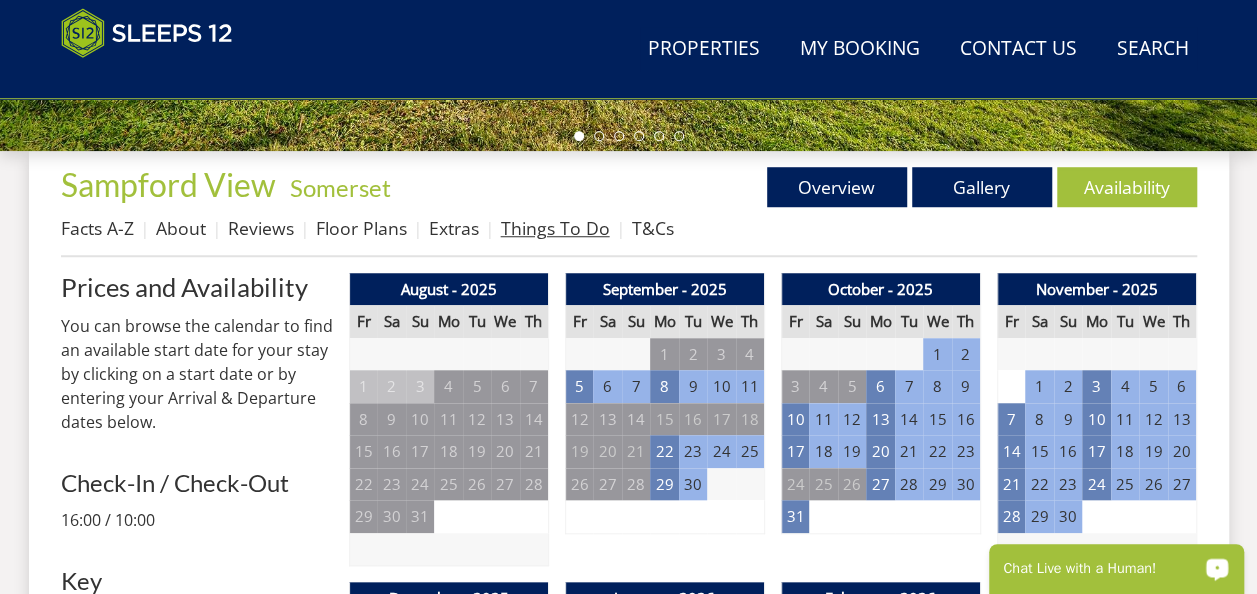 click on "Things To Do" at bounding box center (555, 228) 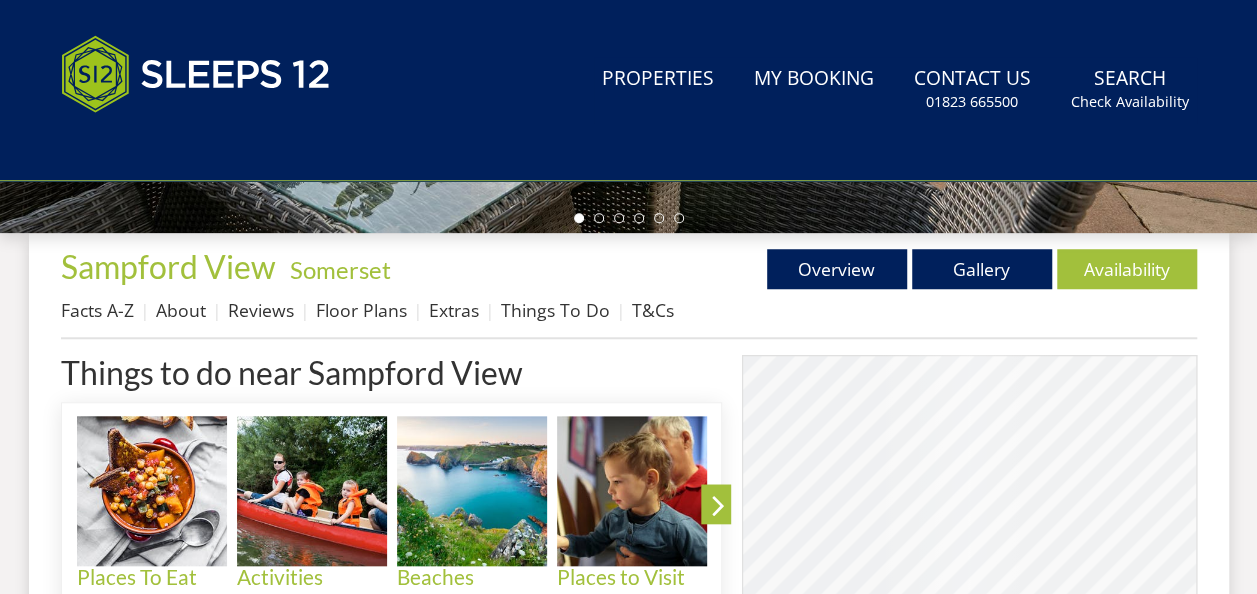 scroll, scrollTop: 0, scrollLeft: 0, axis: both 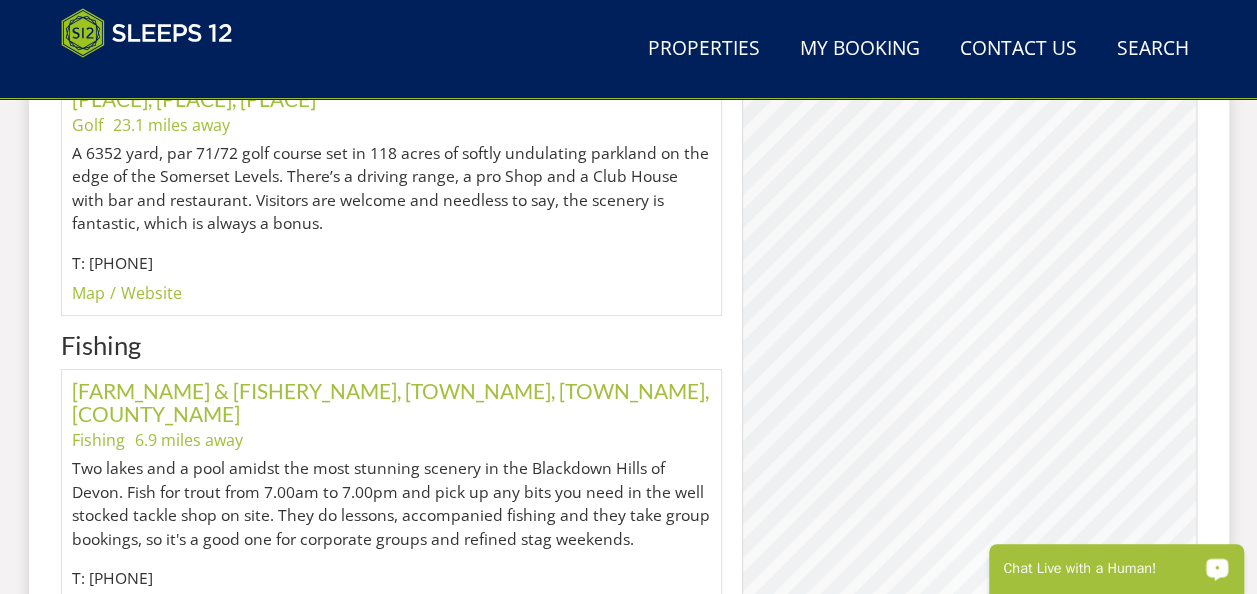 click on "Website" at bounding box center [151, 1004] 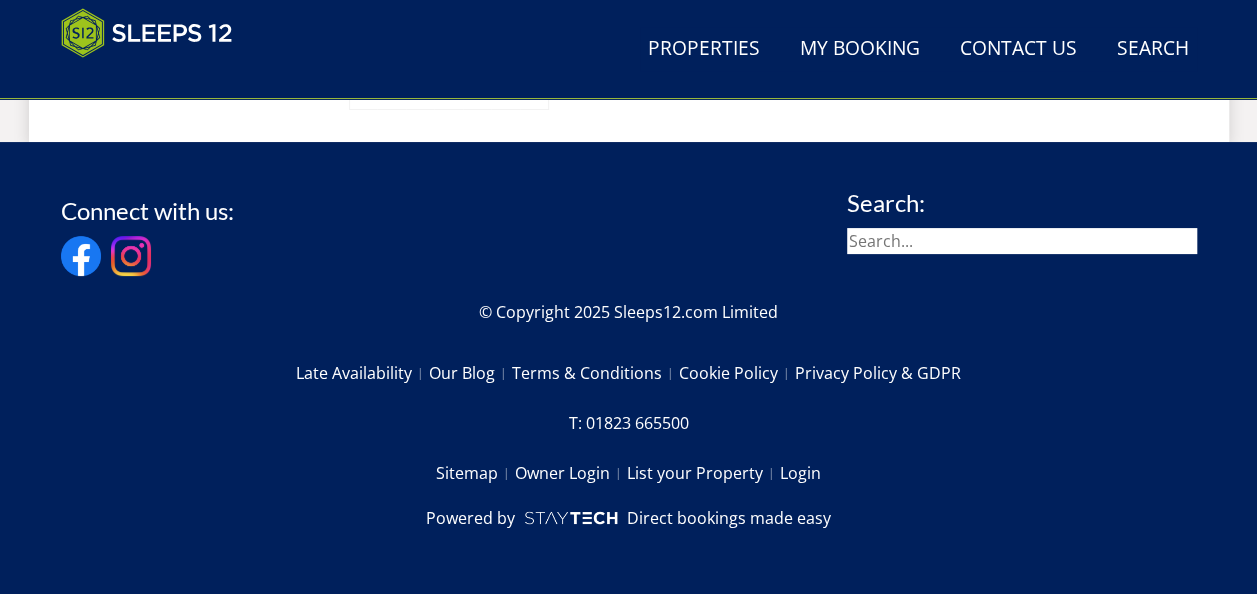 scroll, scrollTop: 692, scrollLeft: 0, axis: vertical 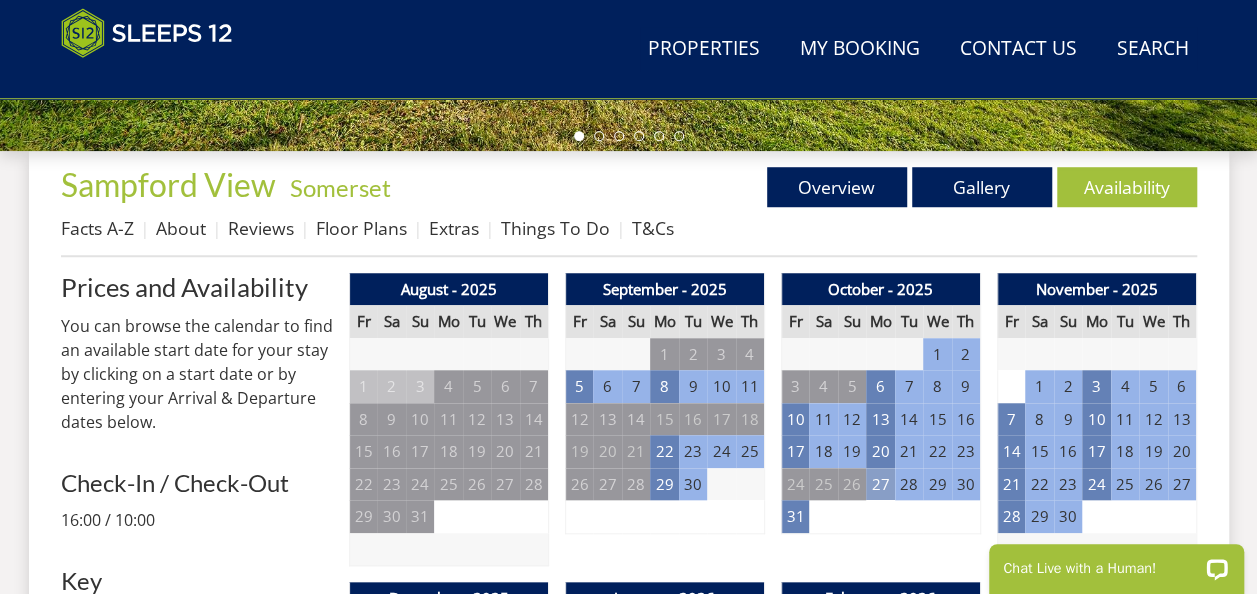 click on "27" at bounding box center [880, 484] 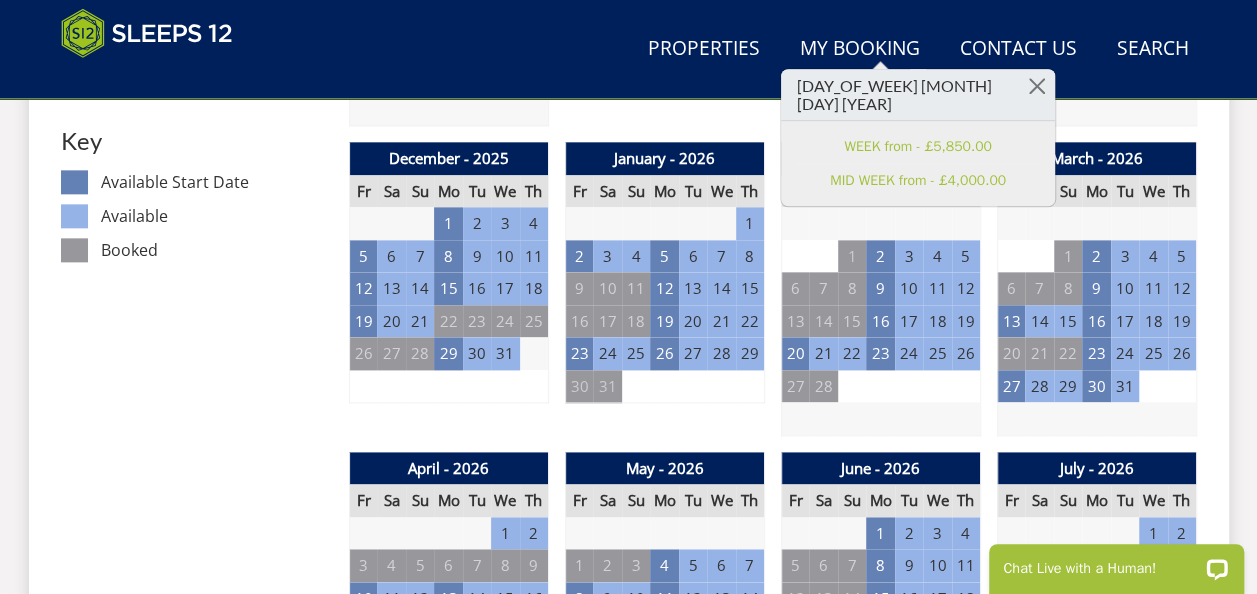 scroll, scrollTop: 1198, scrollLeft: 0, axis: vertical 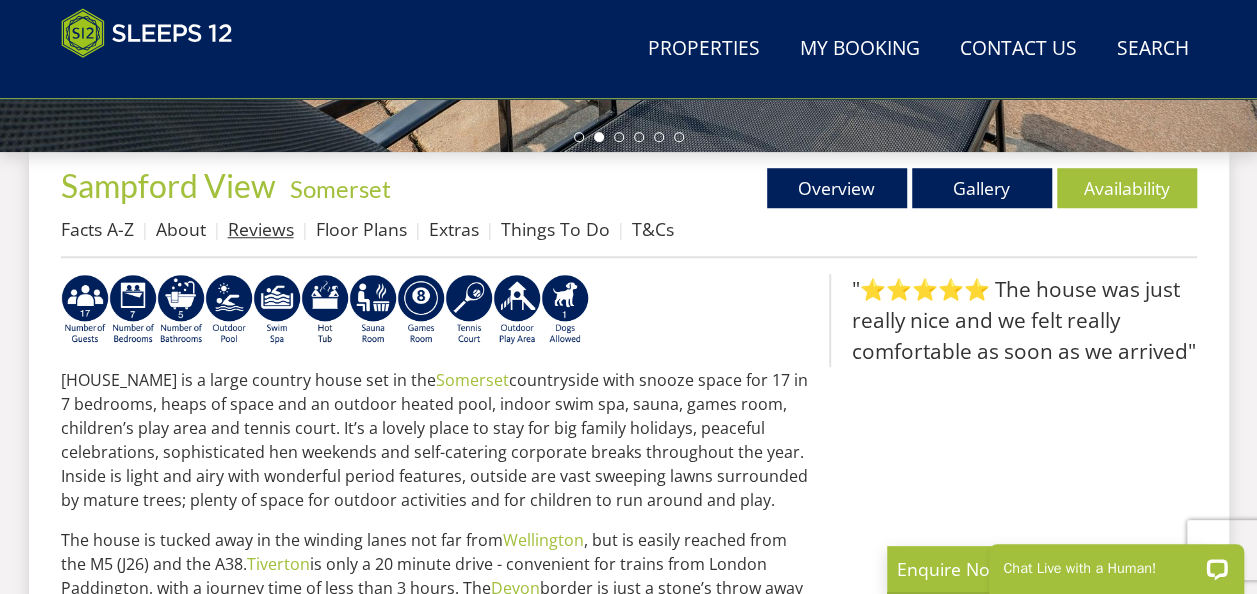 click on "Reviews" at bounding box center [261, 229] 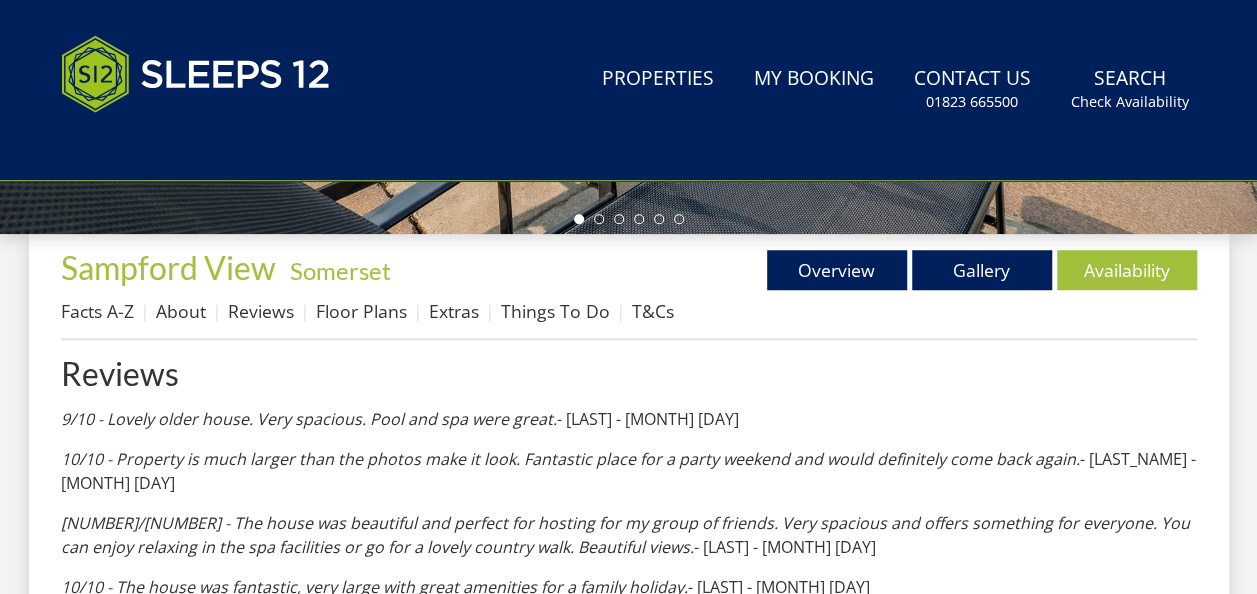 scroll, scrollTop: 0, scrollLeft: 0, axis: both 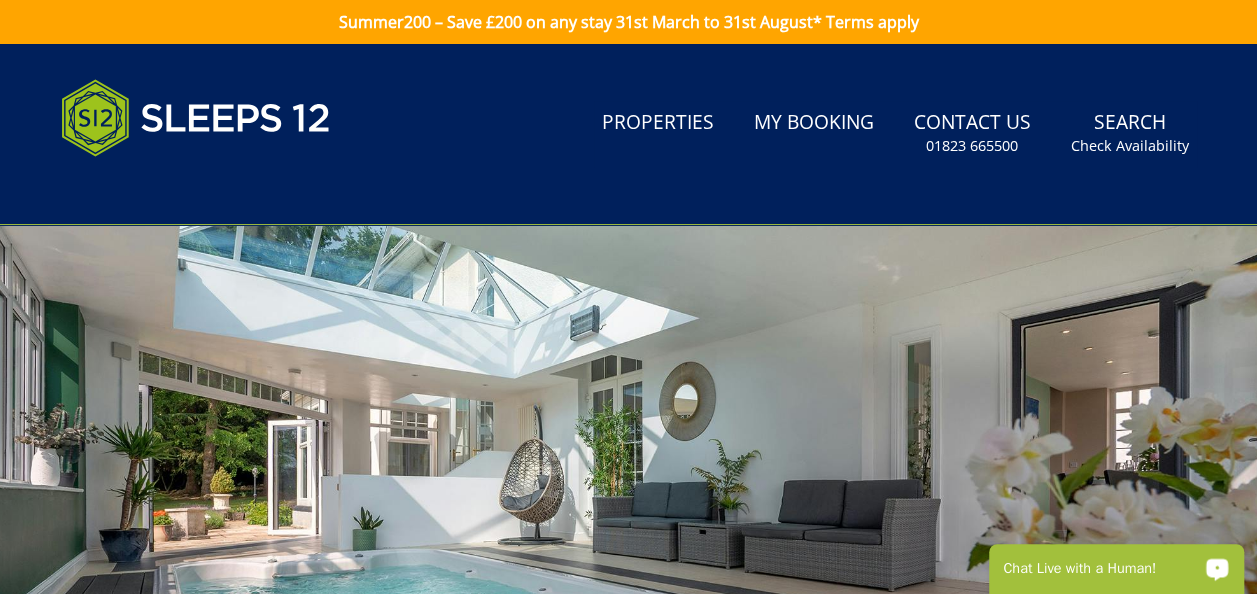 click at bounding box center [628, 575] 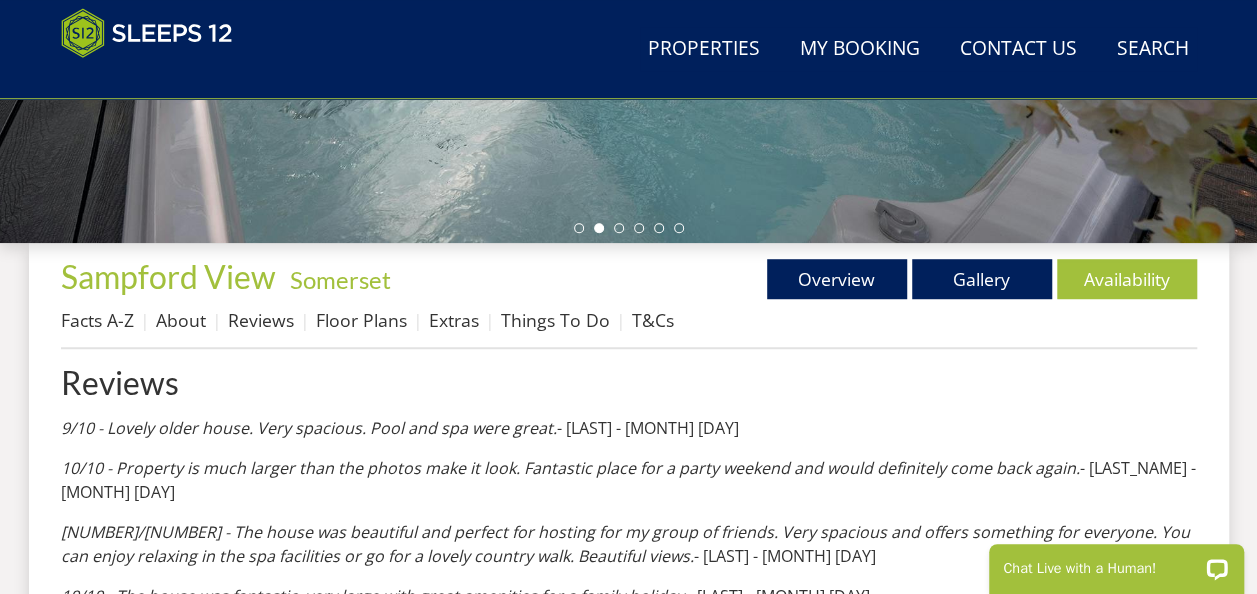 scroll, scrollTop: 626, scrollLeft: 0, axis: vertical 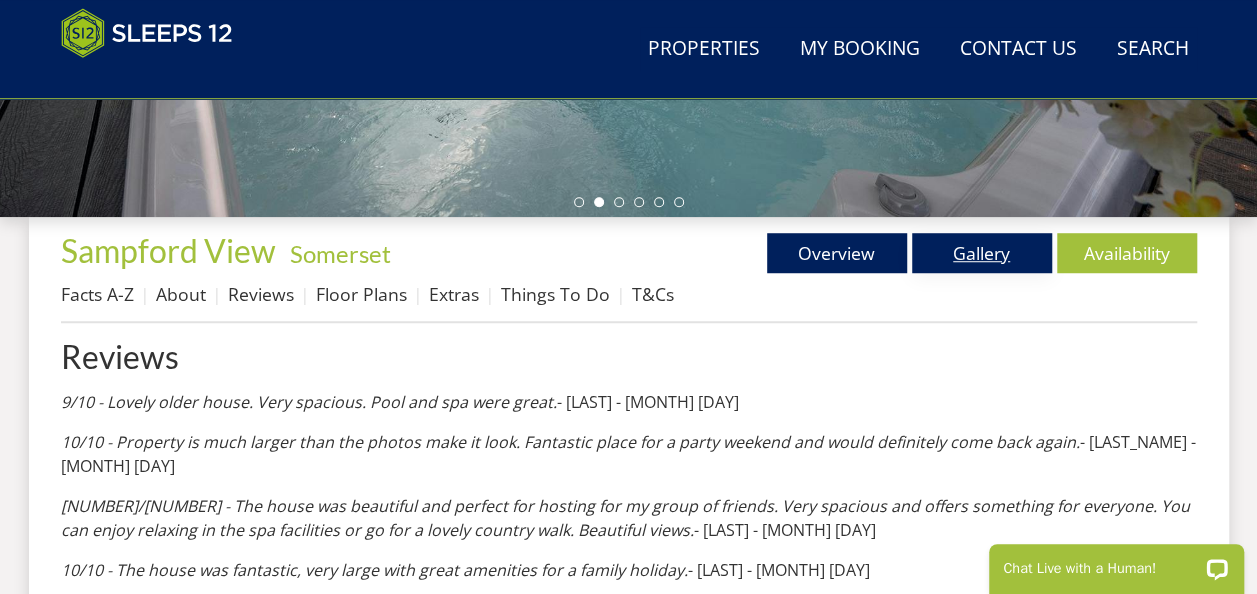 click on "Gallery" at bounding box center [982, 253] 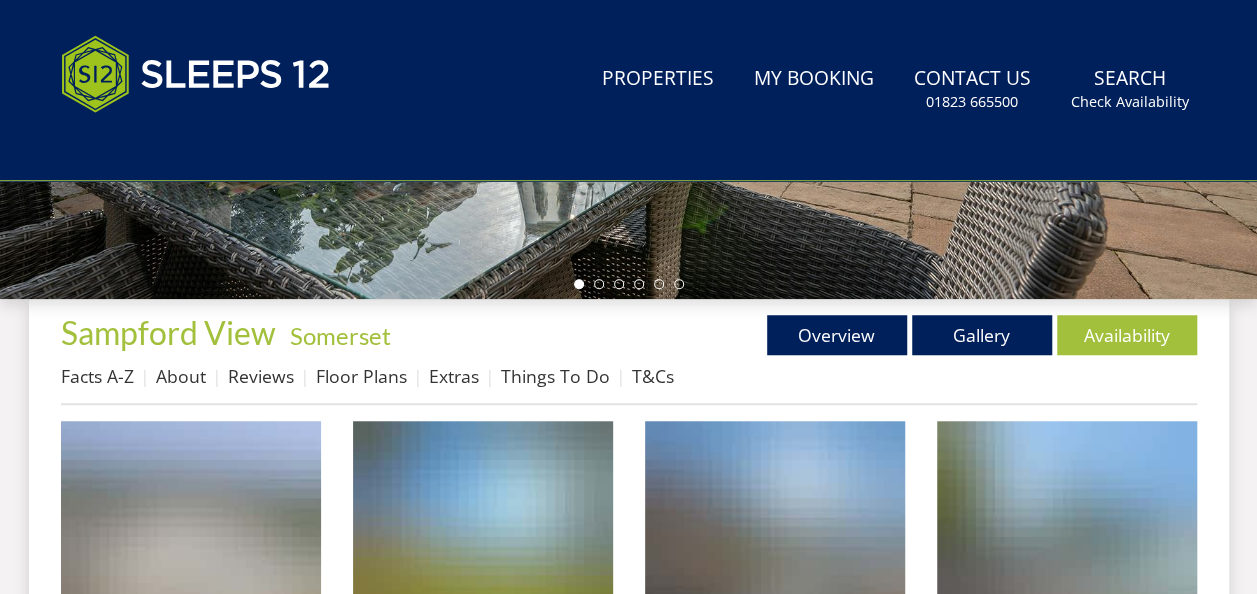 scroll, scrollTop: 0, scrollLeft: 0, axis: both 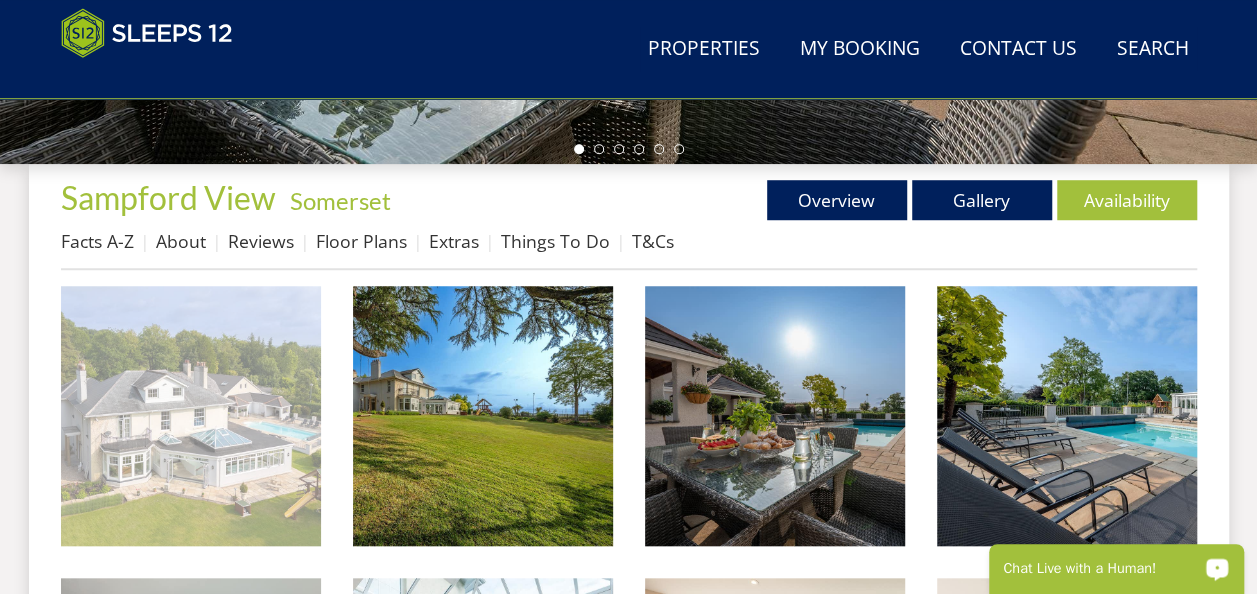 click at bounding box center [191, 416] 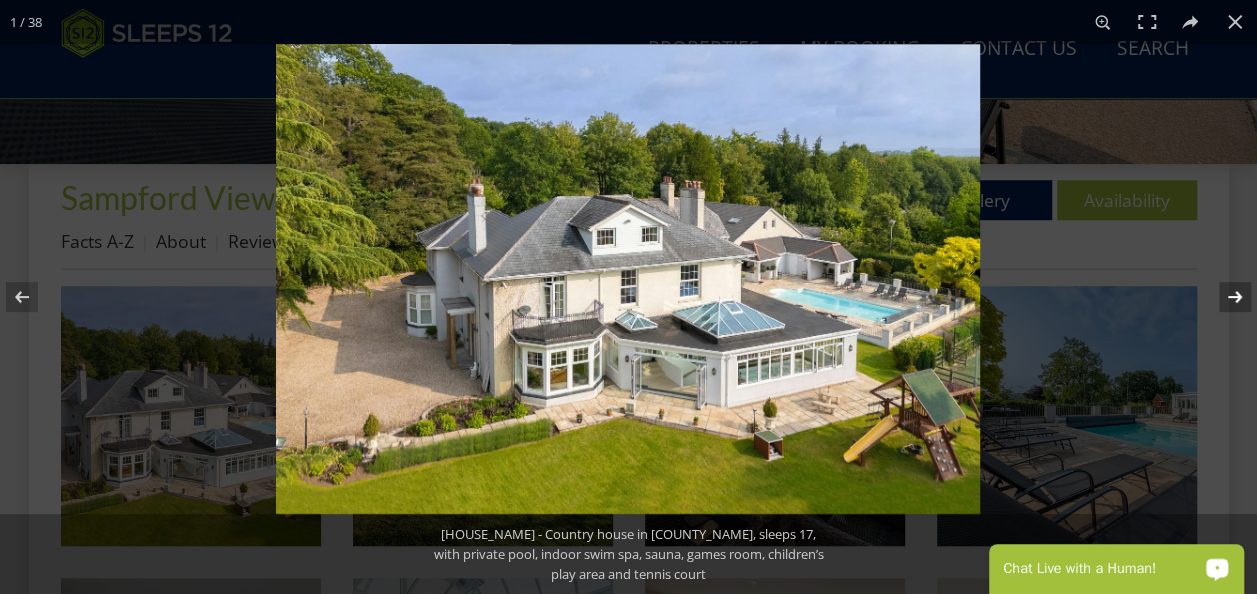 click at bounding box center (1222, 297) 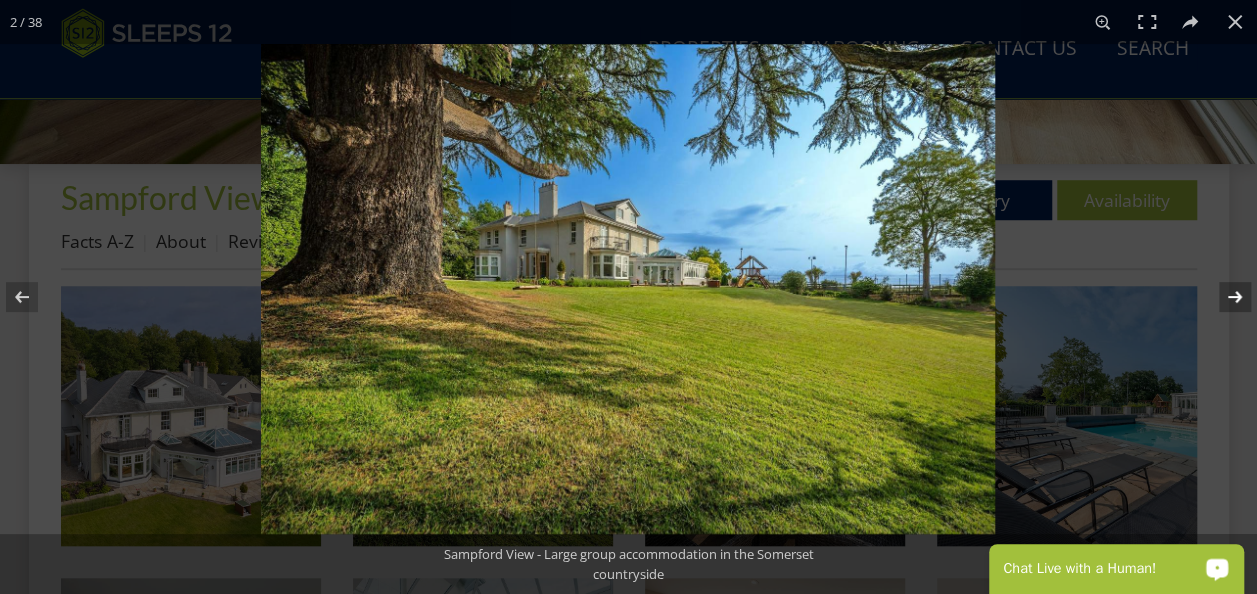 click at bounding box center [1222, 297] 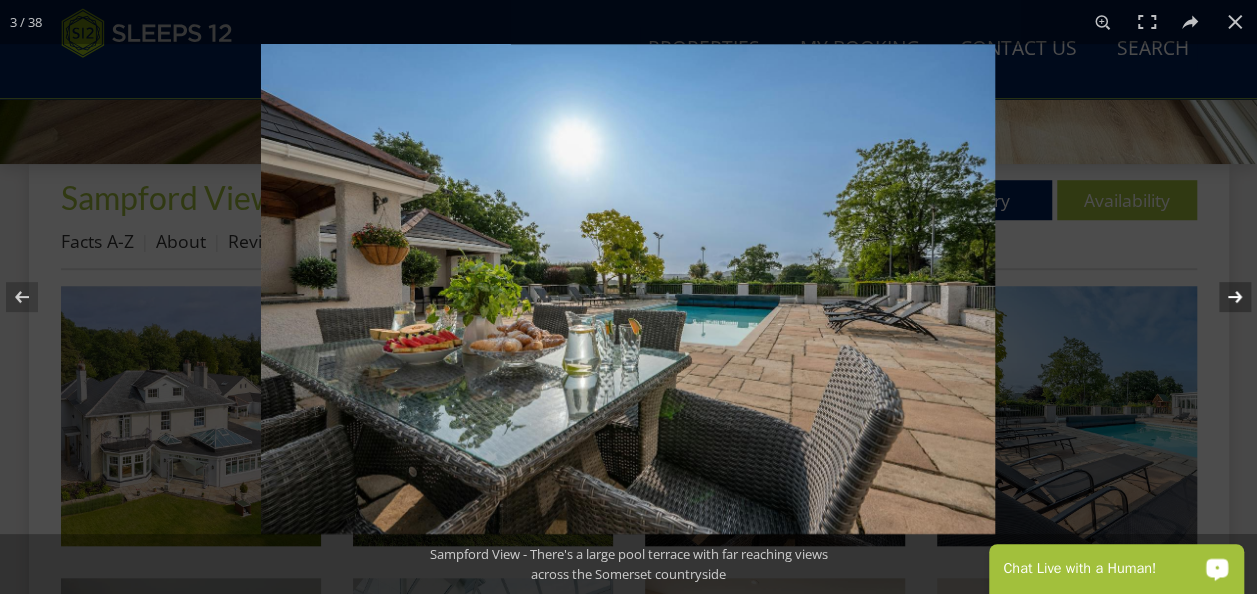 click at bounding box center [1222, 297] 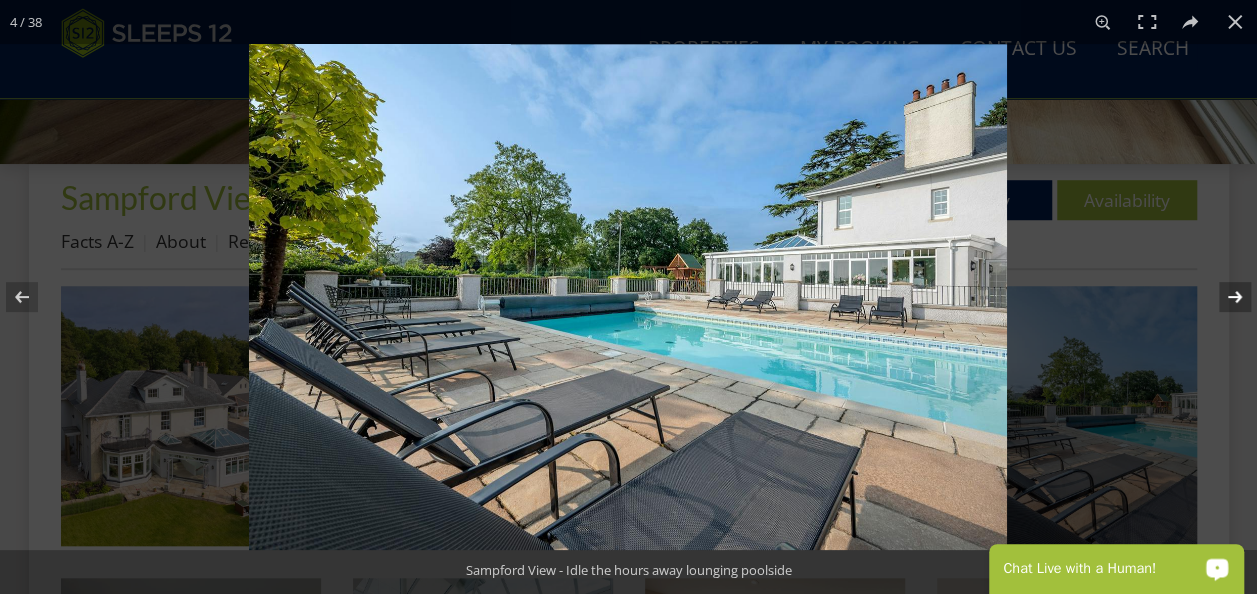click at bounding box center [1222, 297] 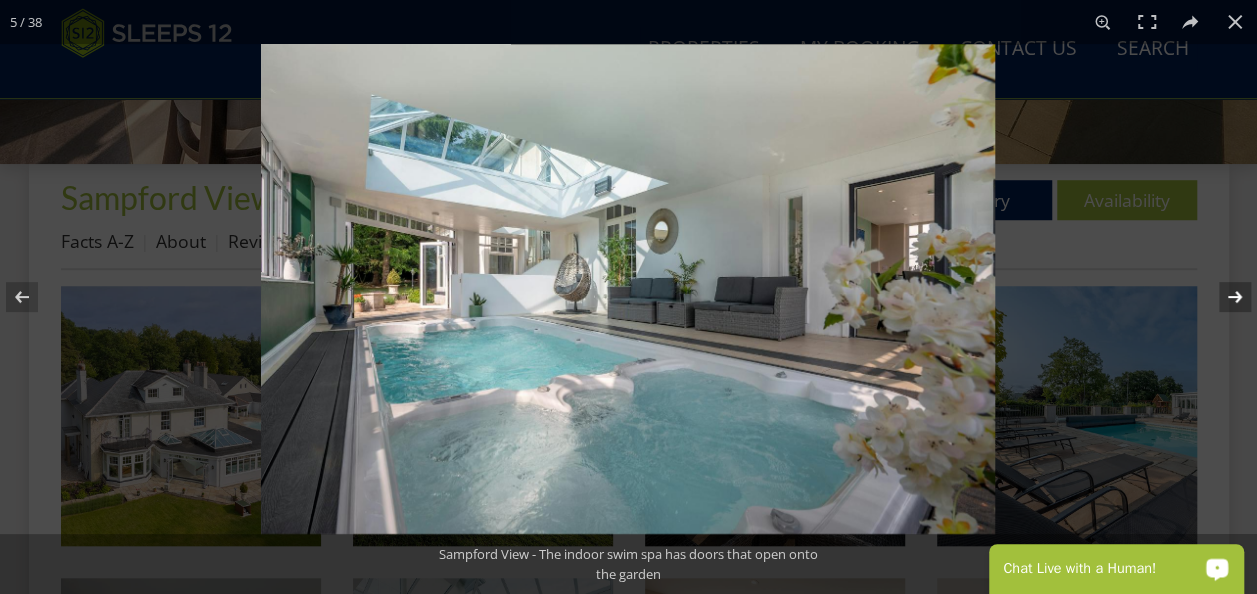 click at bounding box center (1222, 297) 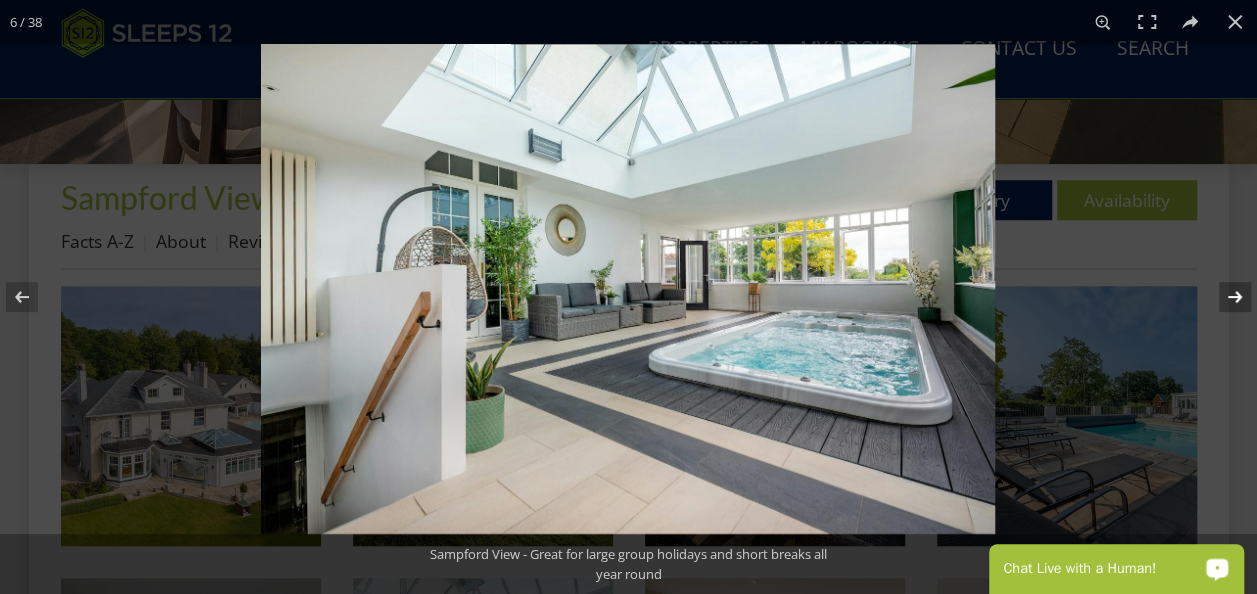 click at bounding box center (1222, 297) 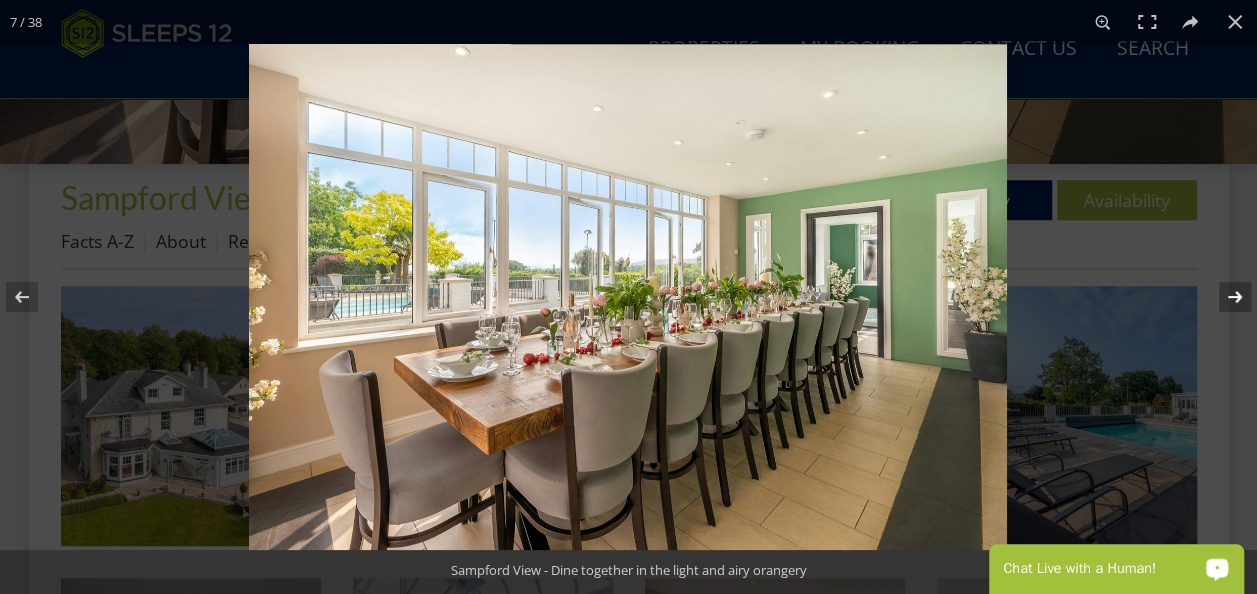click at bounding box center (1222, 297) 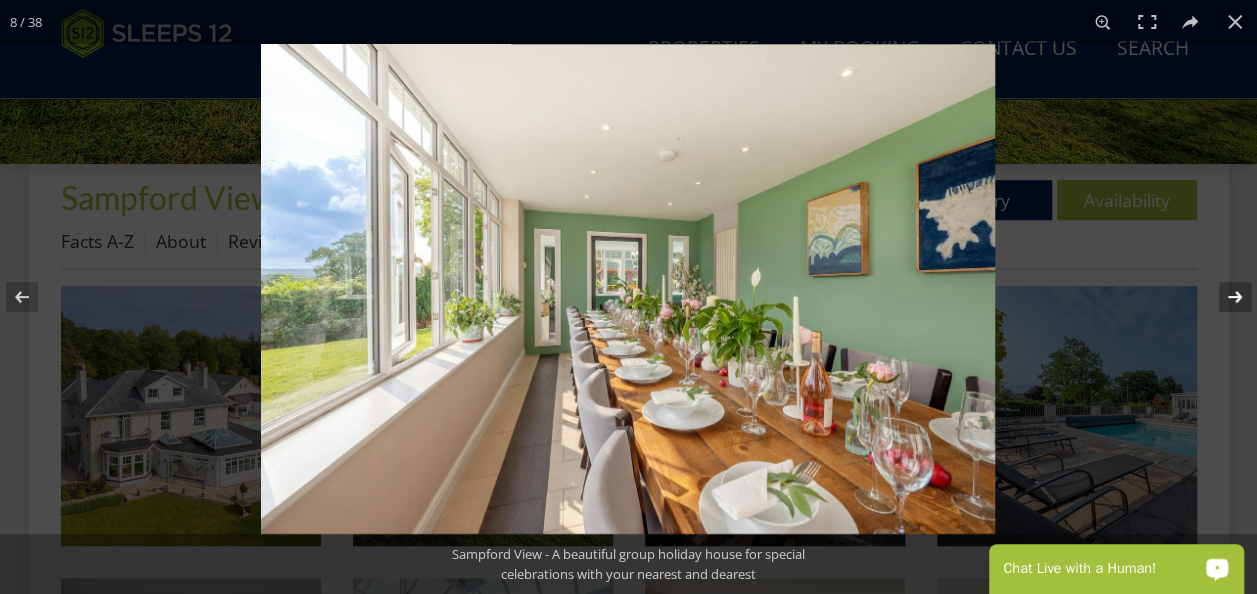 click at bounding box center [1222, 297] 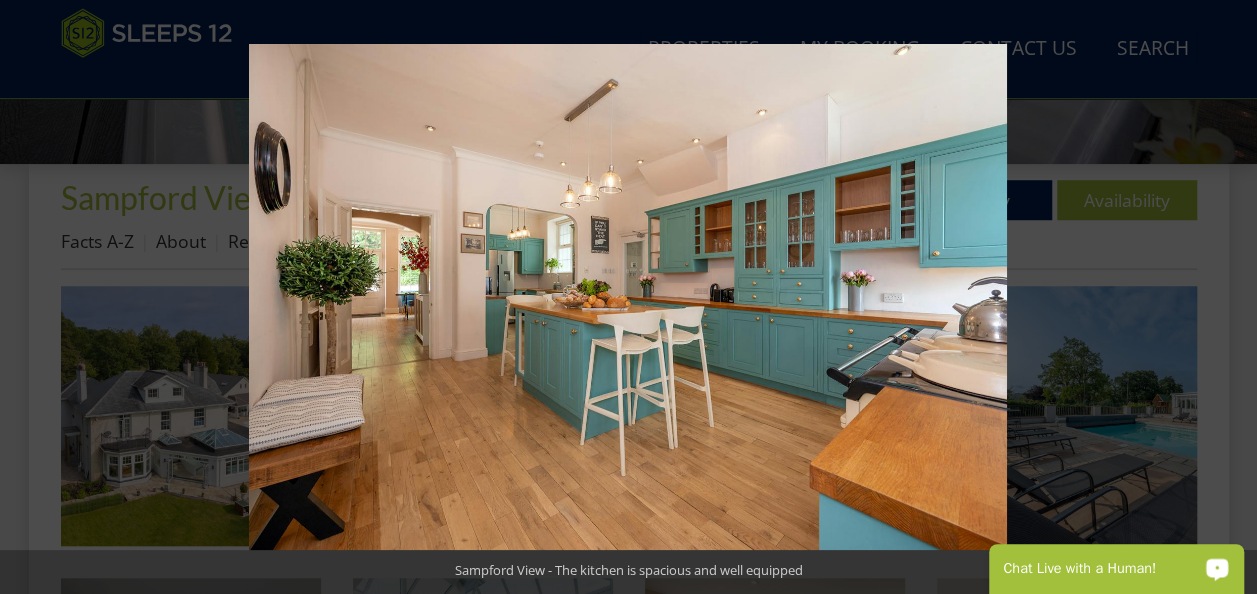 click at bounding box center (1222, 297) 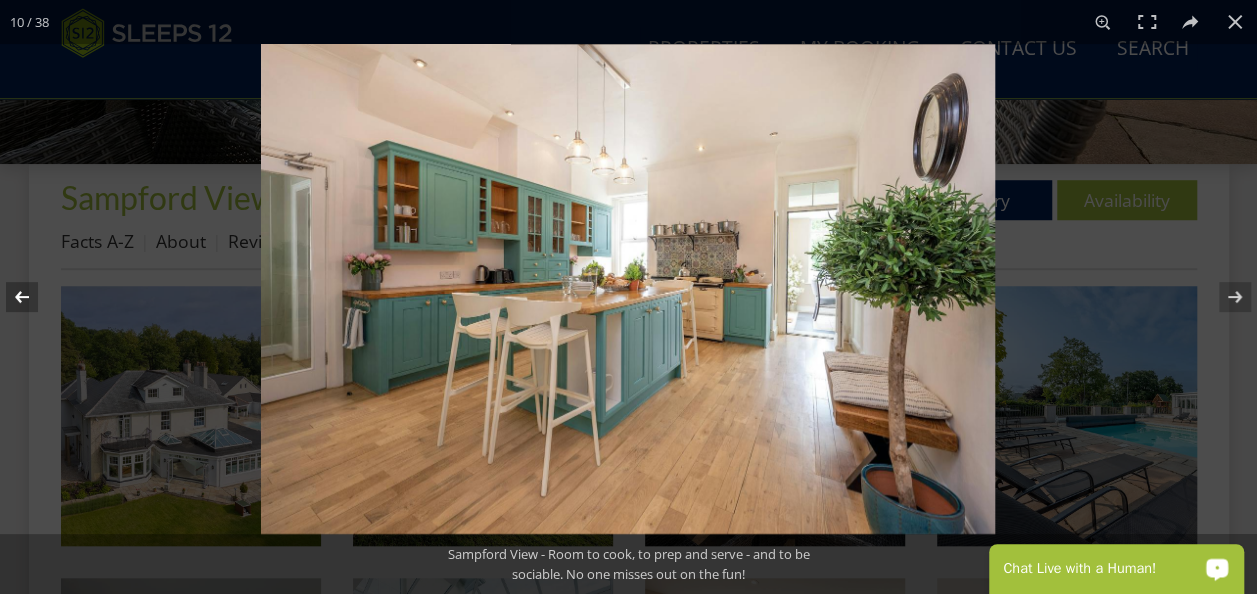 click at bounding box center [35, 297] 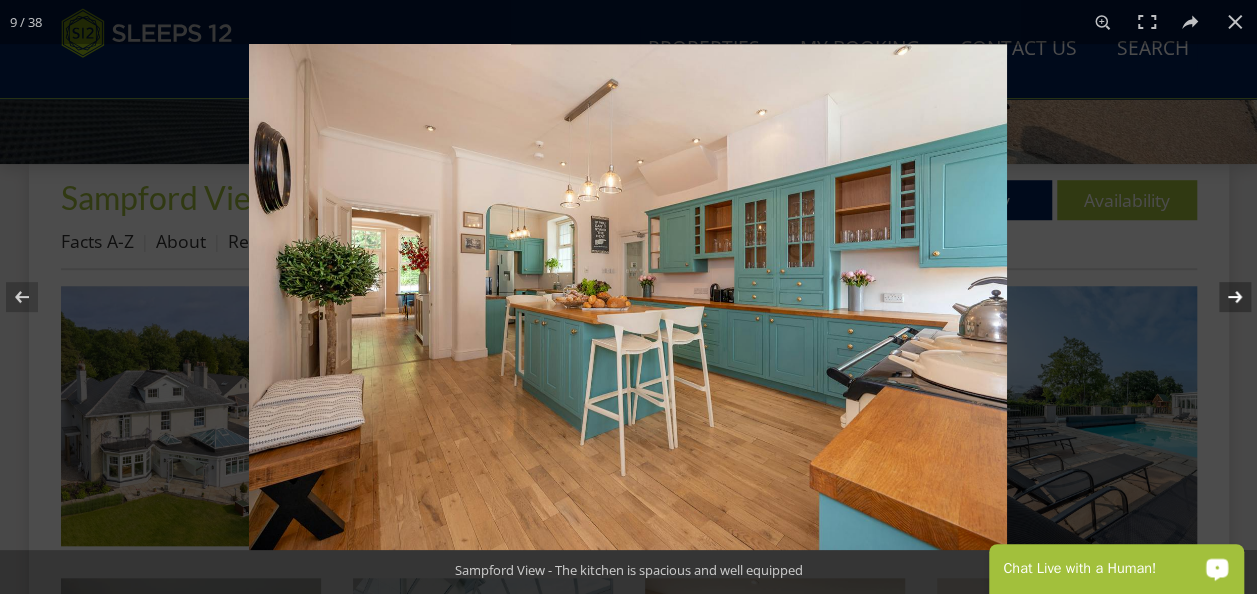 click at bounding box center (1222, 297) 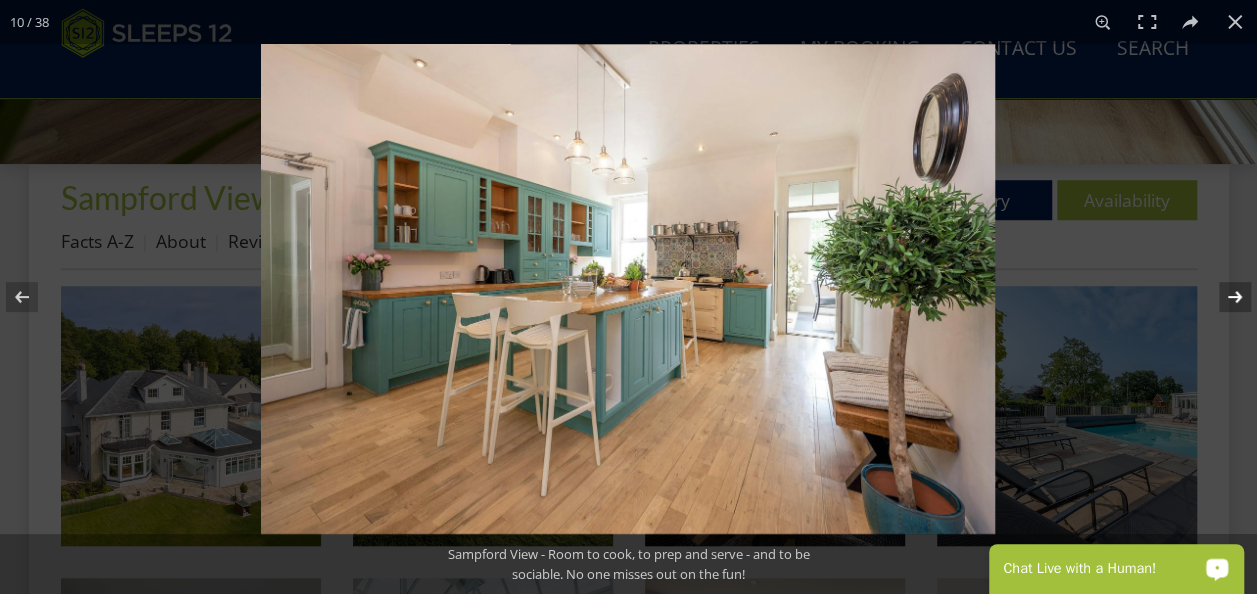 click at bounding box center (1222, 297) 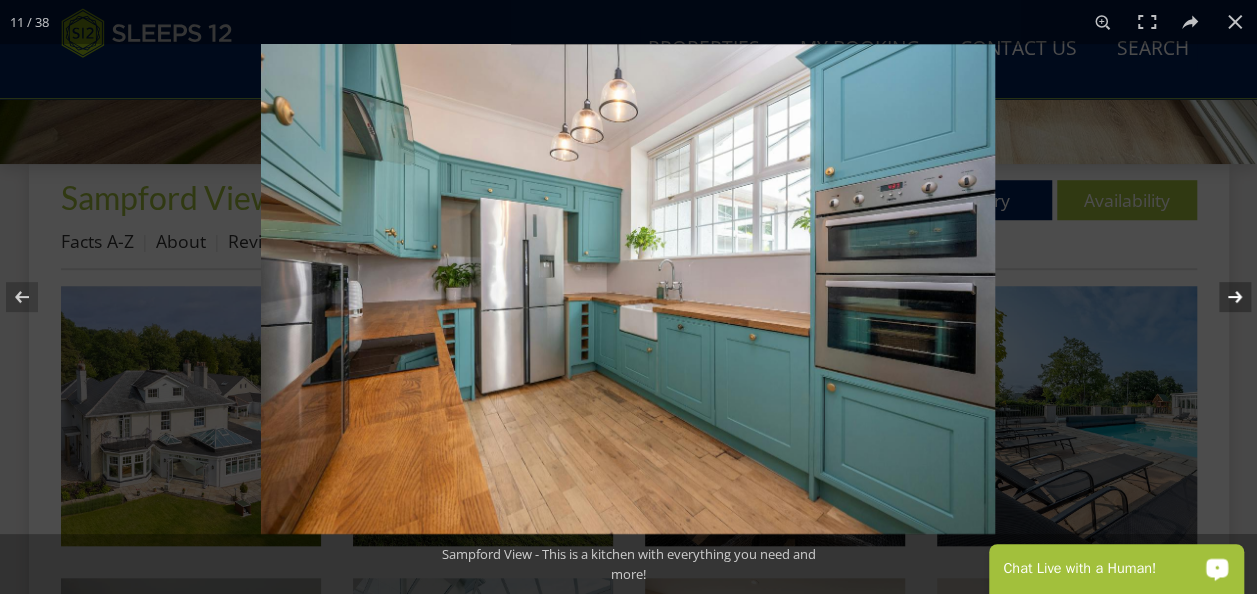 click at bounding box center [1222, 297] 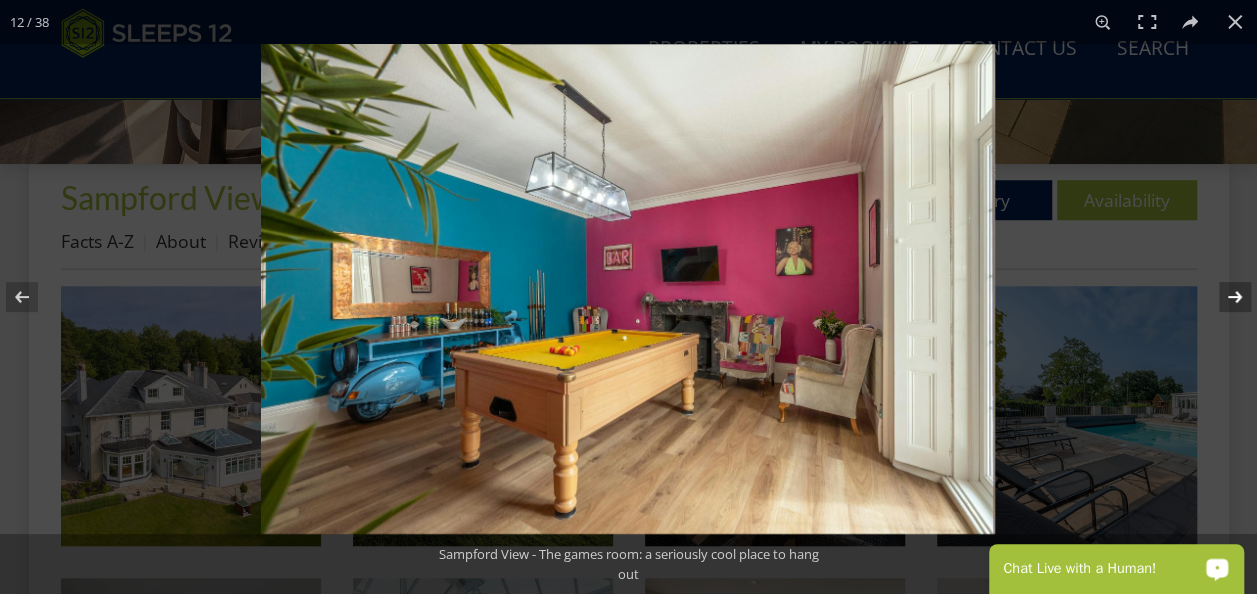click at bounding box center [1222, 297] 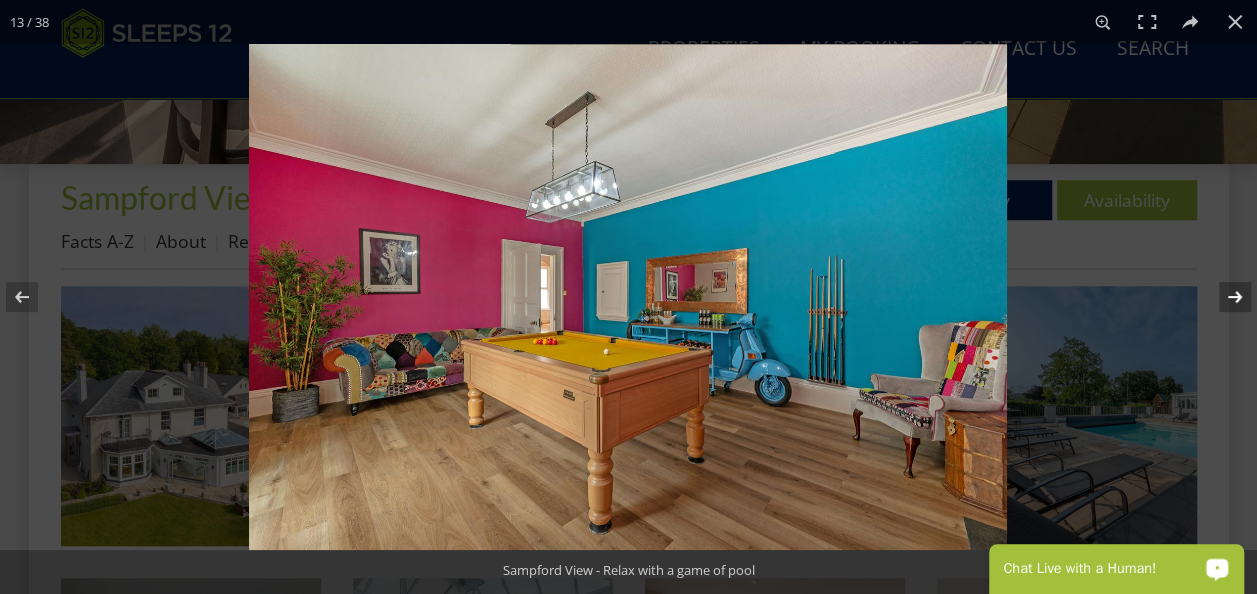 click at bounding box center (1222, 297) 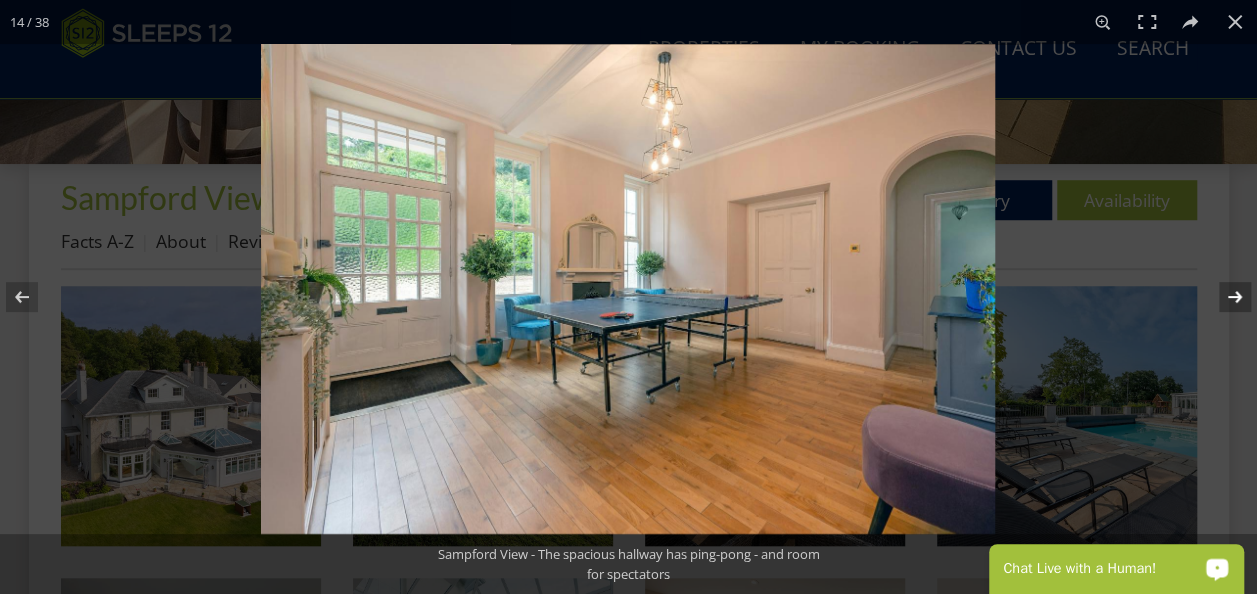 click at bounding box center [1222, 297] 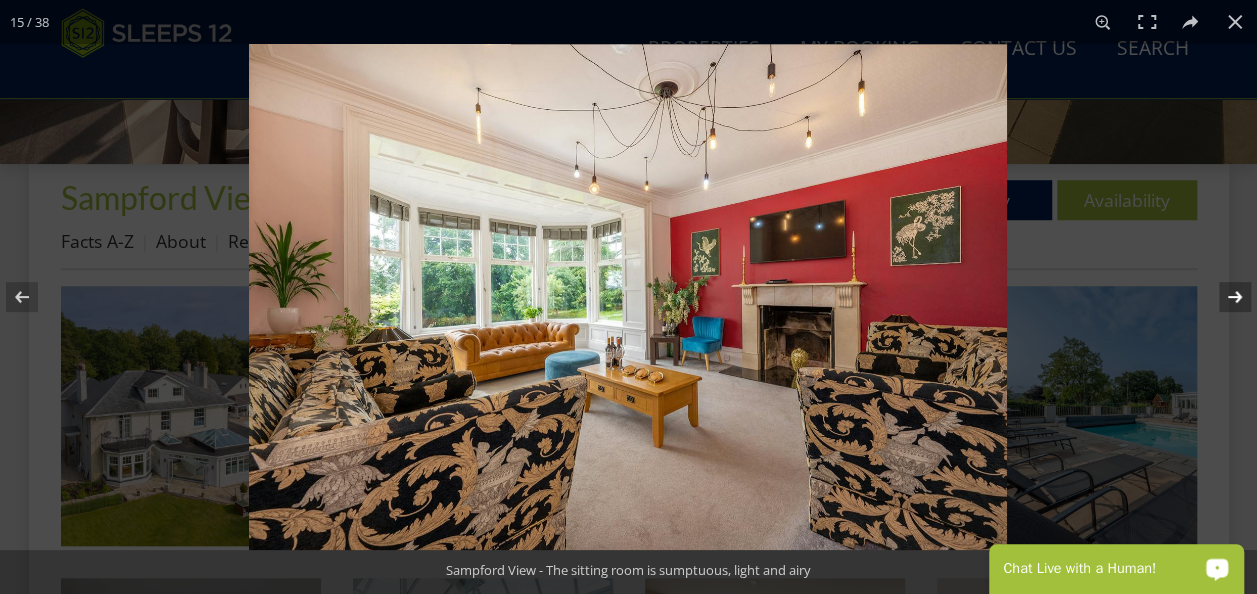 click at bounding box center [1222, 297] 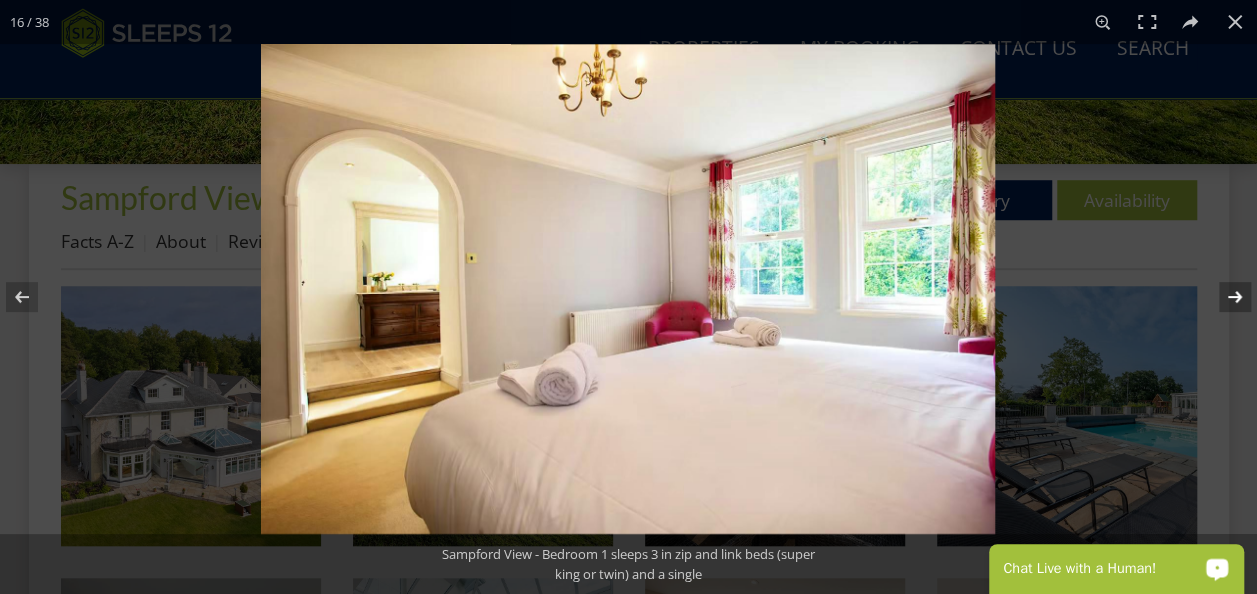 click at bounding box center [1222, 297] 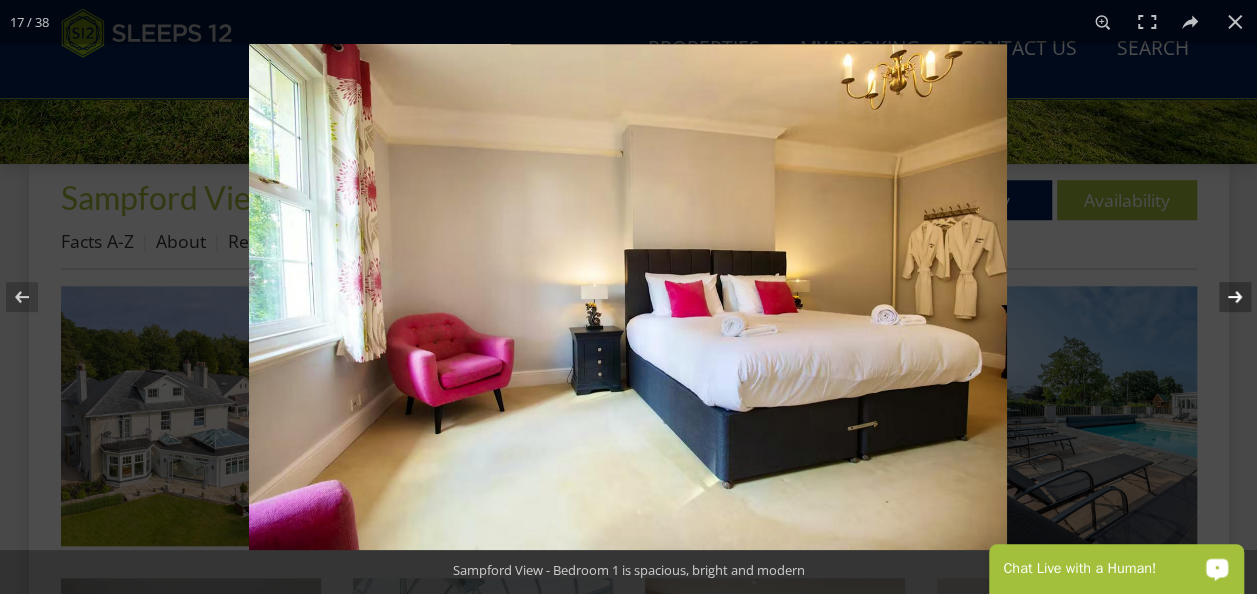 click at bounding box center (1222, 297) 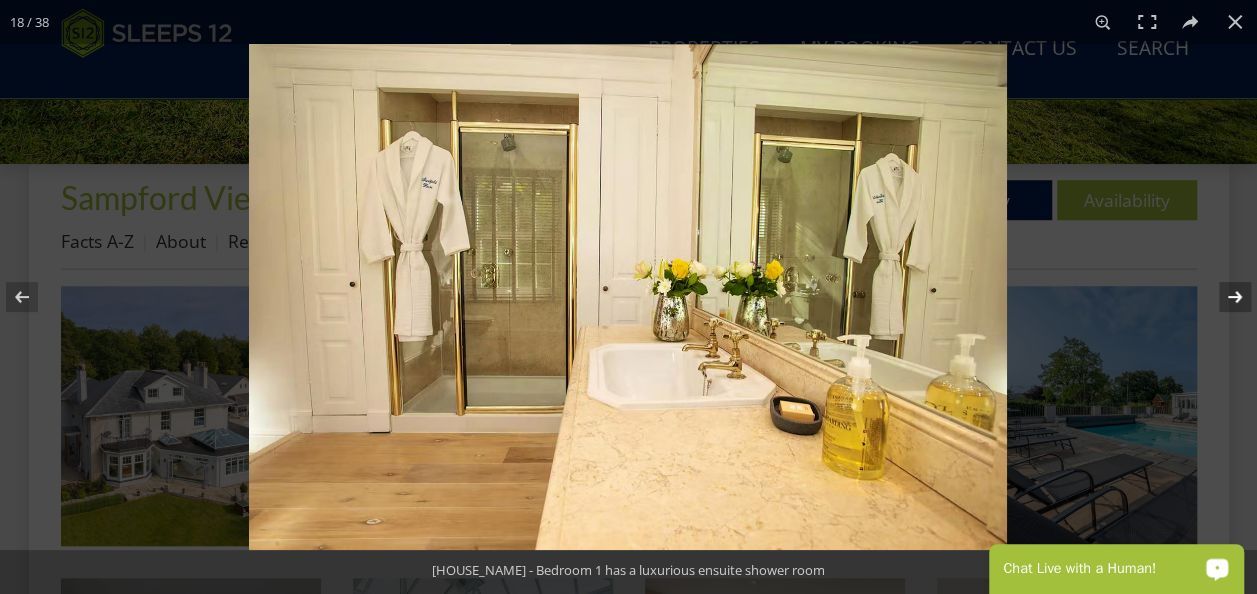 click at bounding box center [1222, 297] 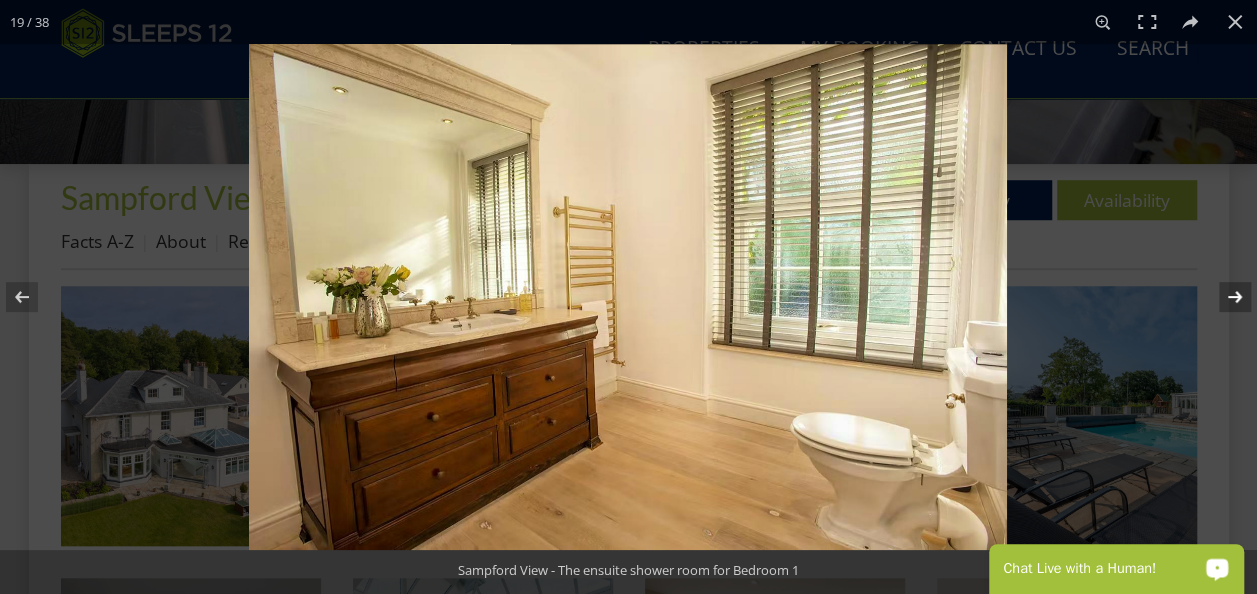 click at bounding box center [1222, 297] 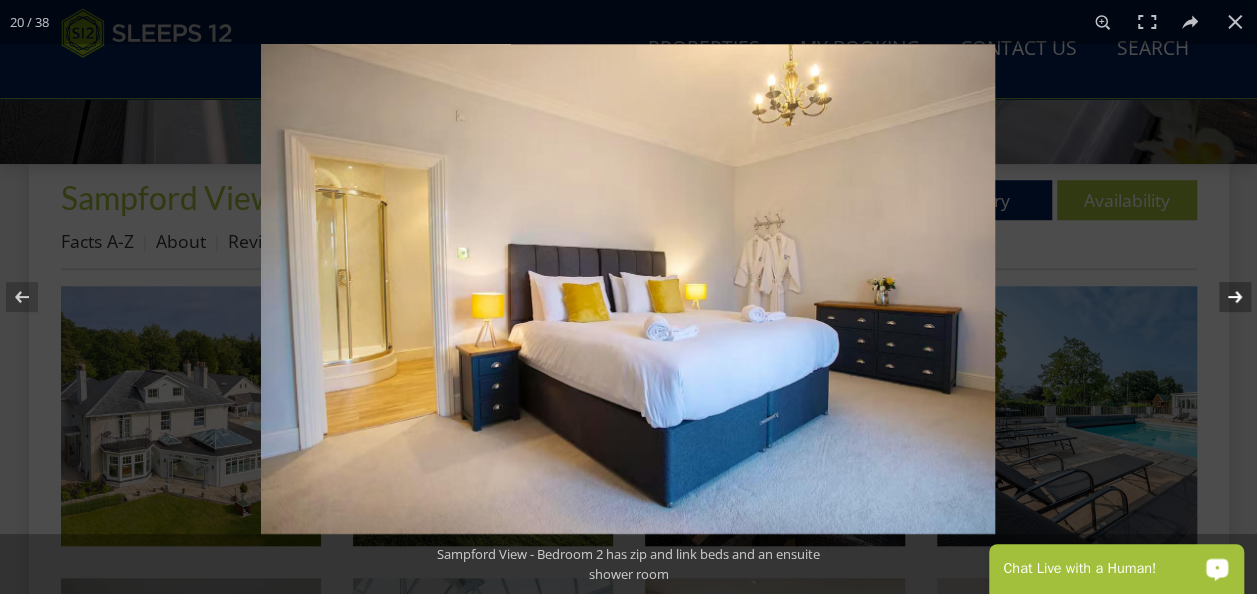 click at bounding box center (1222, 297) 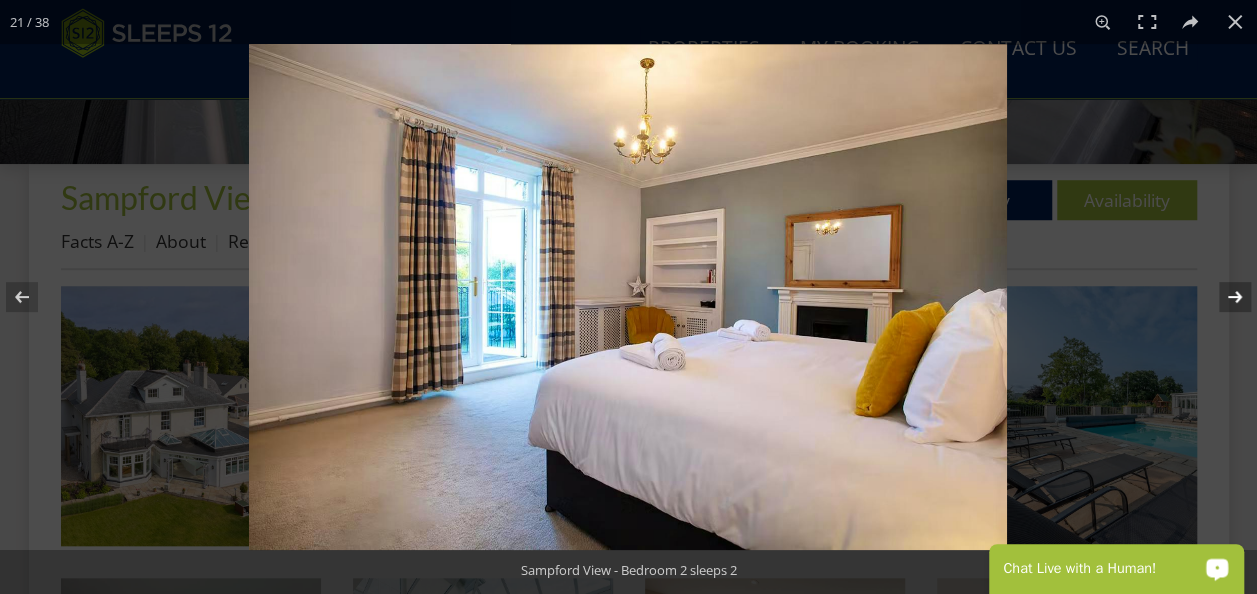 click at bounding box center [1222, 297] 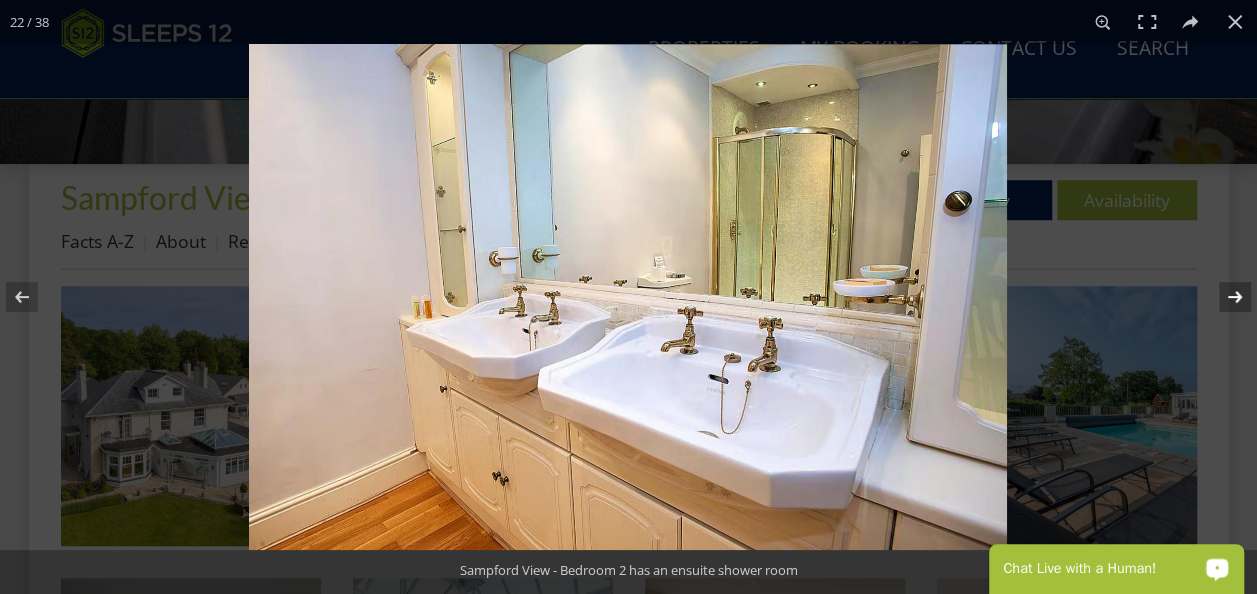 click at bounding box center [1222, 297] 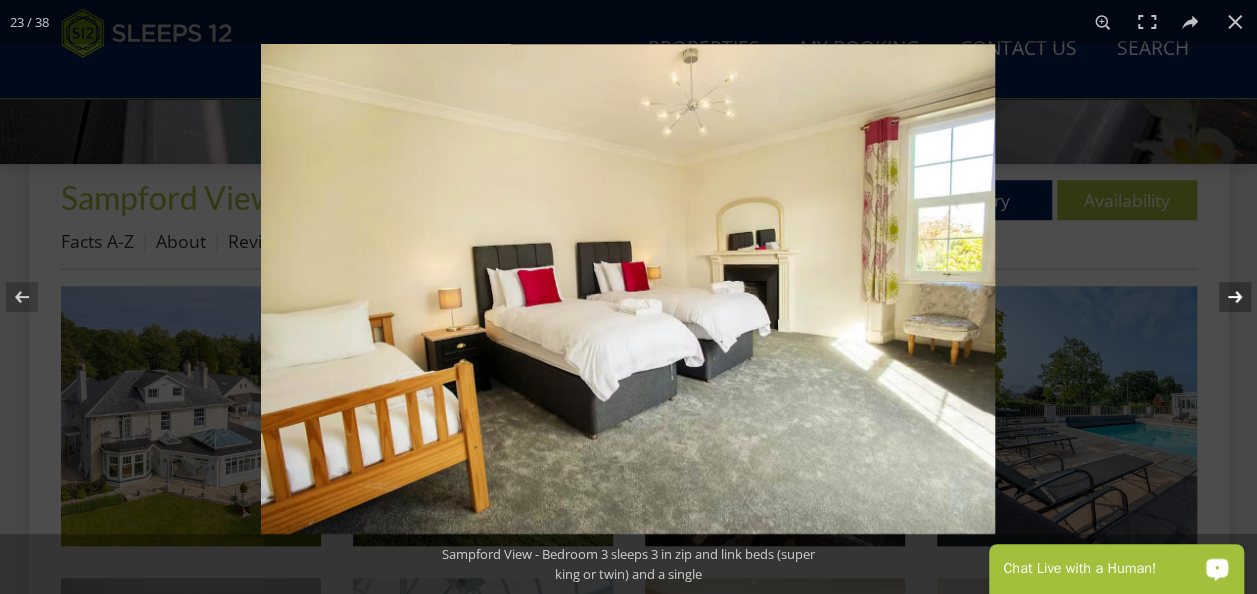 click at bounding box center (1222, 297) 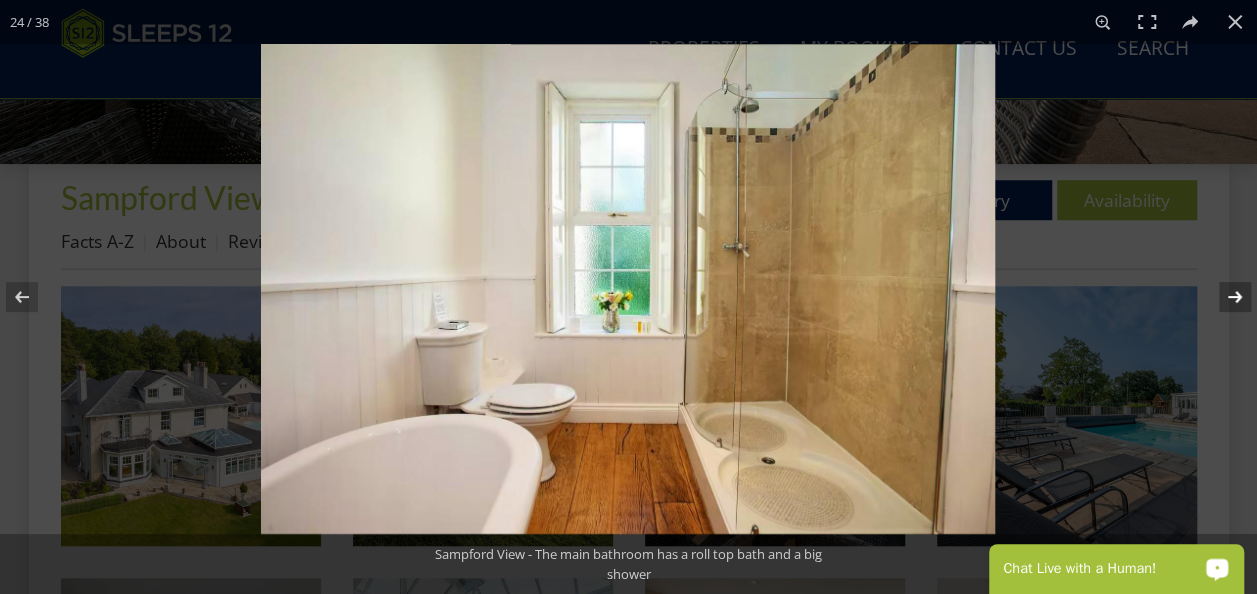 click at bounding box center (1222, 297) 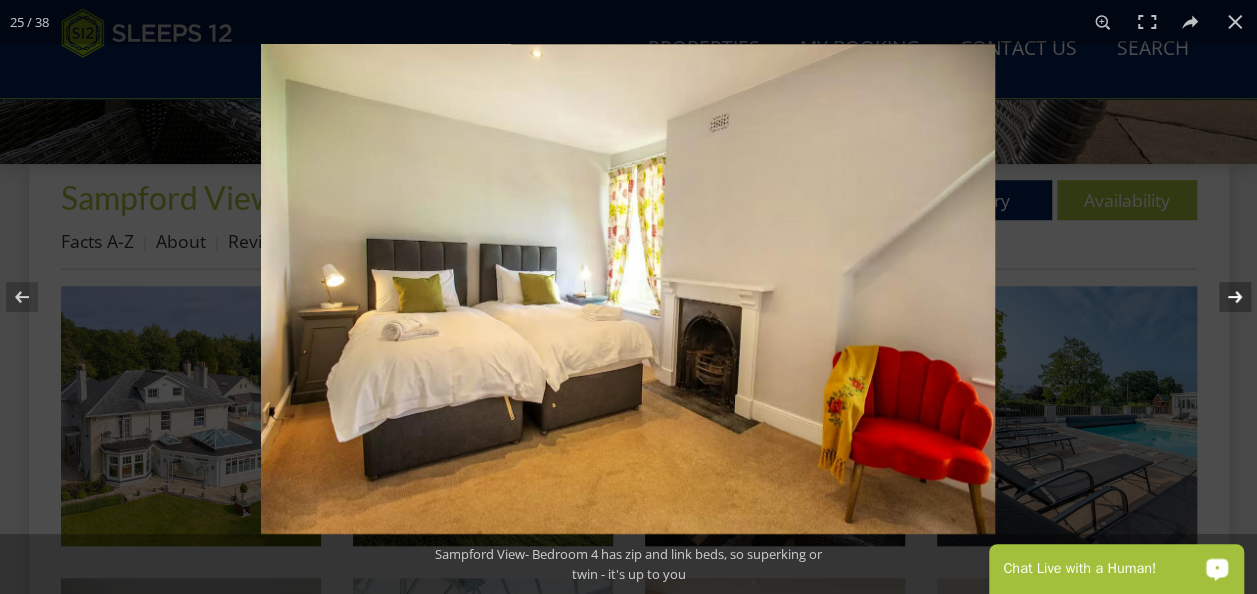 click at bounding box center [1222, 297] 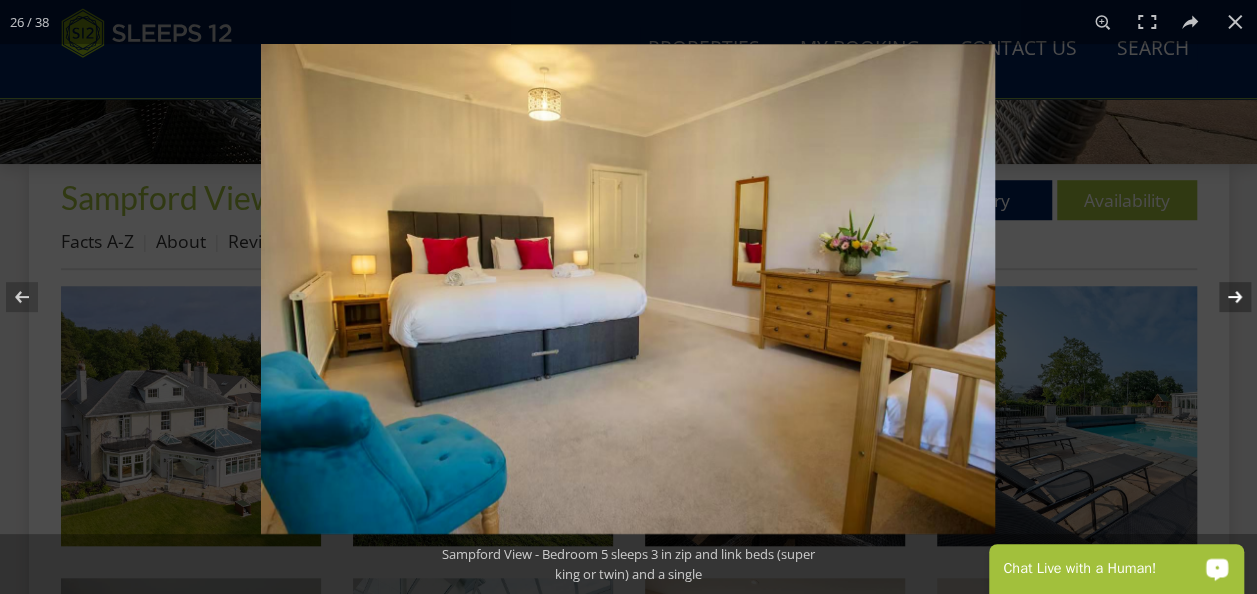 click at bounding box center (1222, 297) 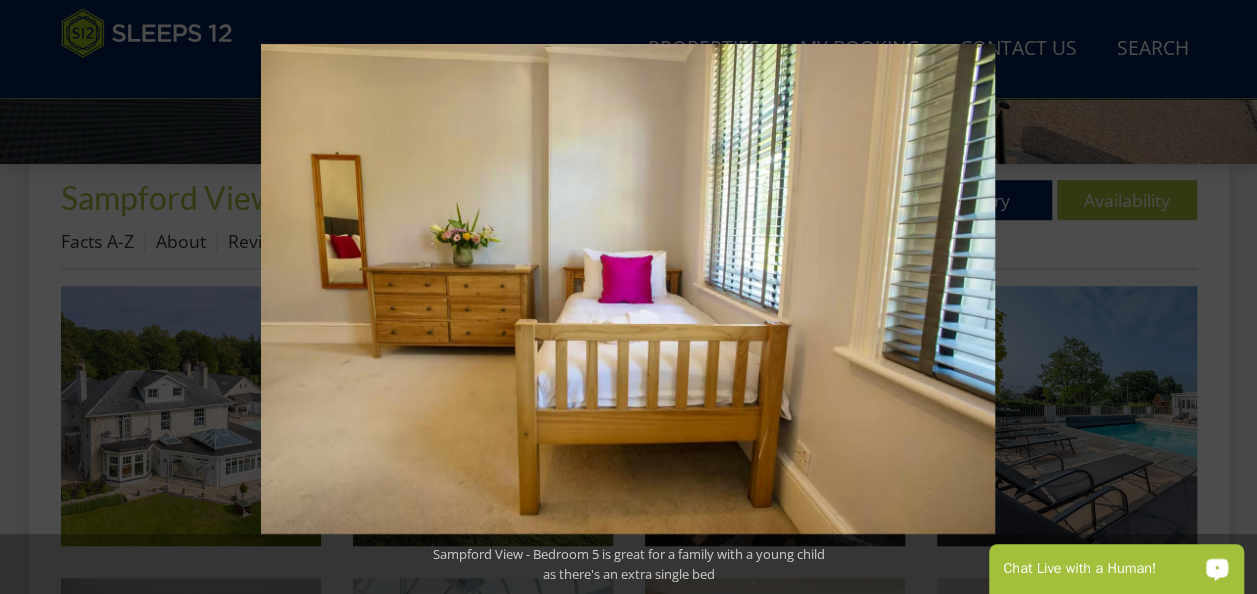 click at bounding box center [1222, 297] 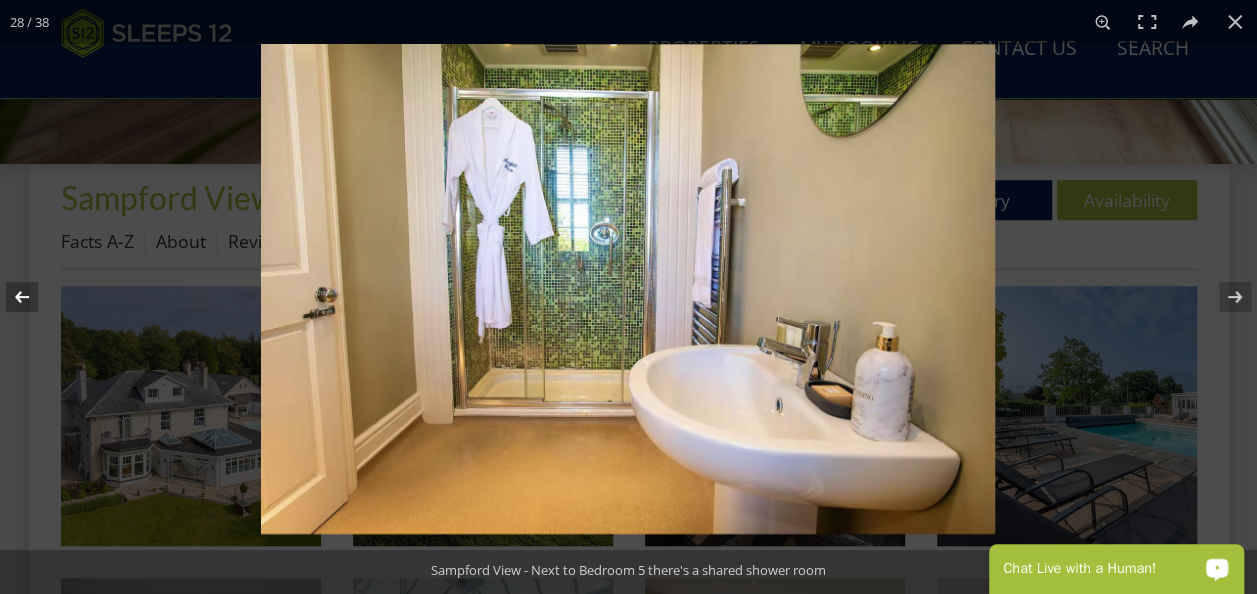 click at bounding box center (35, 297) 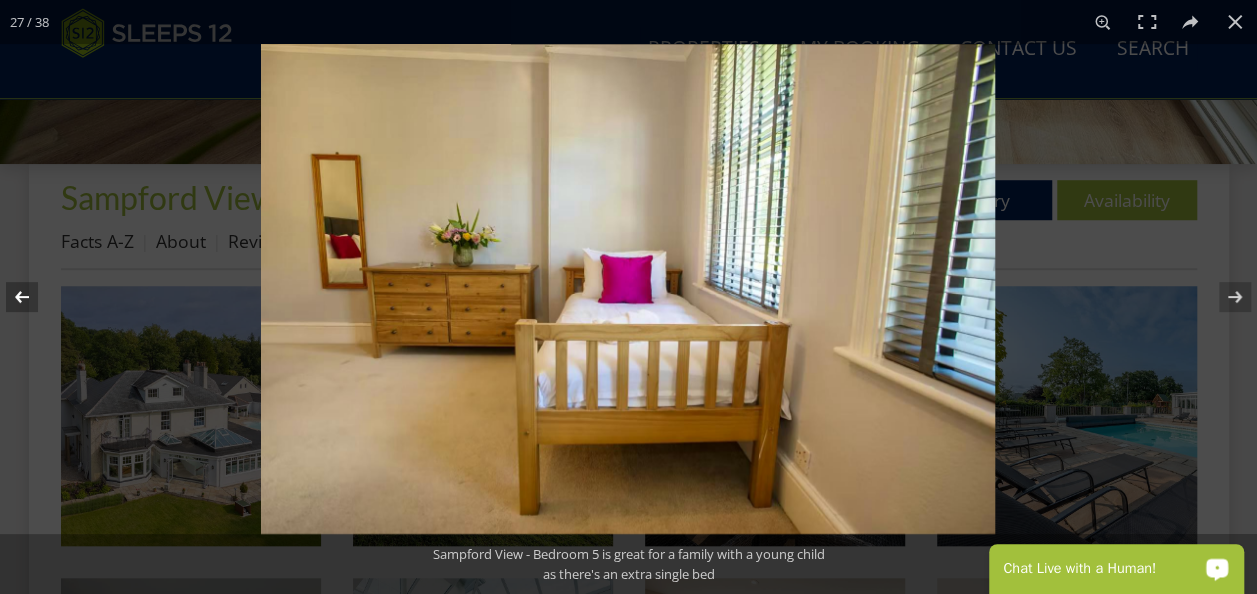 click at bounding box center [35, 297] 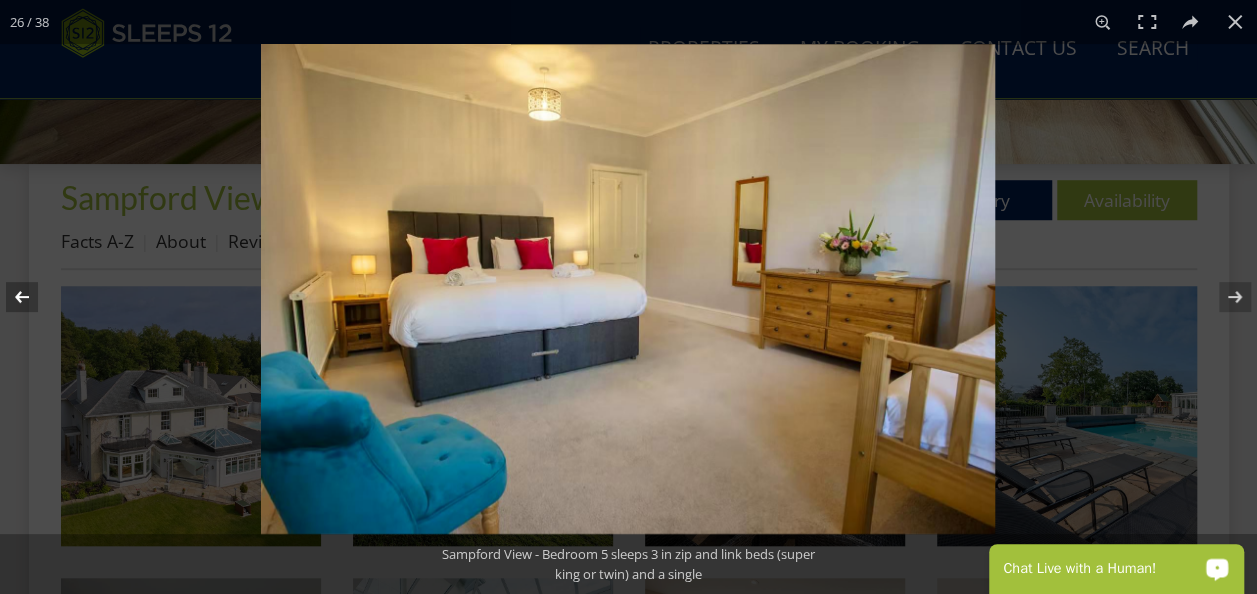 click at bounding box center (35, 297) 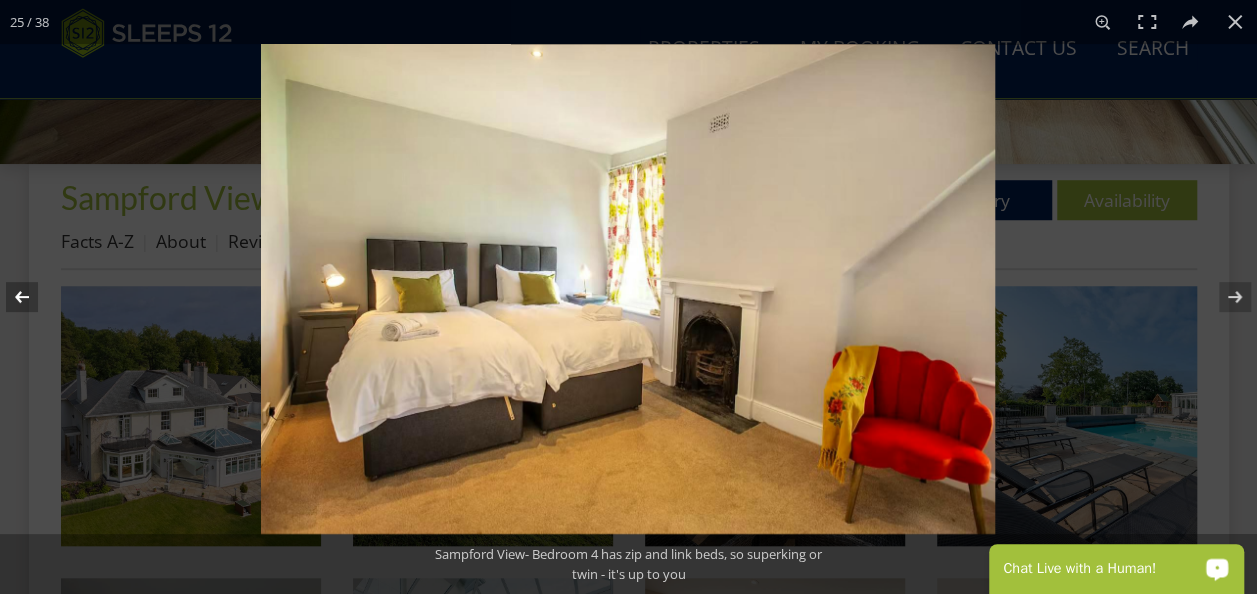 click at bounding box center (35, 297) 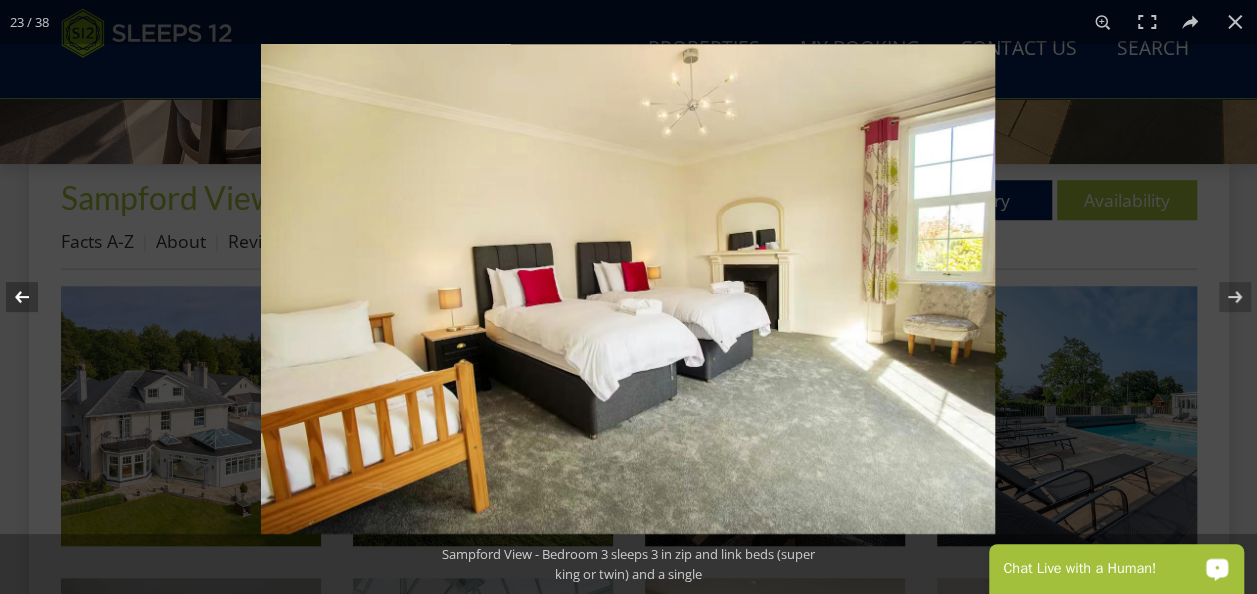 click at bounding box center (35, 297) 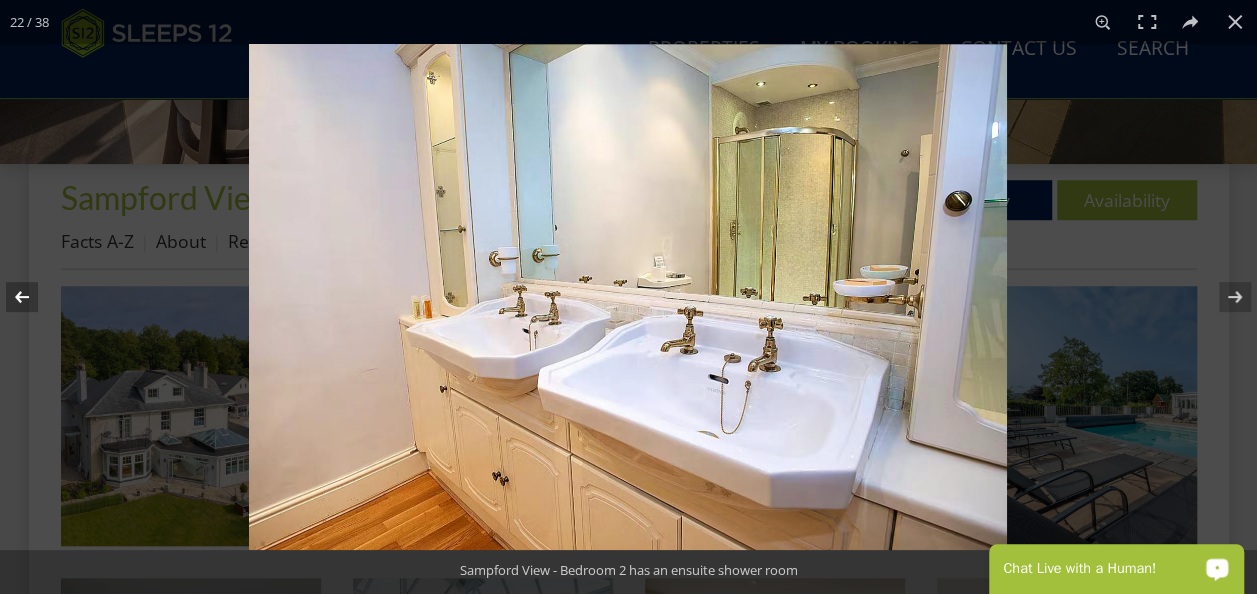 click at bounding box center [35, 297] 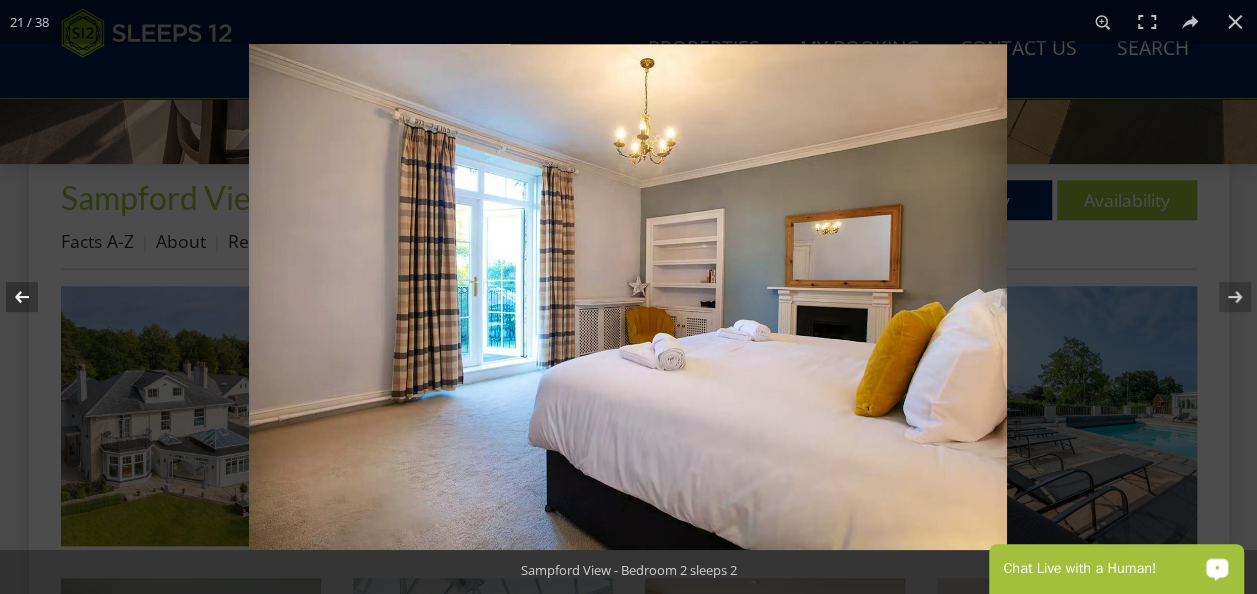 click at bounding box center (35, 297) 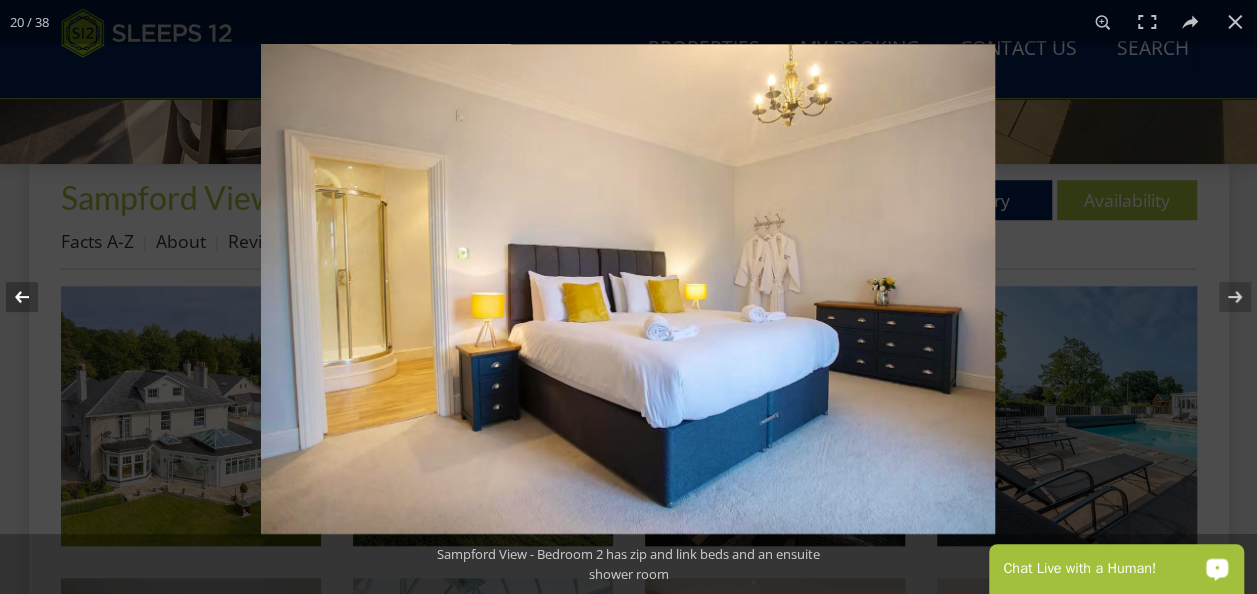 click at bounding box center [35, 297] 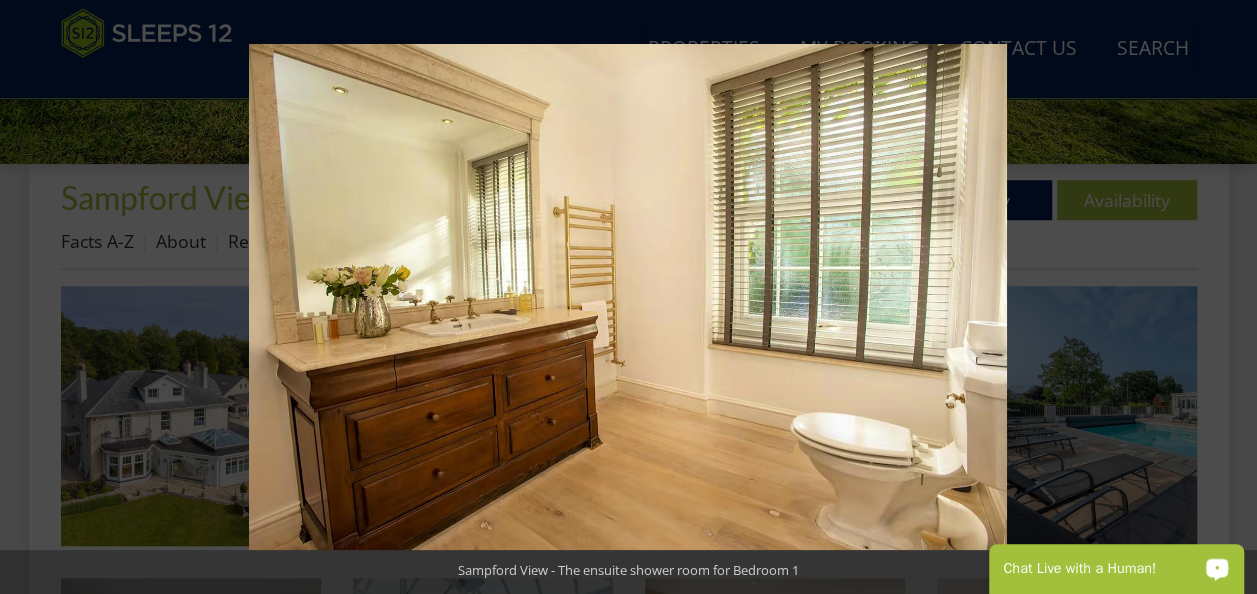 click at bounding box center (35, 297) 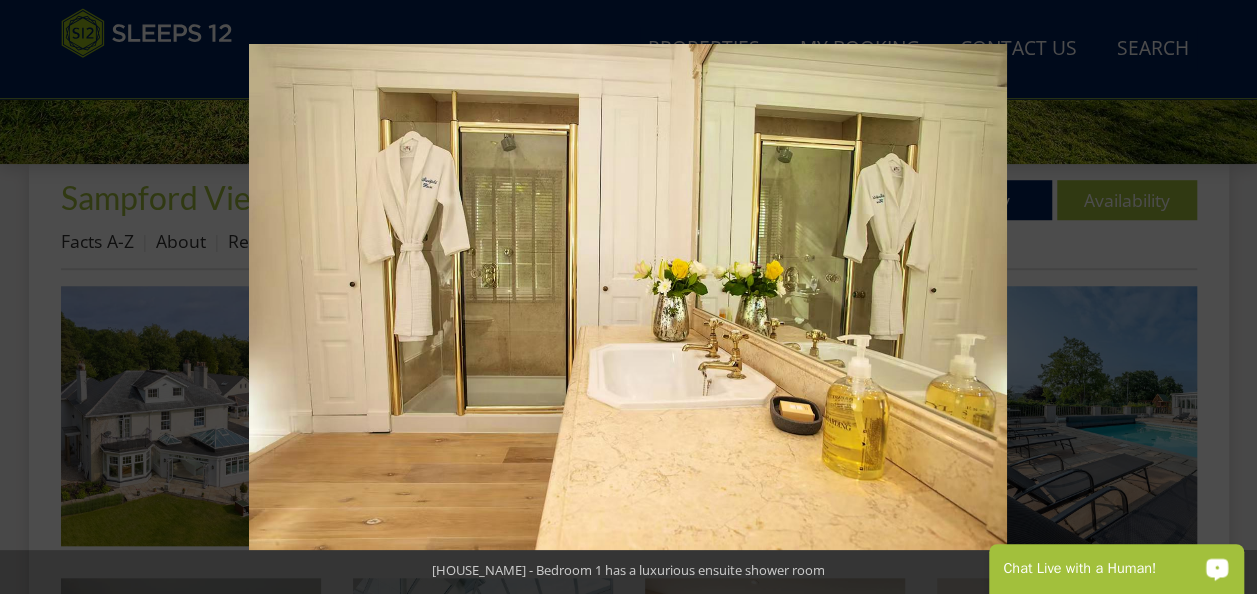 click at bounding box center [35, 297] 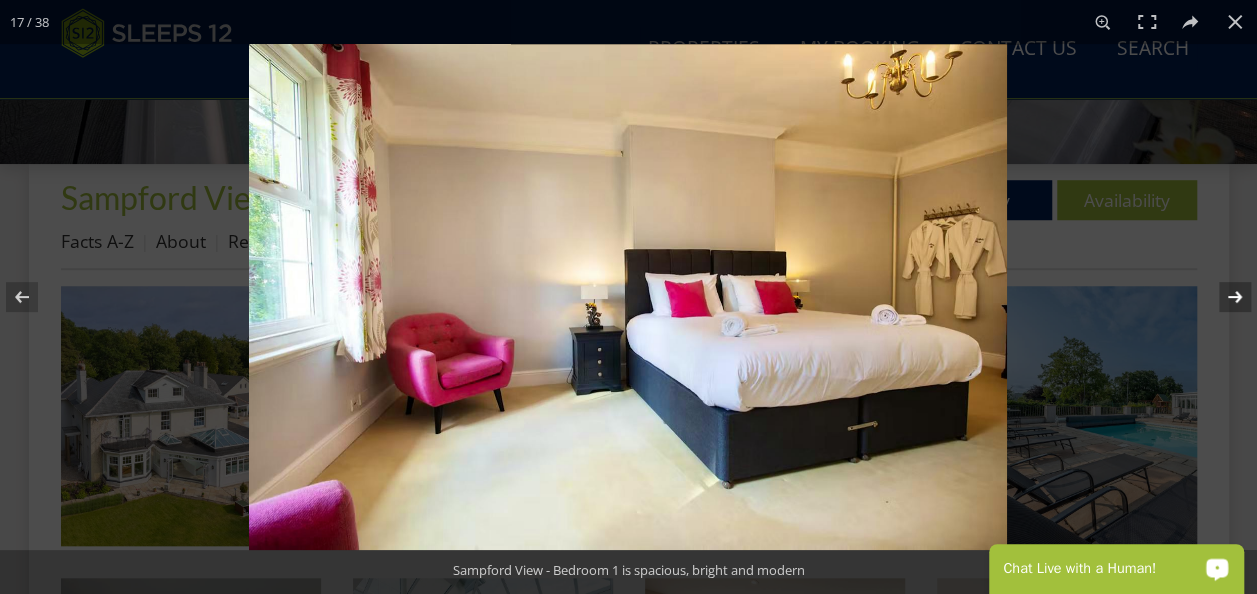 click at bounding box center [1222, 297] 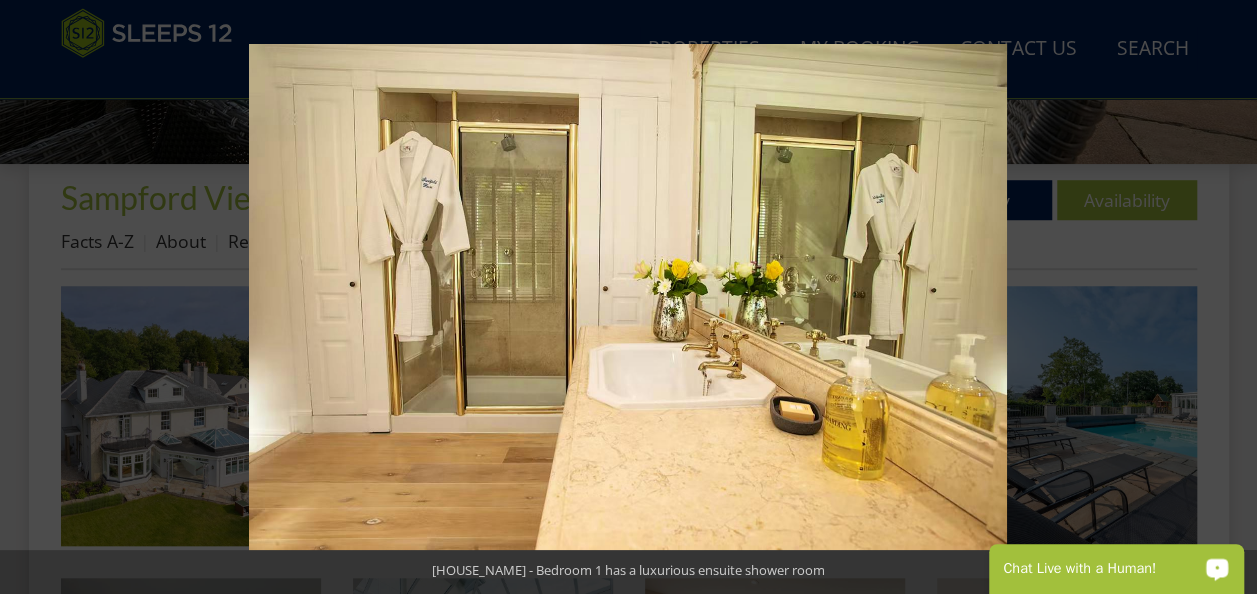 click at bounding box center [1222, 297] 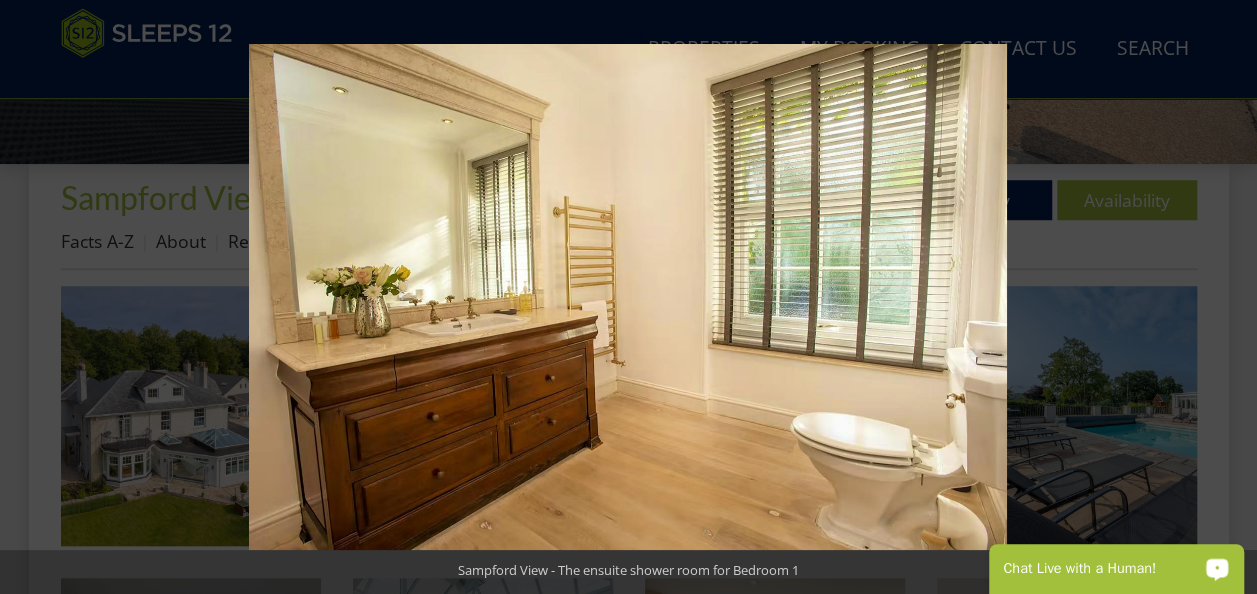 click at bounding box center [1222, 297] 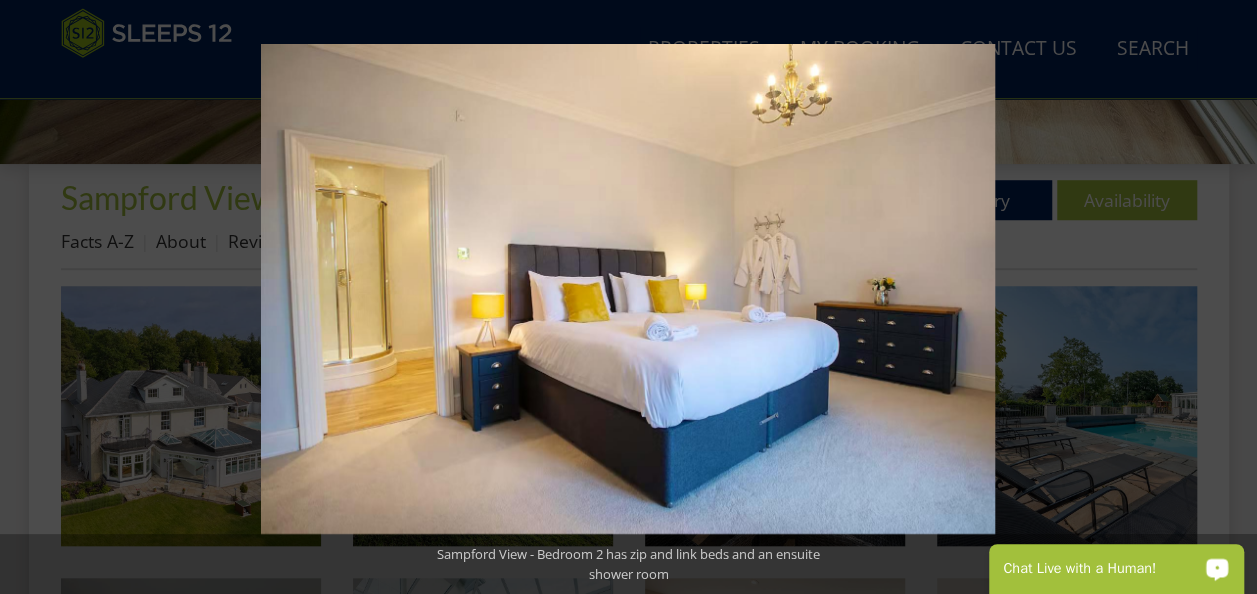 click at bounding box center [1222, 297] 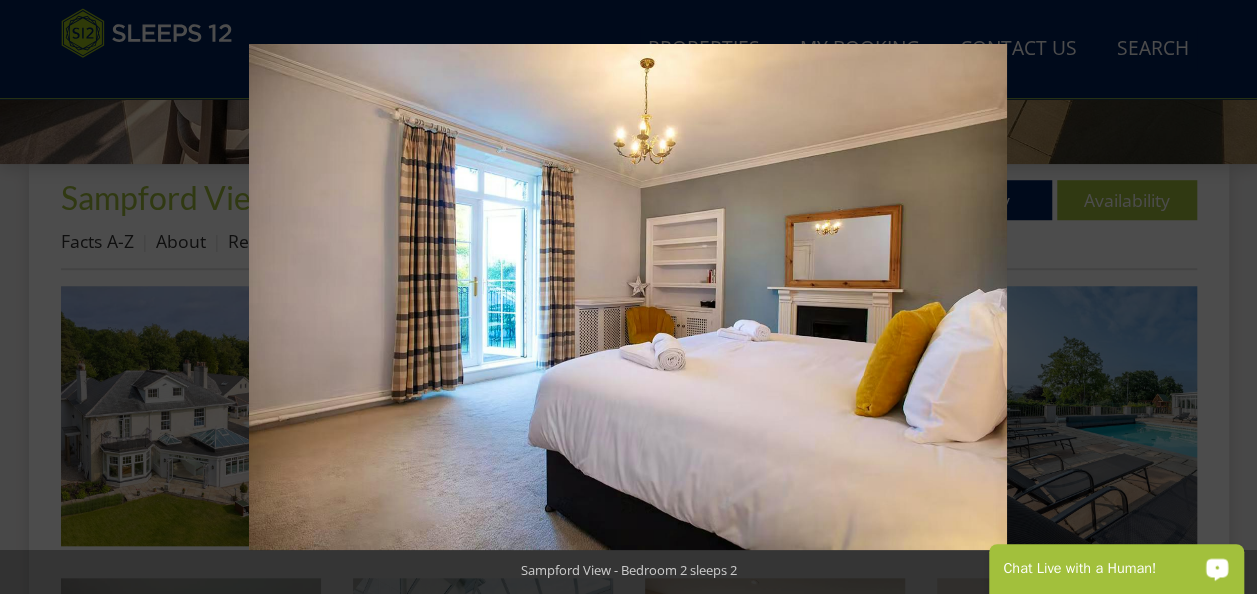 click at bounding box center [1222, 297] 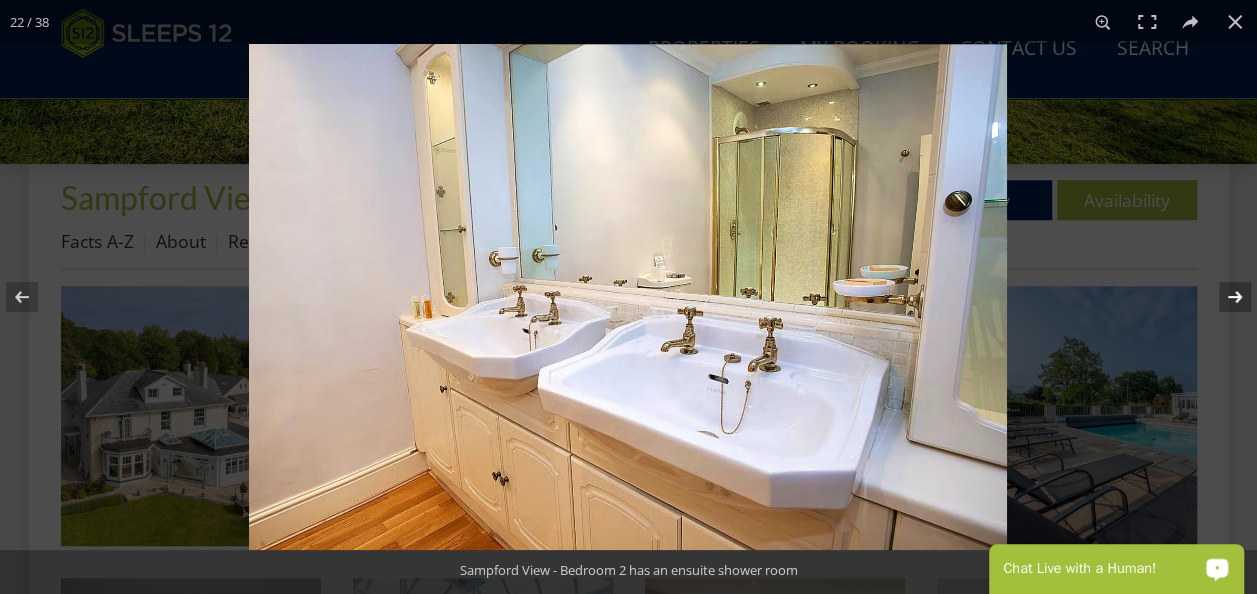 click at bounding box center (1222, 297) 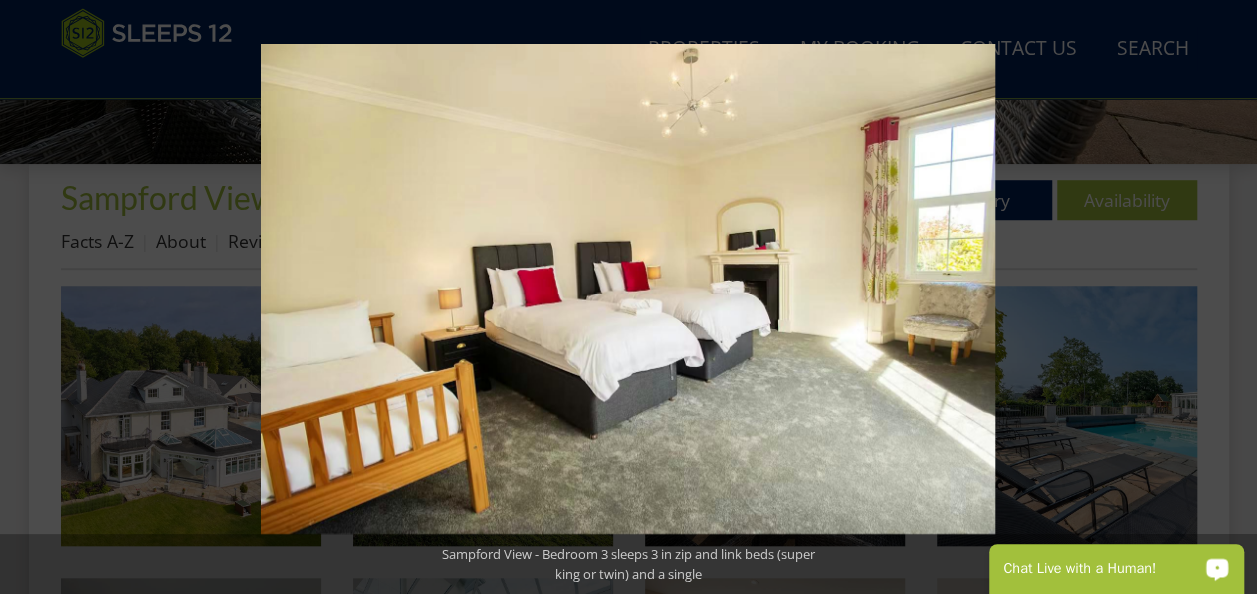 click at bounding box center [1222, 297] 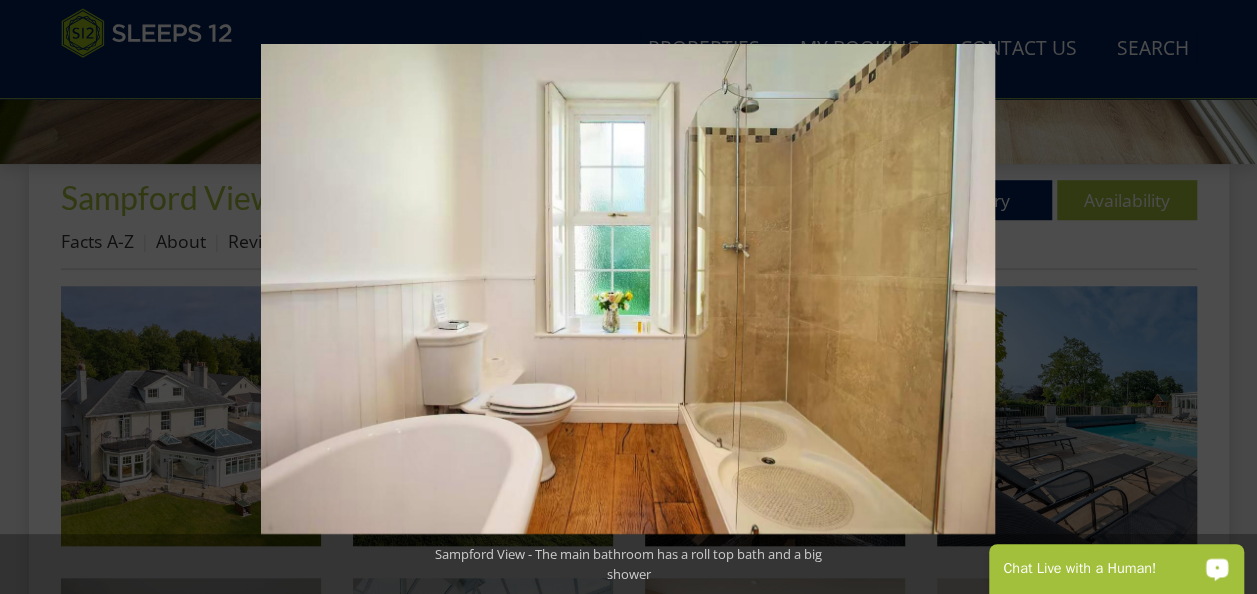 click at bounding box center [1222, 297] 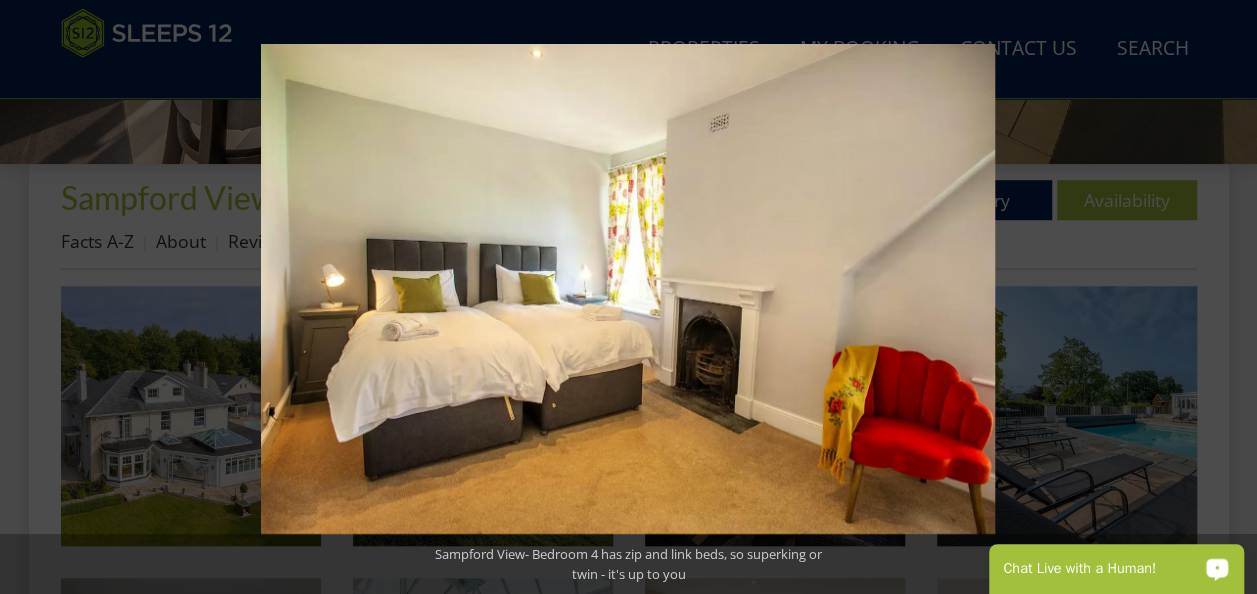 click at bounding box center (1222, 297) 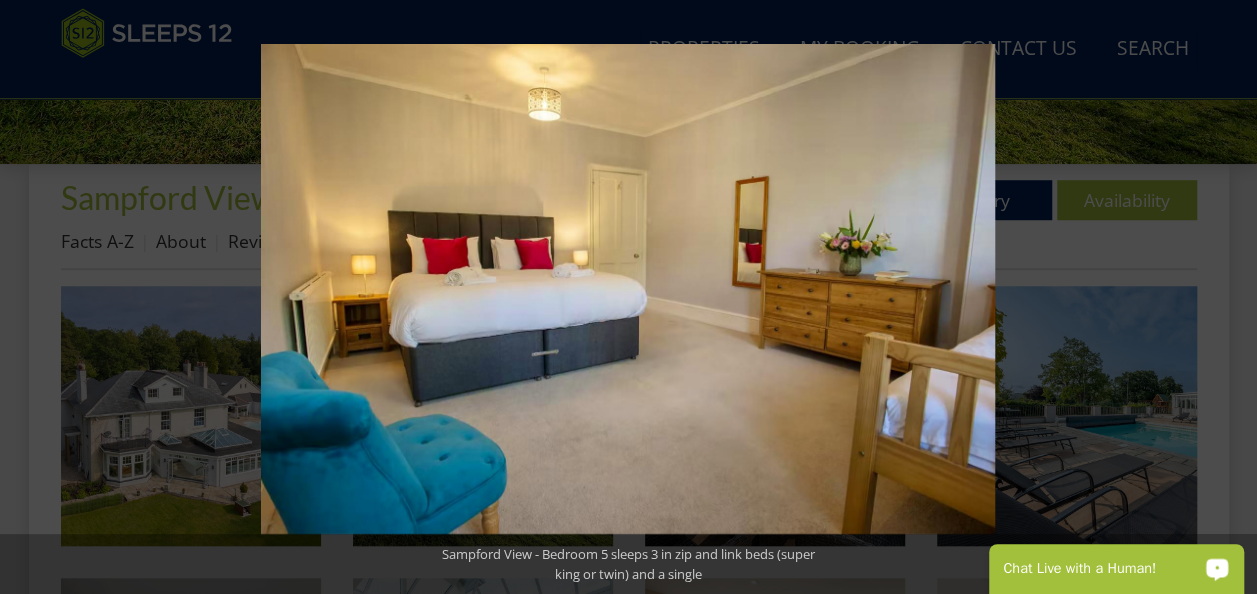 click at bounding box center [1222, 297] 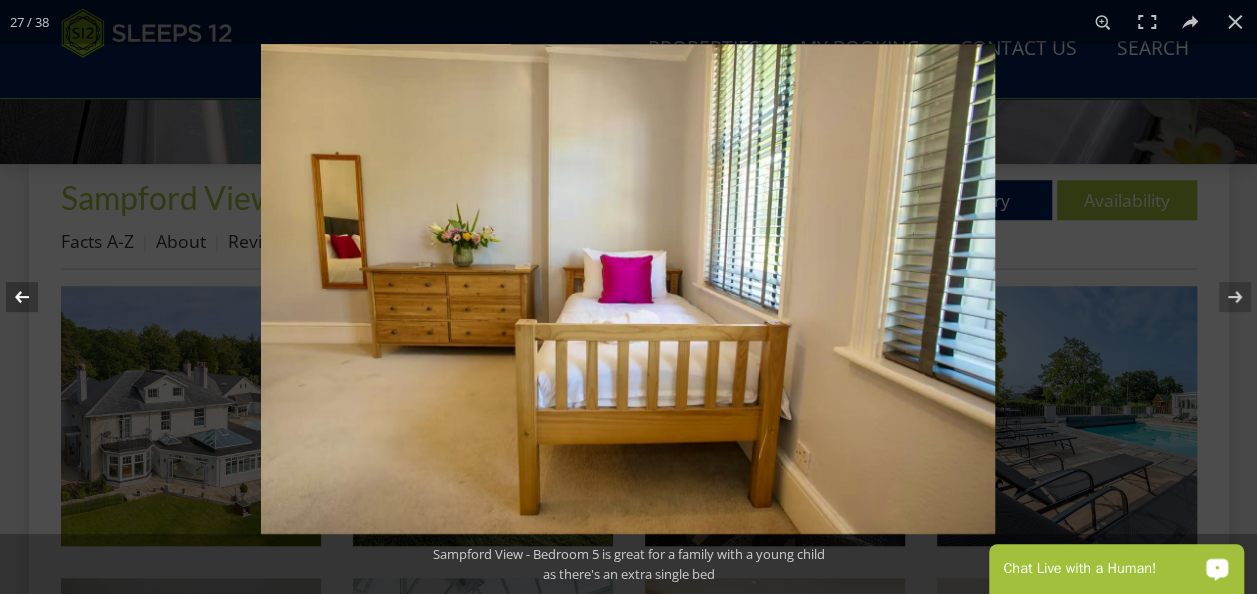 click at bounding box center (35, 297) 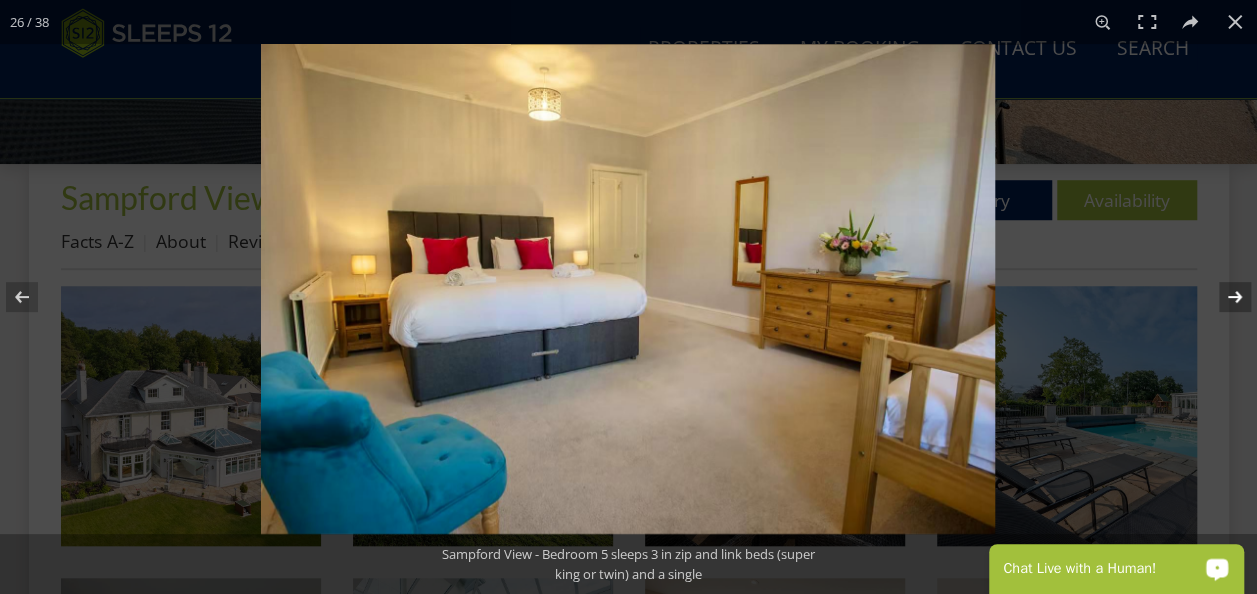 click at bounding box center [1222, 297] 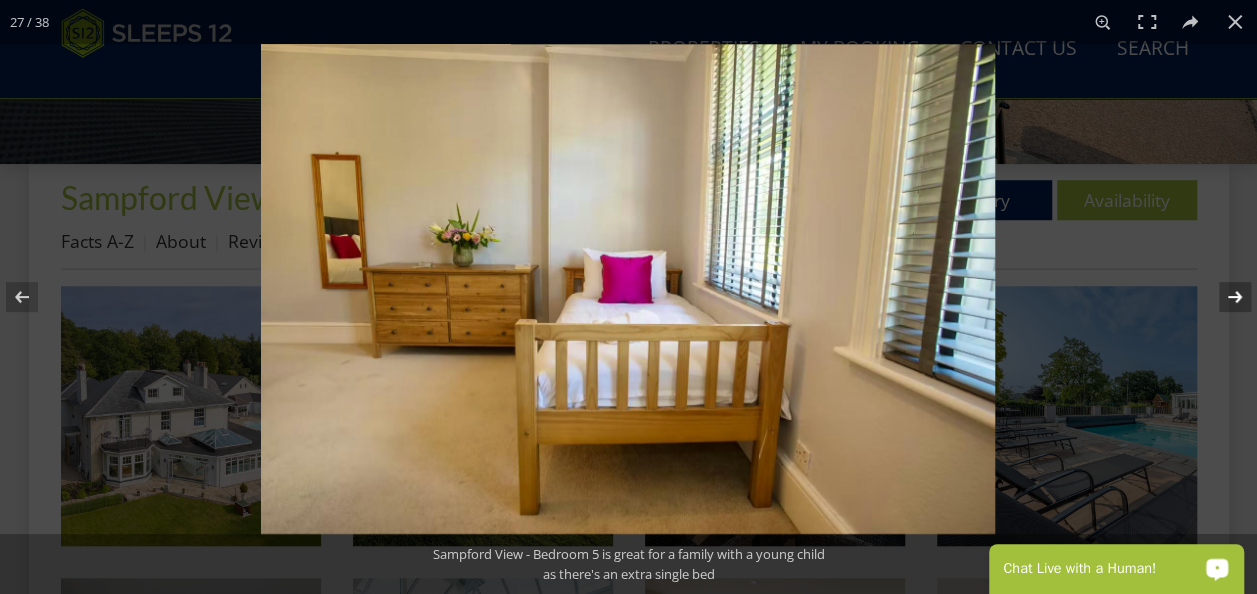 click at bounding box center (1222, 297) 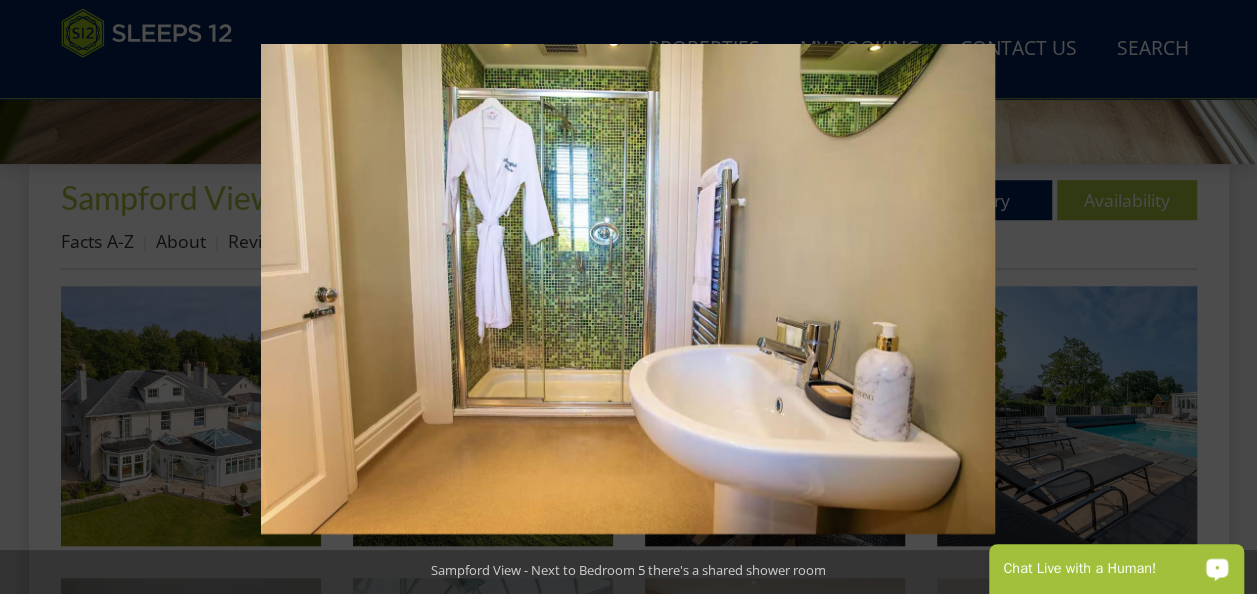 click at bounding box center [1222, 297] 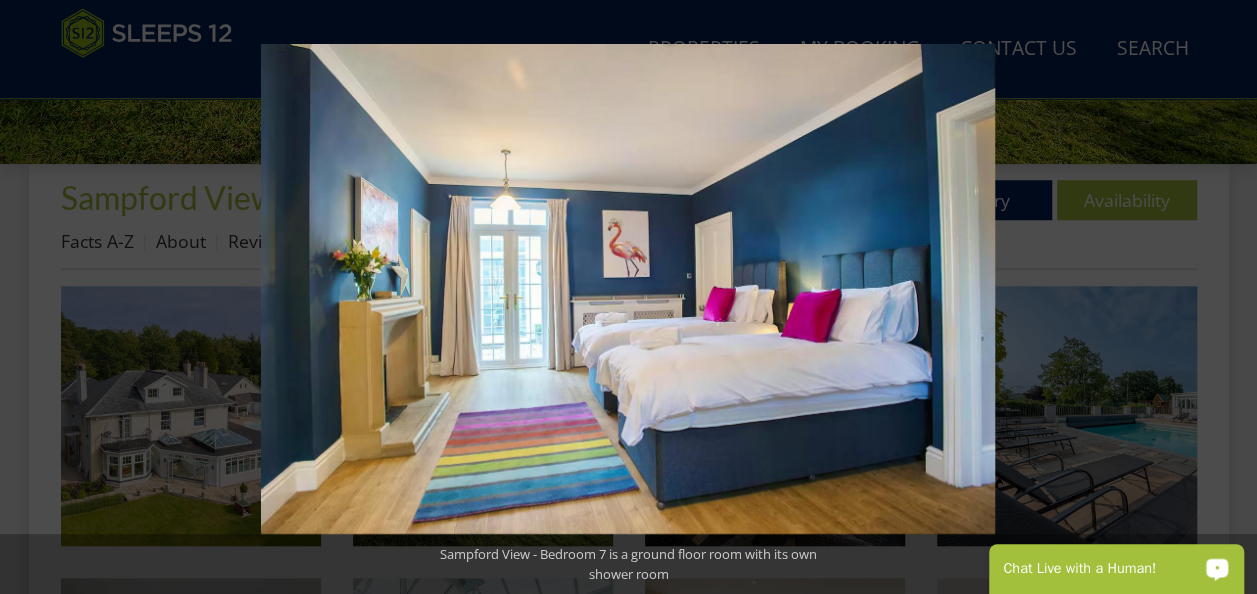 click at bounding box center (1222, 297) 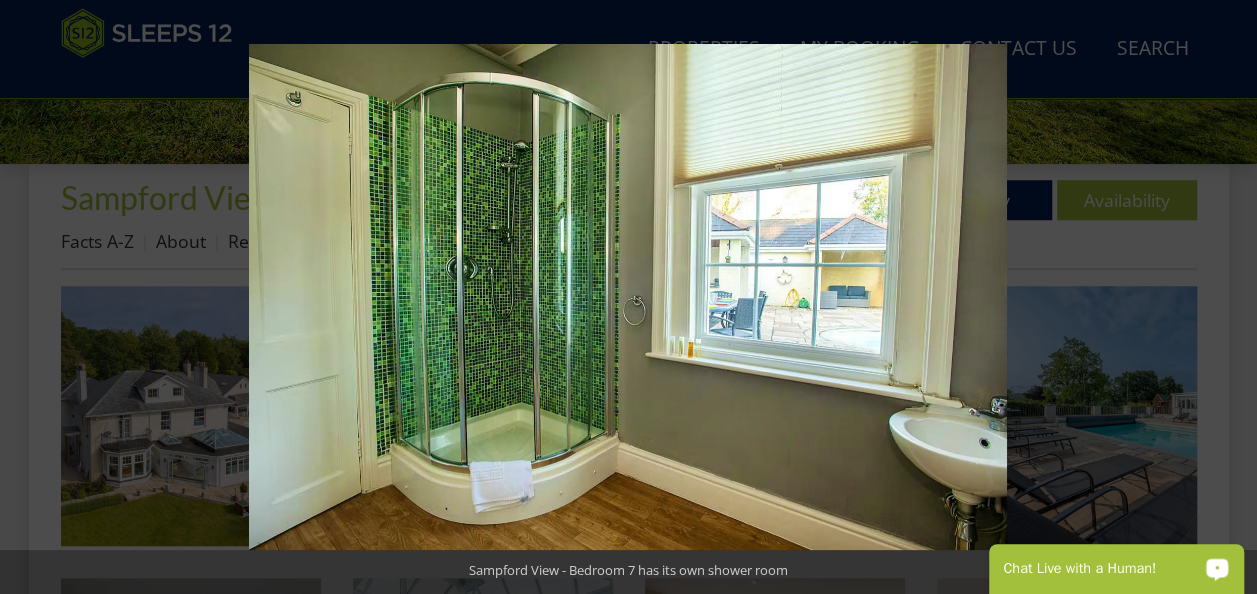 click at bounding box center [1222, 297] 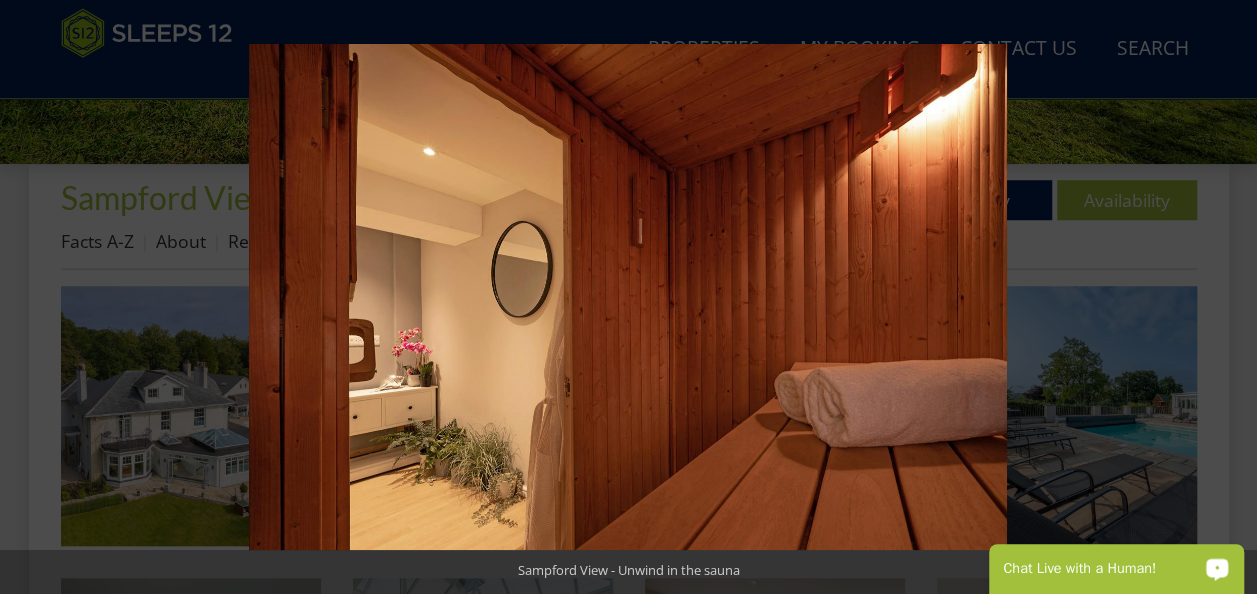 click at bounding box center [1222, 297] 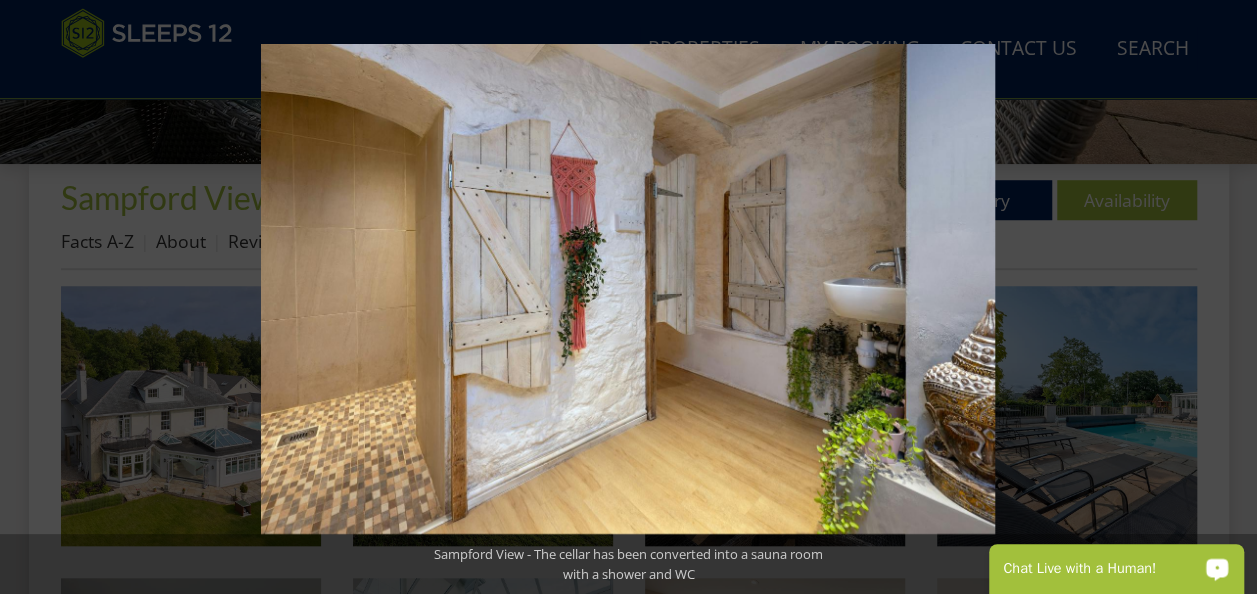 click at bounding box center (1222, 297) 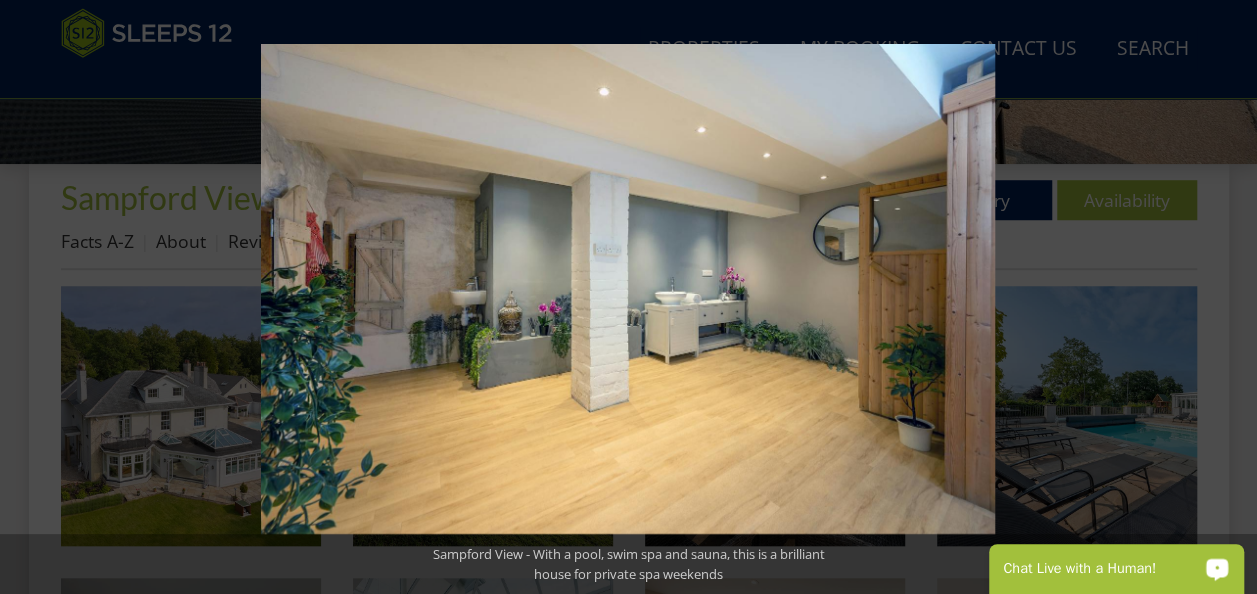 click at bounding box center (1222, 297) 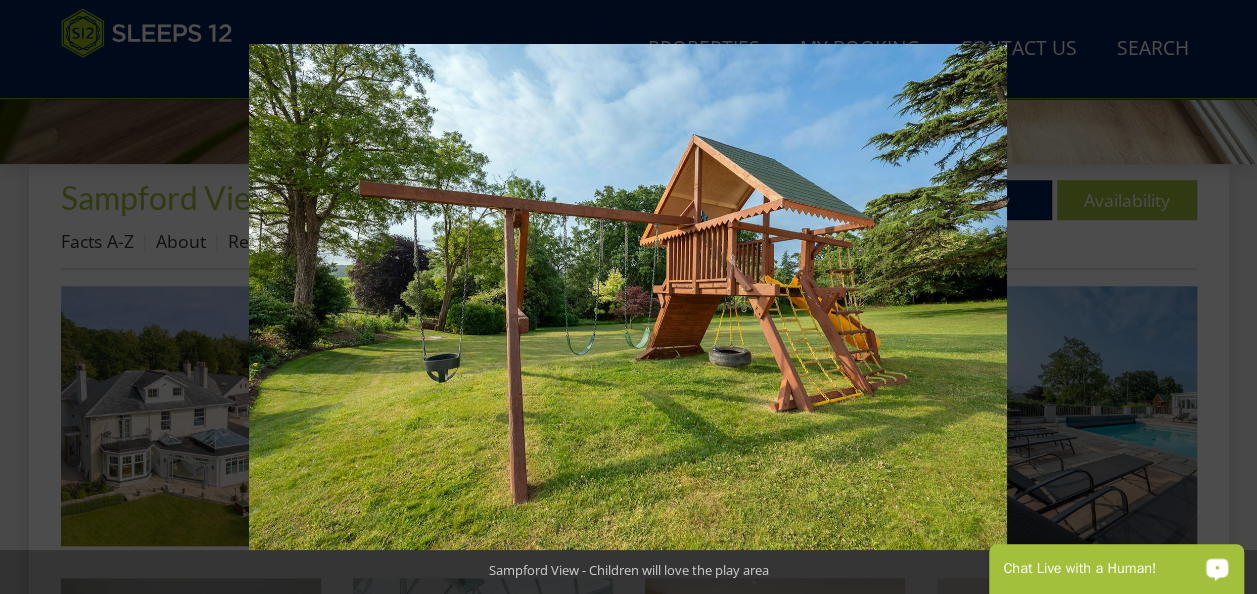 click at bounding box center (1222, 297) 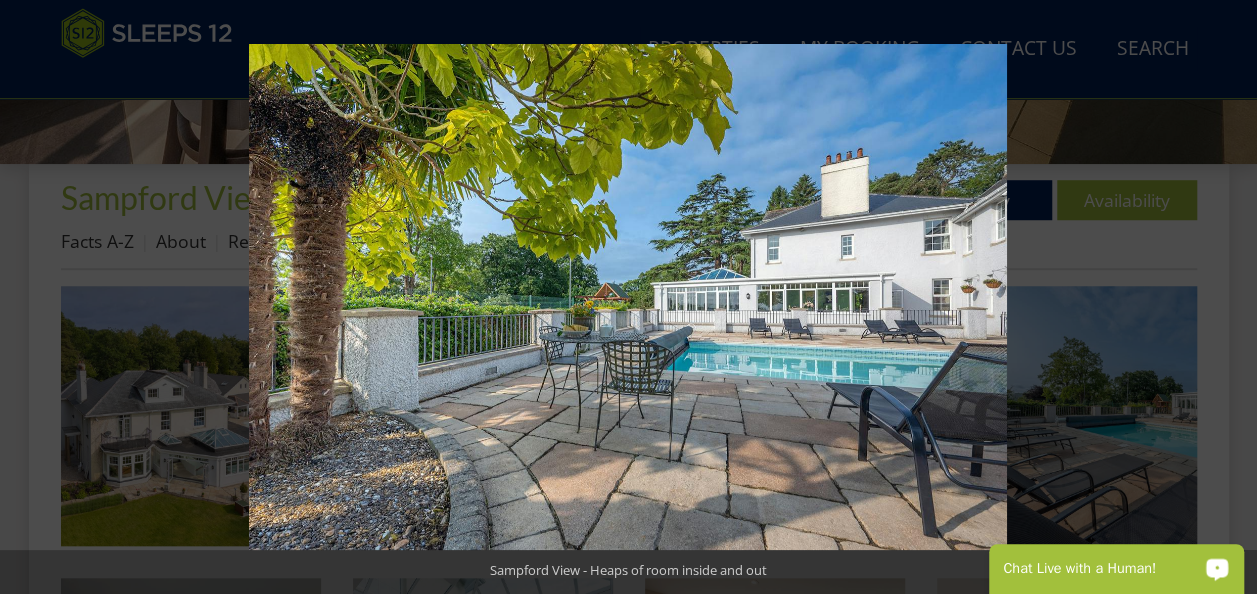 click at bounding box center (1222, 297) 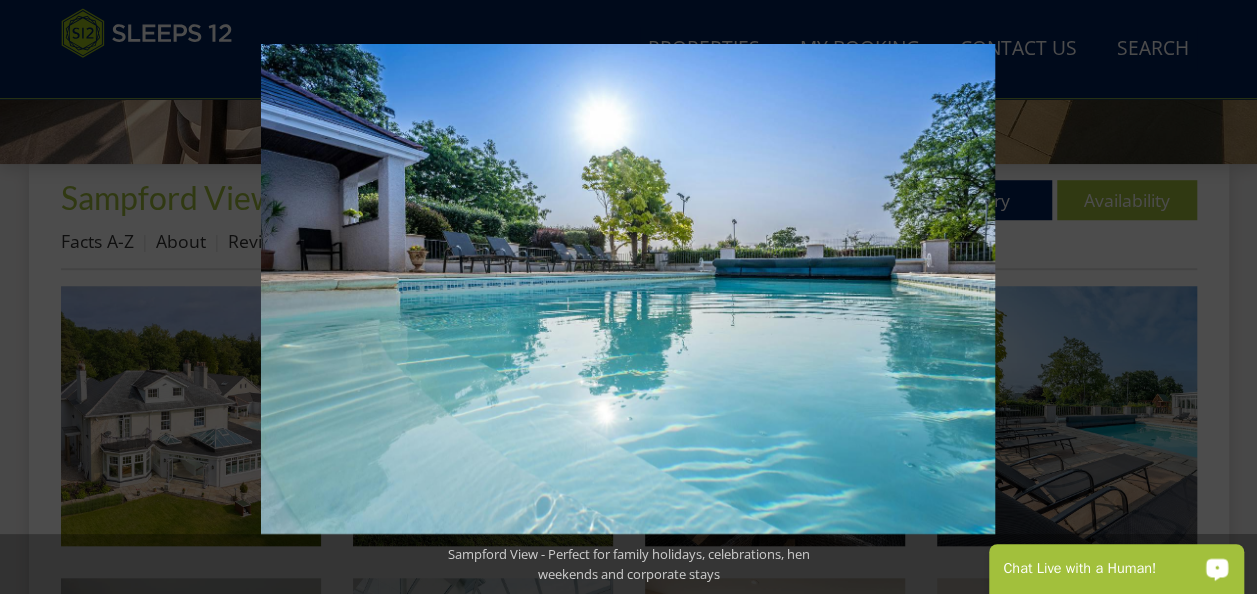 click at bounding box center (1222, 297) 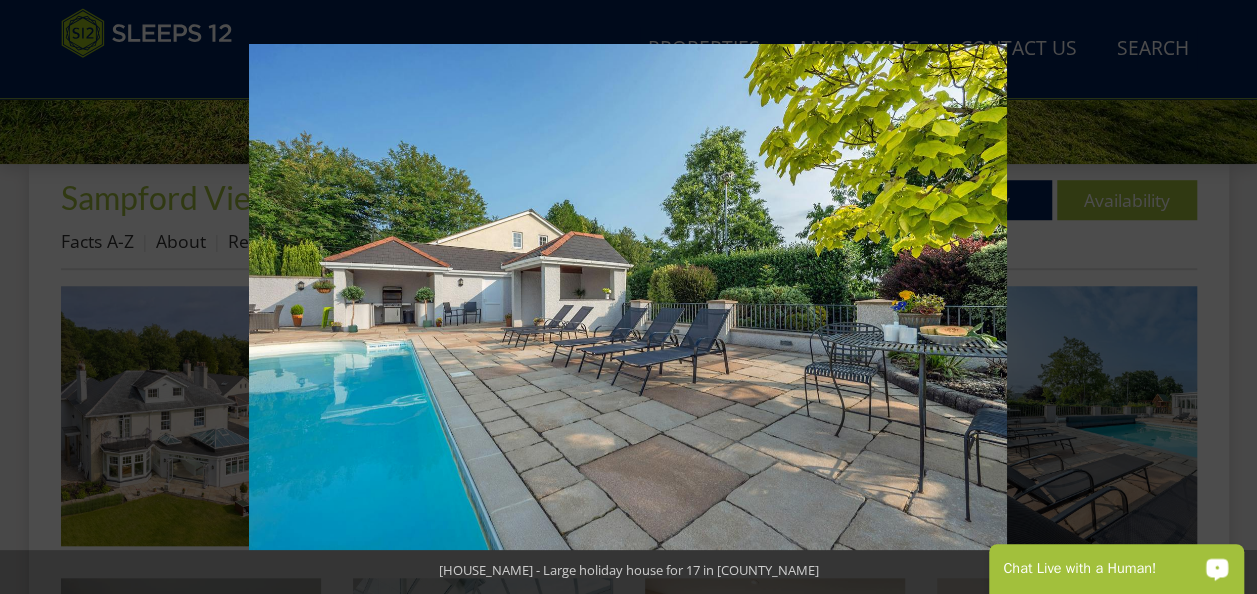 click at bounding box center [1222, 297] 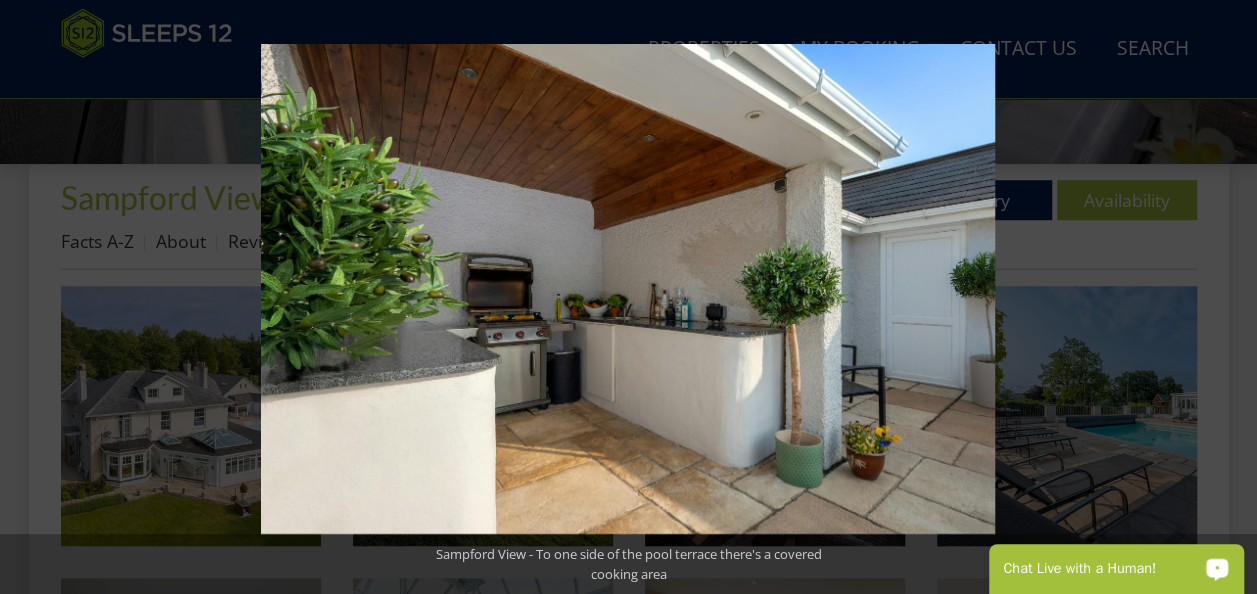 click at bounding box center [1222, 297] 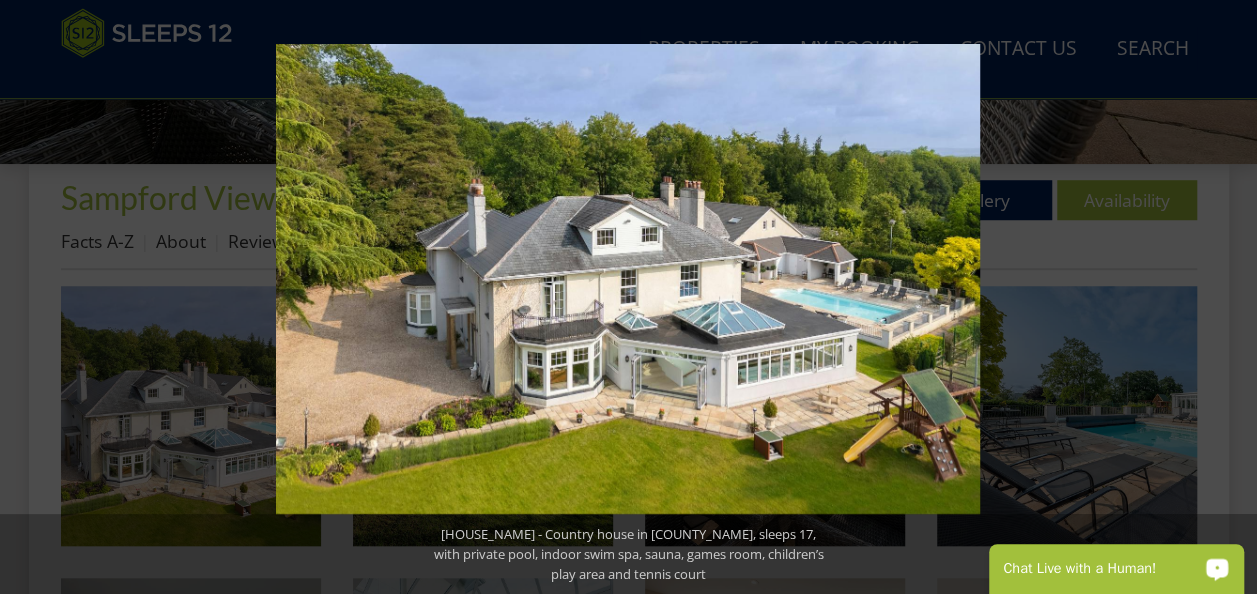 click at bounding box center [1222, 297] 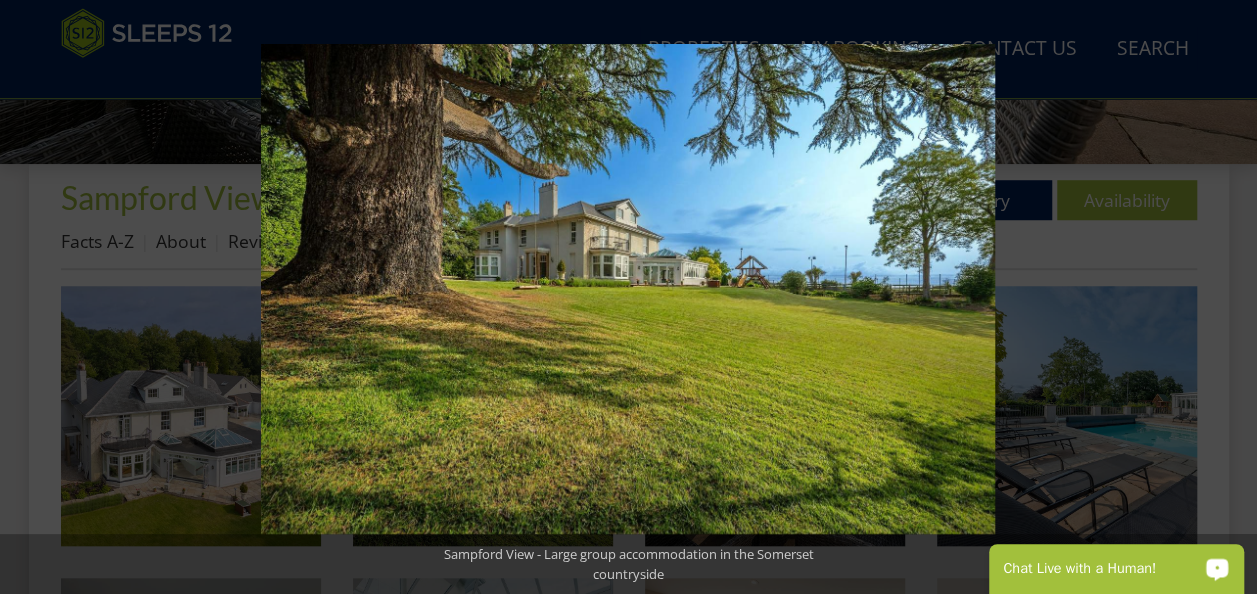 click at bounding box center [1222, 297] 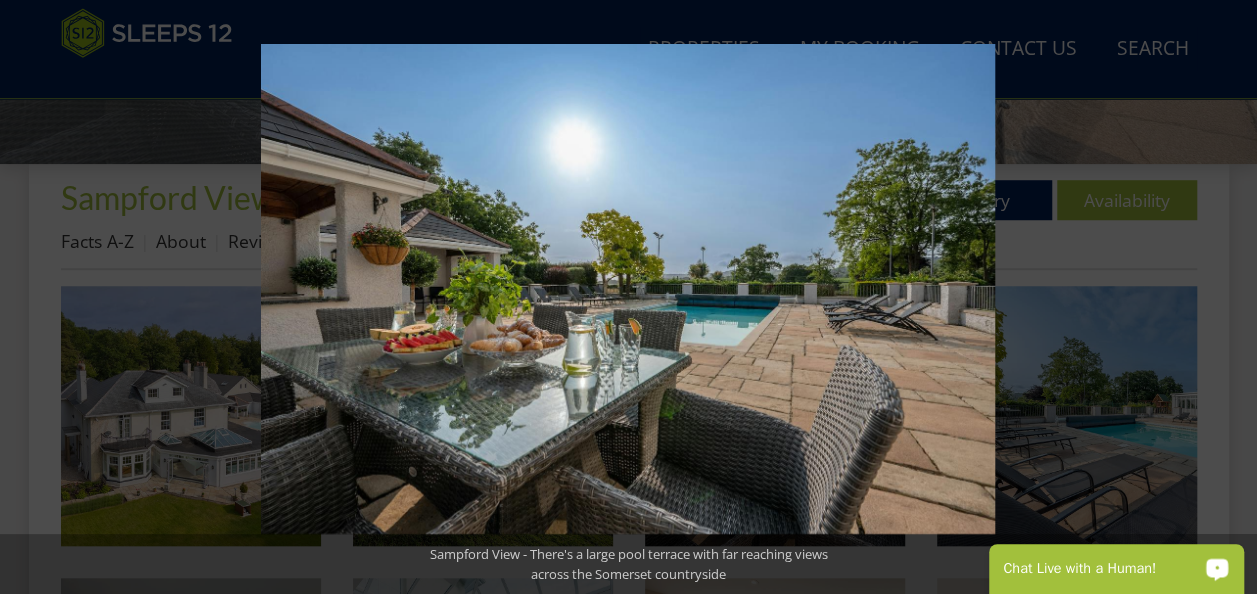 click at bounding box center [1222, 297] 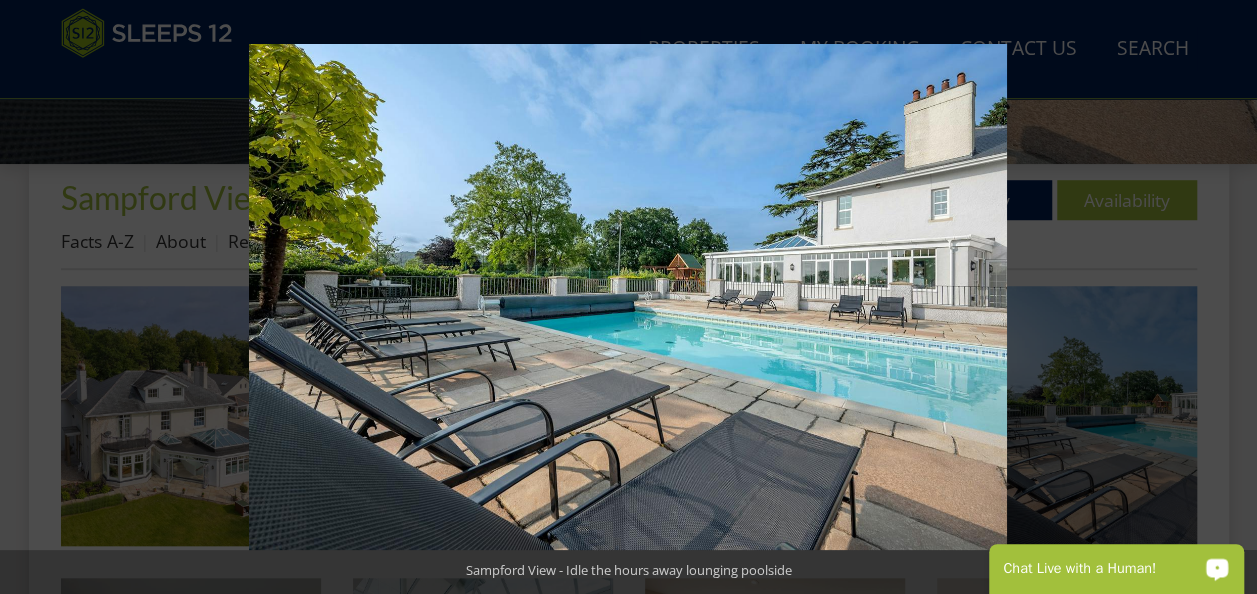 click at bounding box center [1222, 297] 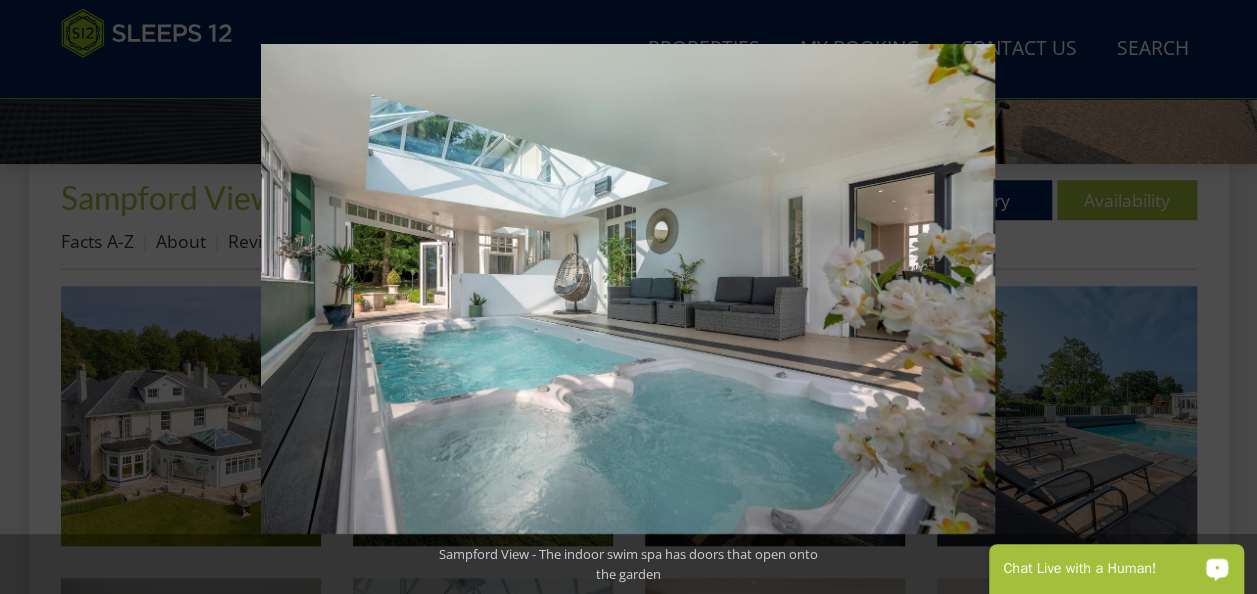 click at bounding box center (1222, 297) 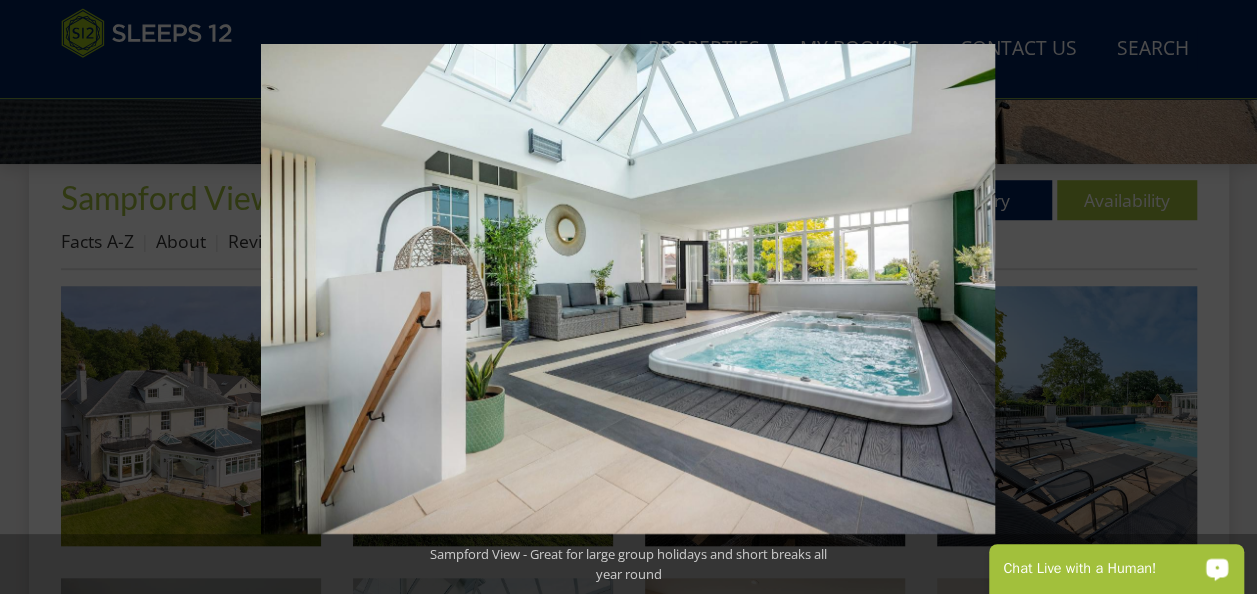 click at bounding box center (1222, 297) 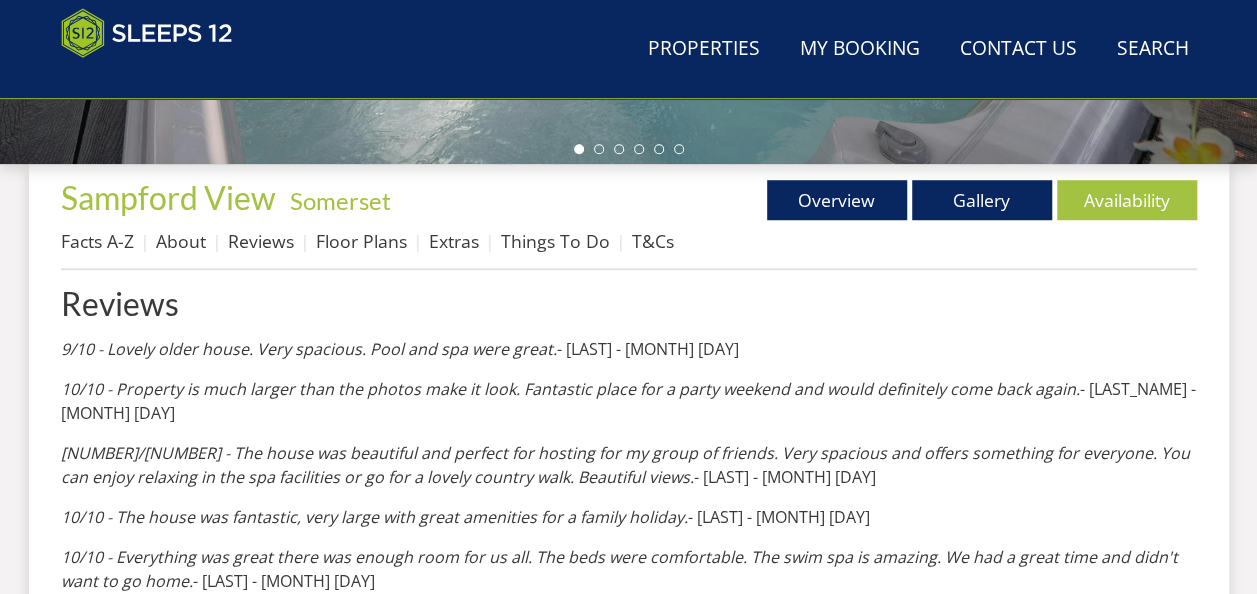 scroll, scrollTop: 626, scrollLeft: 0, axis: vertical 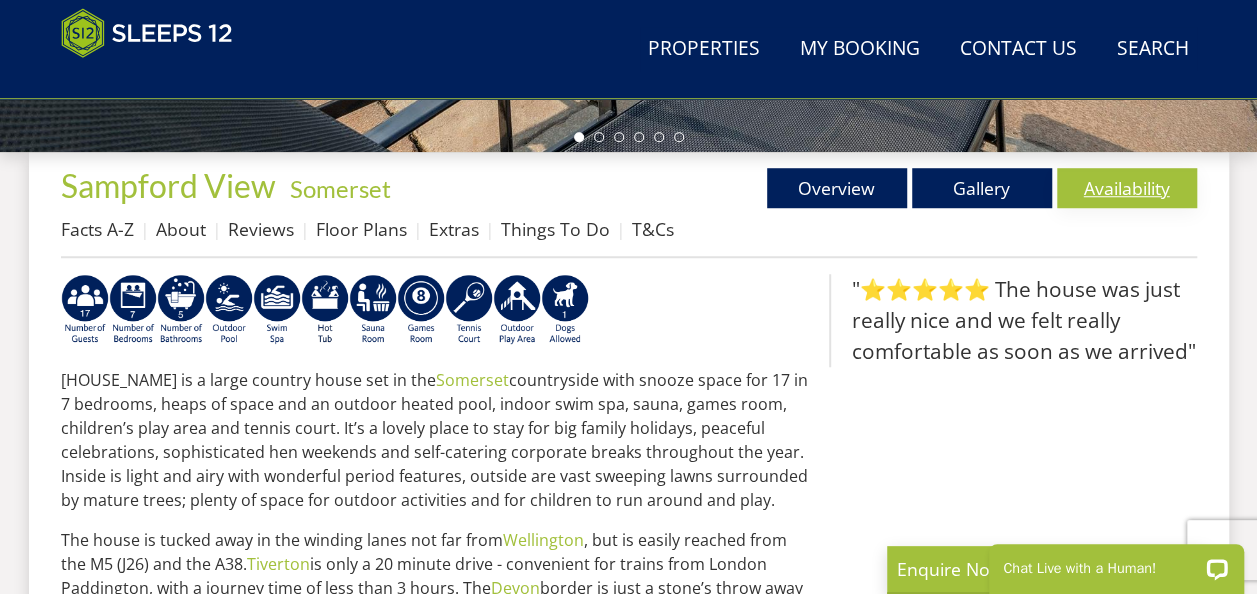 click on "Availability" at bounding box center [1127, 188] 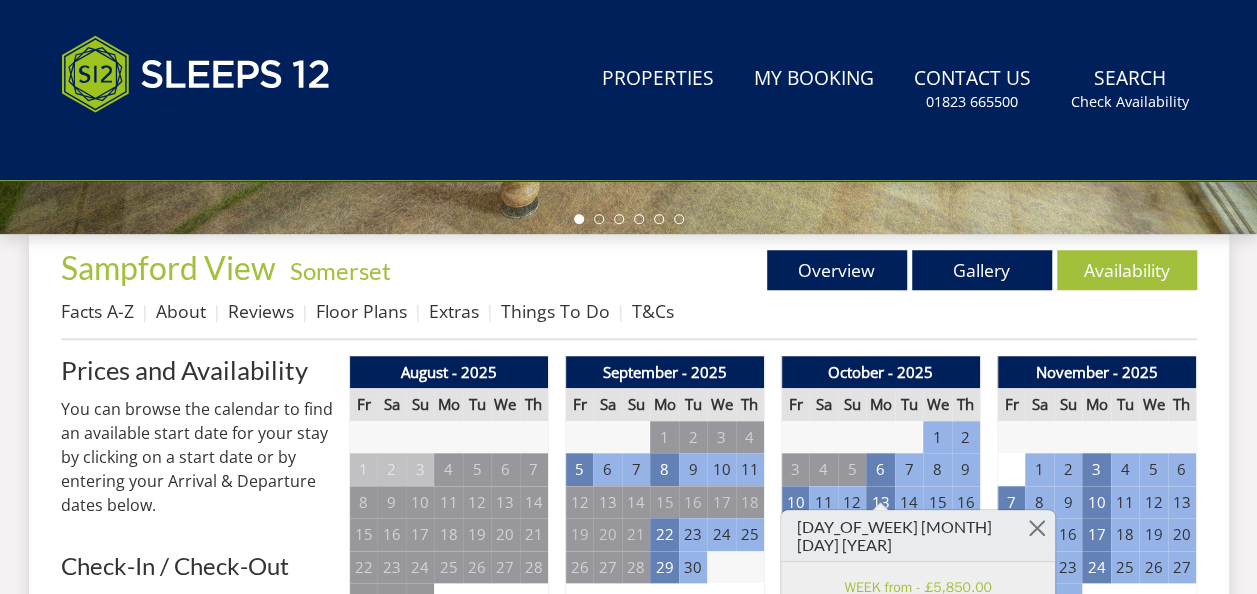scroll, scrollTop: 0, scrollLeft: 0, axis: both 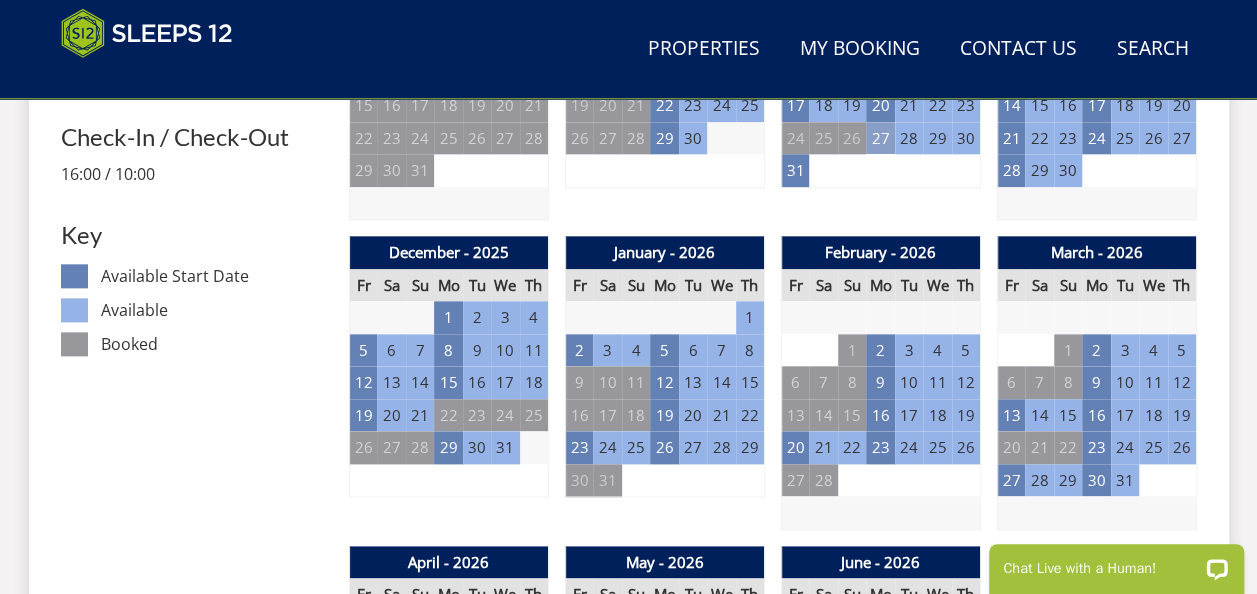 click on "27" at bounding box center (880, 138) 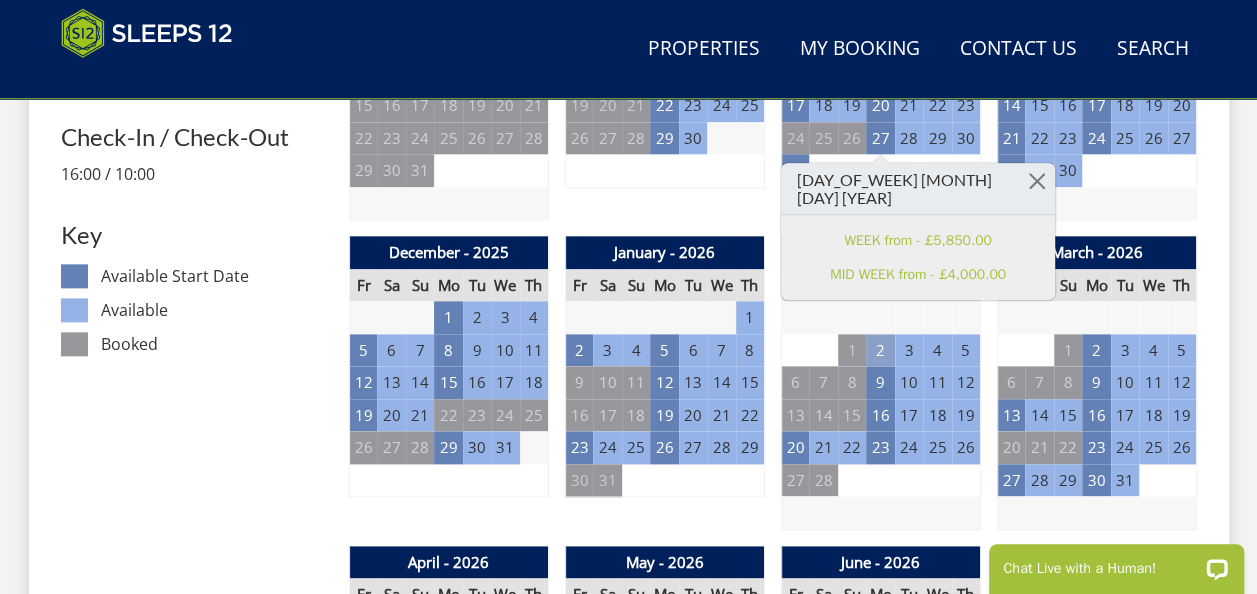 click on "2" at bounding box center [880, 350] 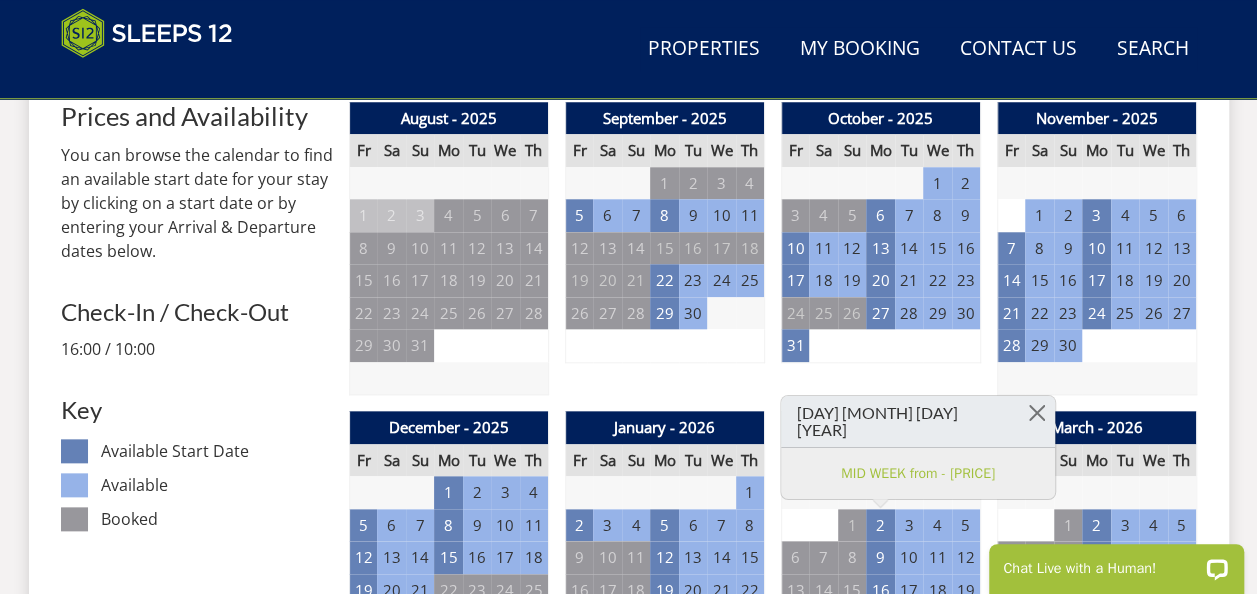 scroll, scrollTop: 852, scrollLeft: 0, axis: vertical 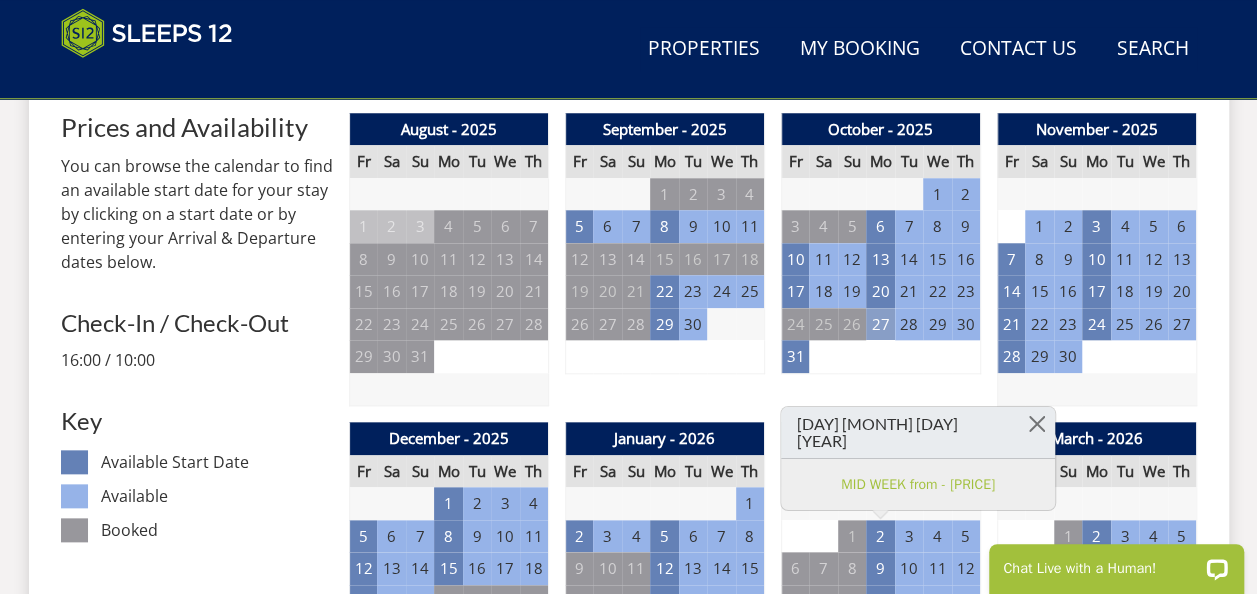 click on "27" at bounding box center (880, 324) 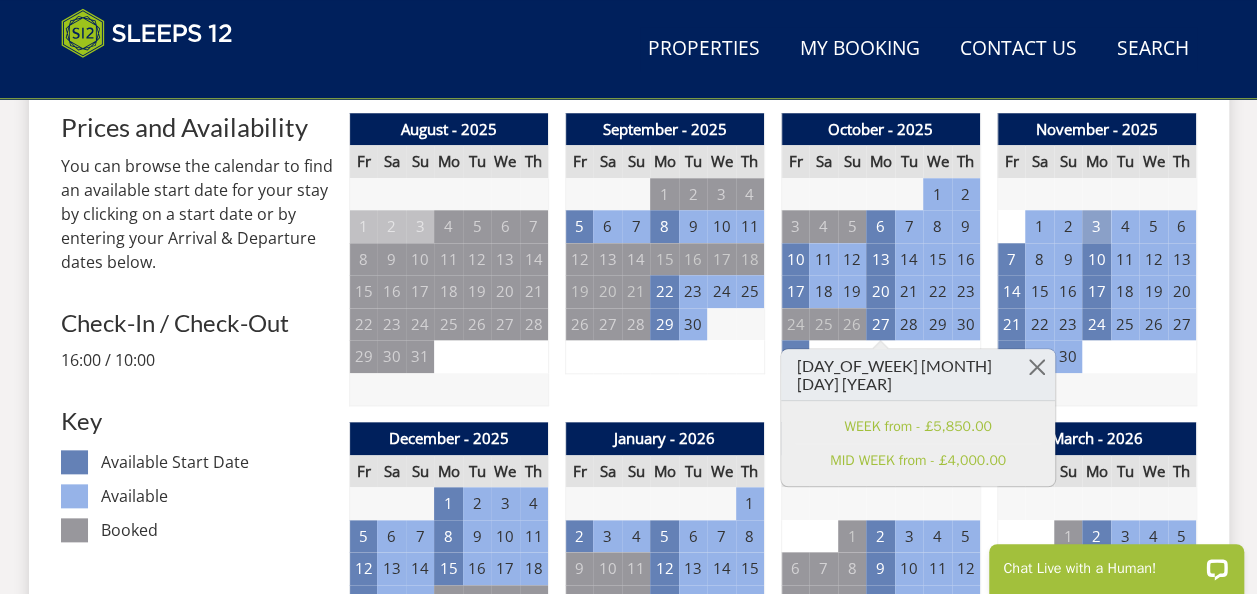 click on "3" at bounding box center [1096, 226] 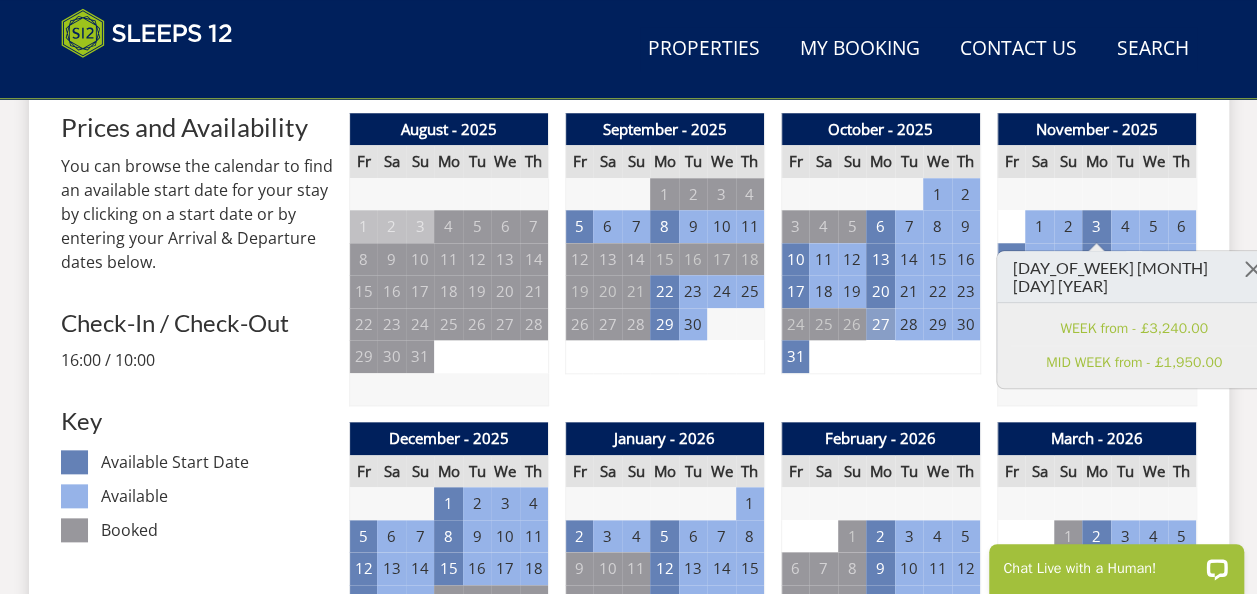 click on "27" at bounding box center (880, 324) 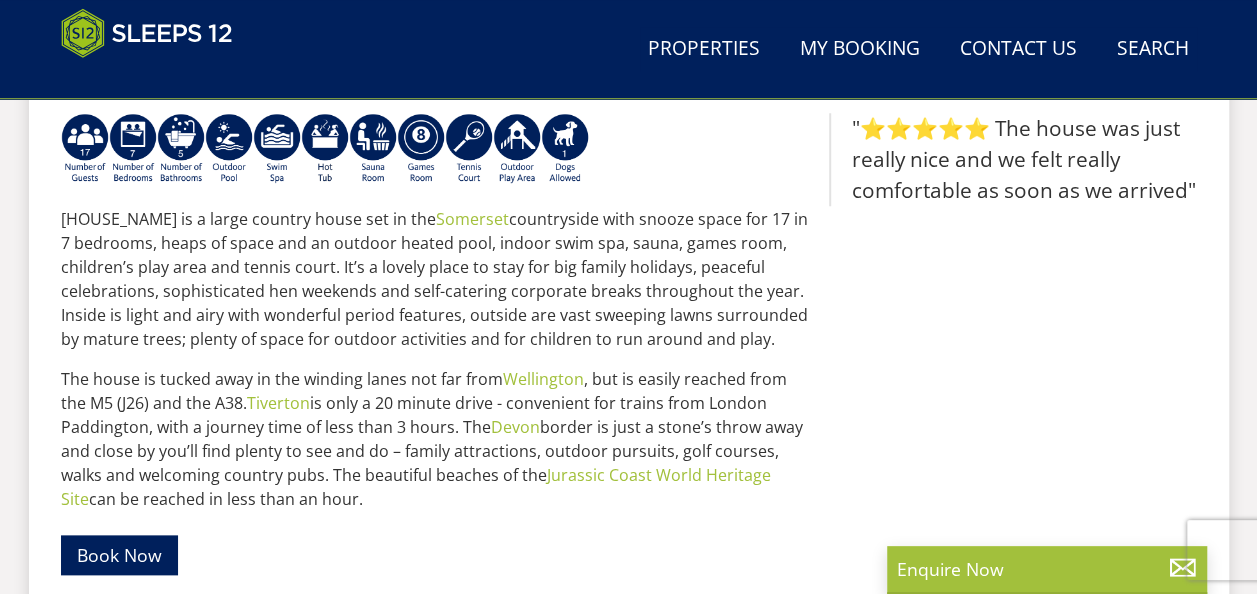scroll, scrollTop: 691, scrollLeft: 0, axis: vertical 